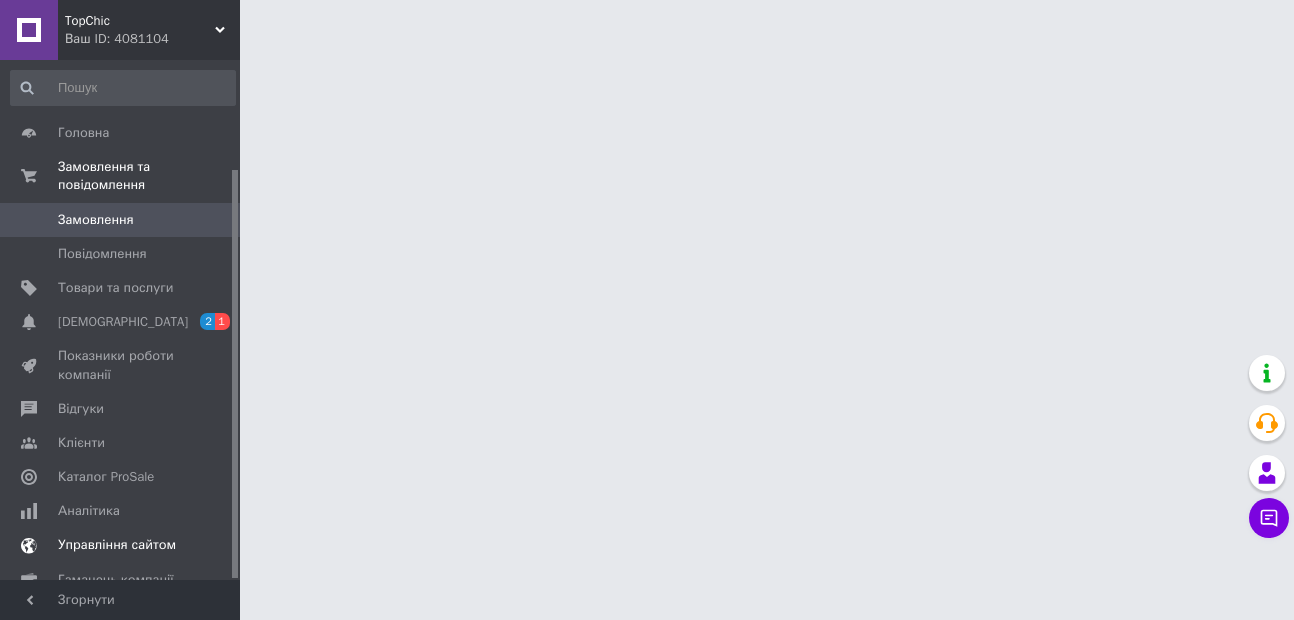 click on "Відгуки" at bounding box center [123, 409] 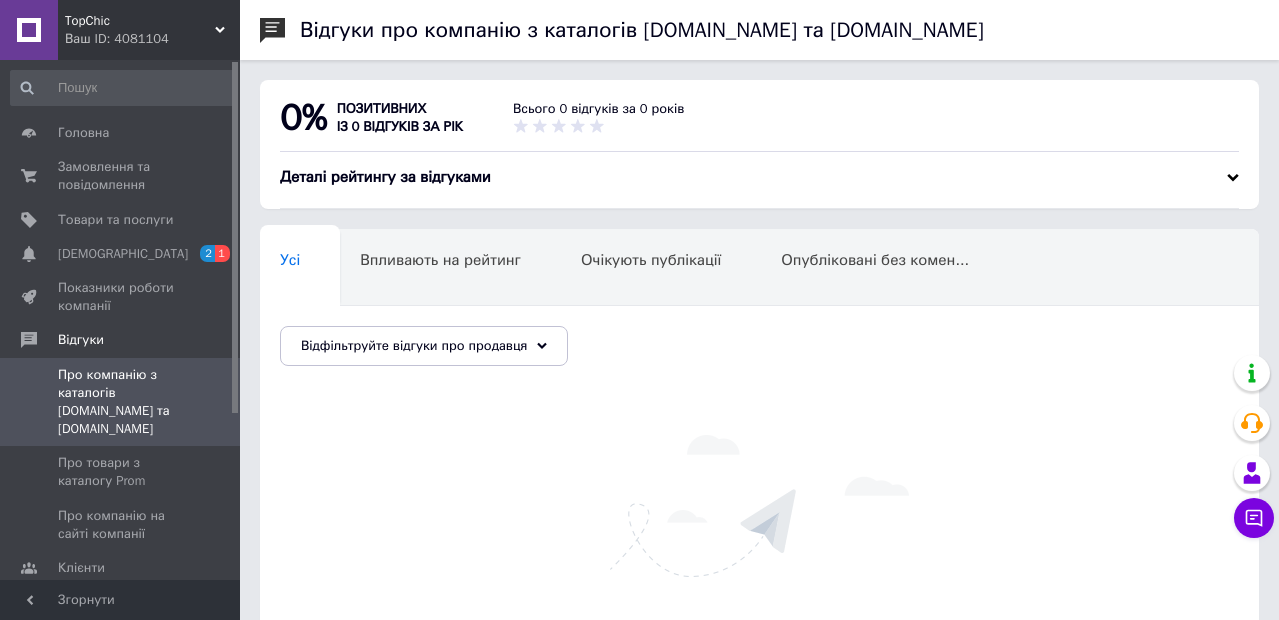 scroll, scrollTop: 245, scrollLeft: 0, axis: vertical 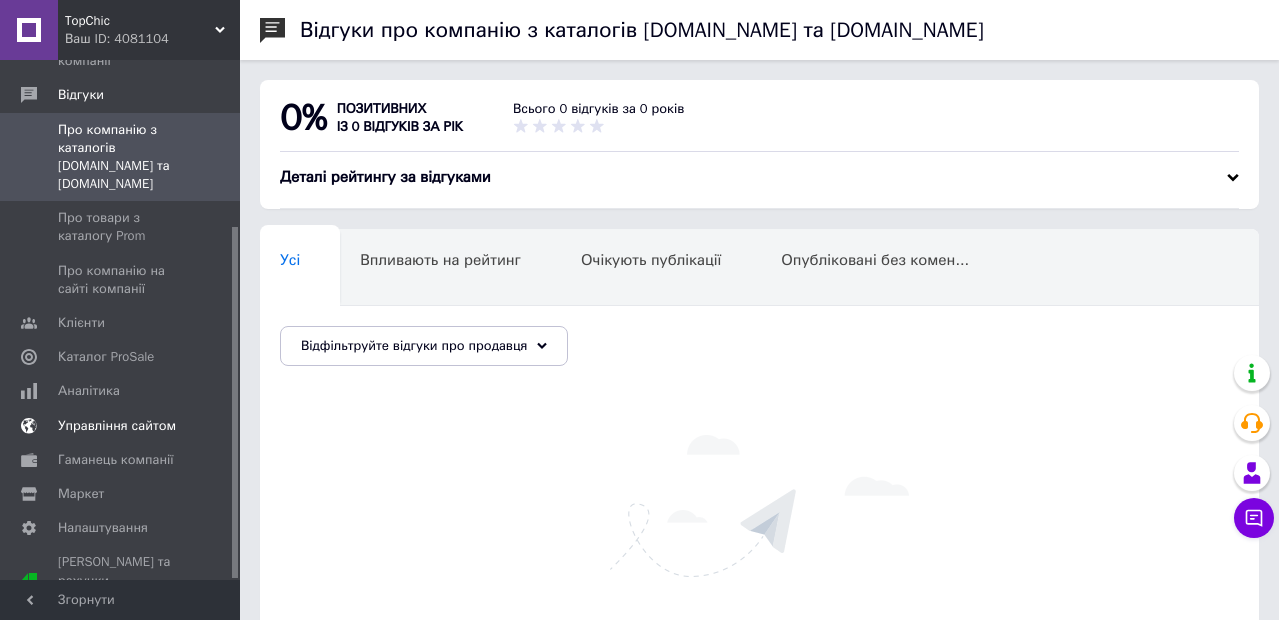 click on "Управління сайтом" at bounding box center [117, 426] 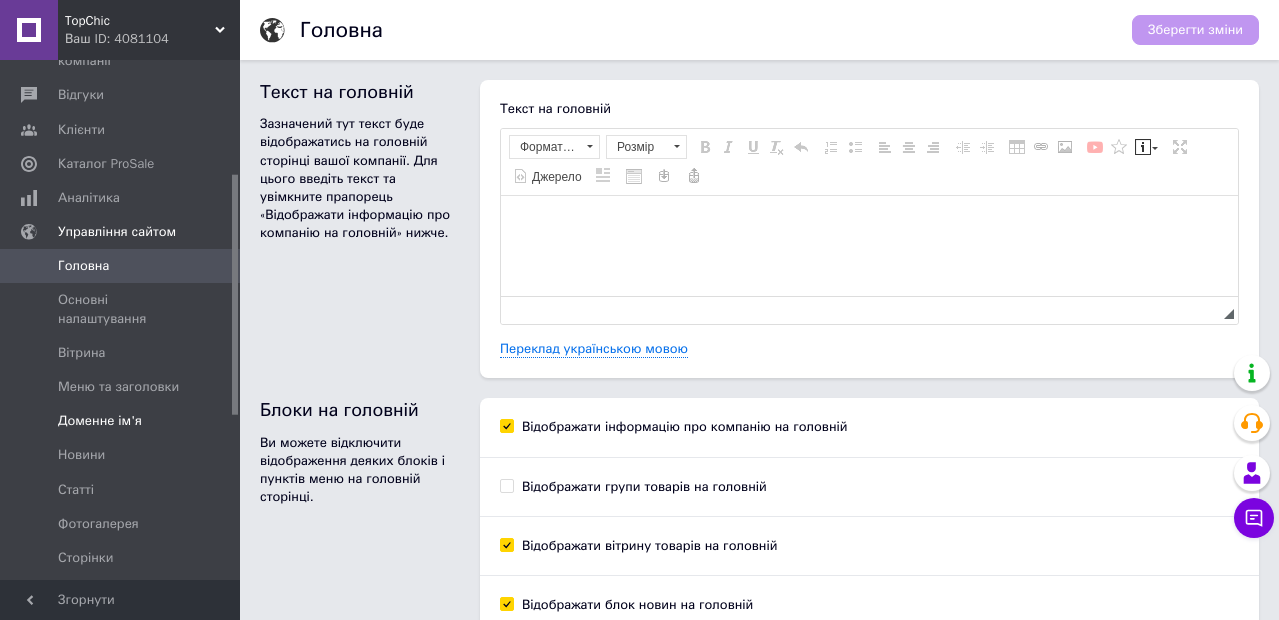click on "Доменне ім'я" at bounding box center (100, 421) 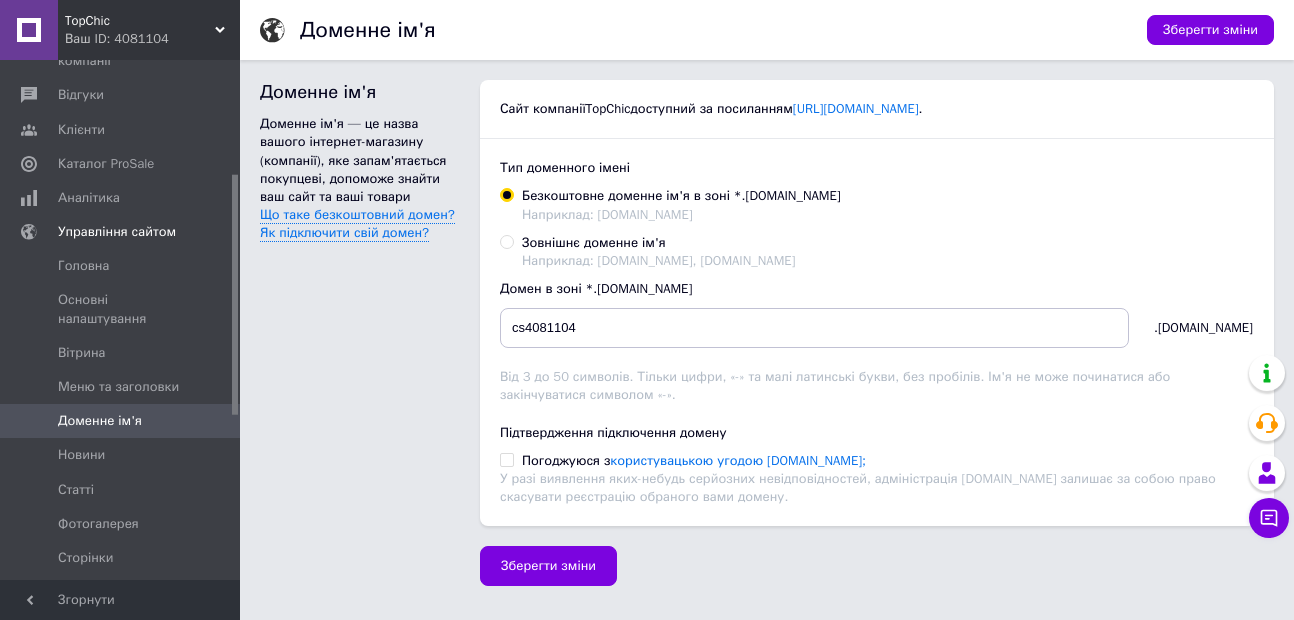click on "Зовнішнє доменне ім'я Наприклад: netbox.ua, netbox.com.ua" at bounding box center (658, 252) 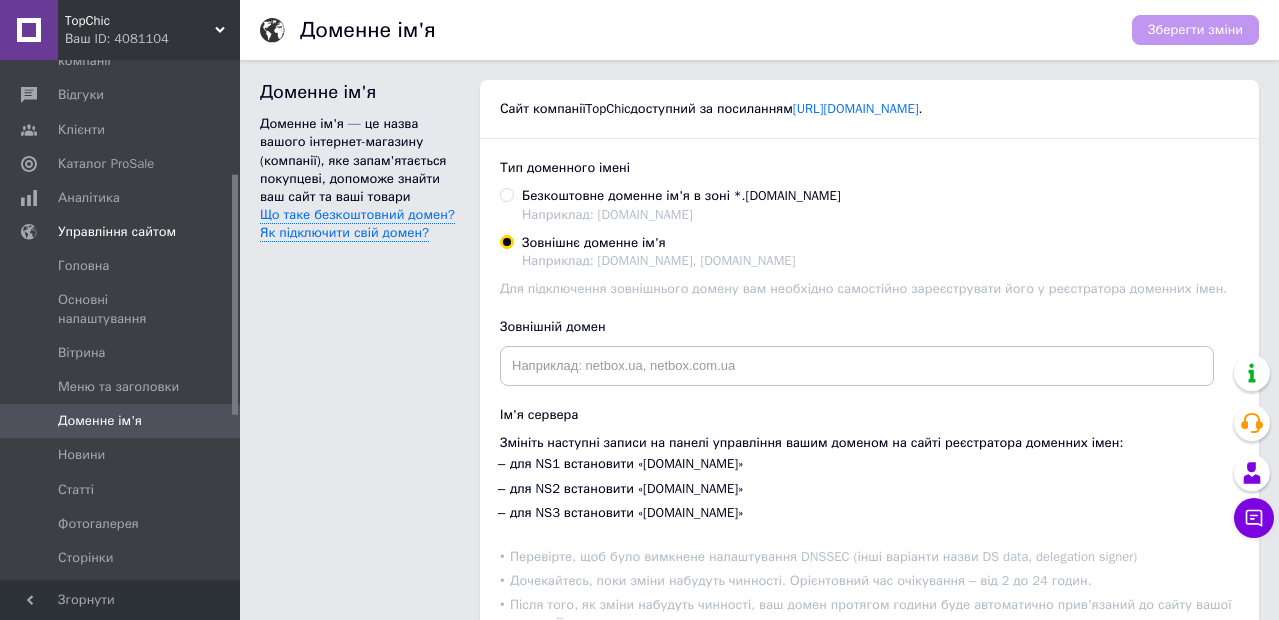 click on "TopChic Ваш ID: 4081104" at bounding box center [149, 30] 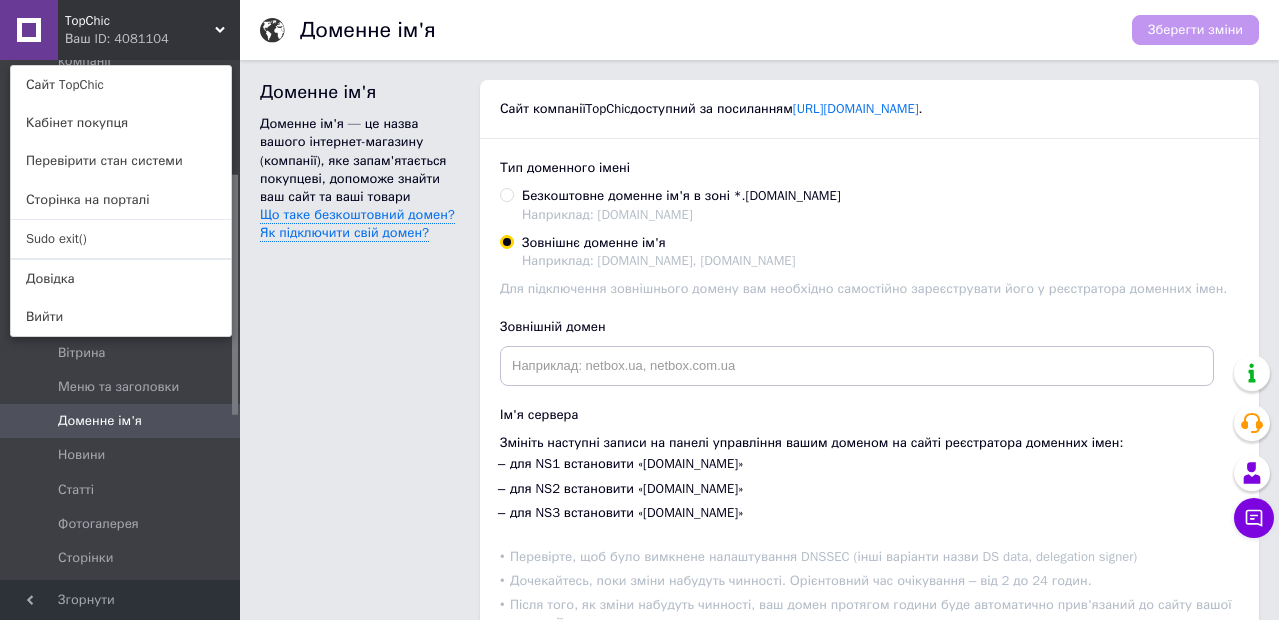 click on "Sudo exit()" at bounding box center [121, 239] 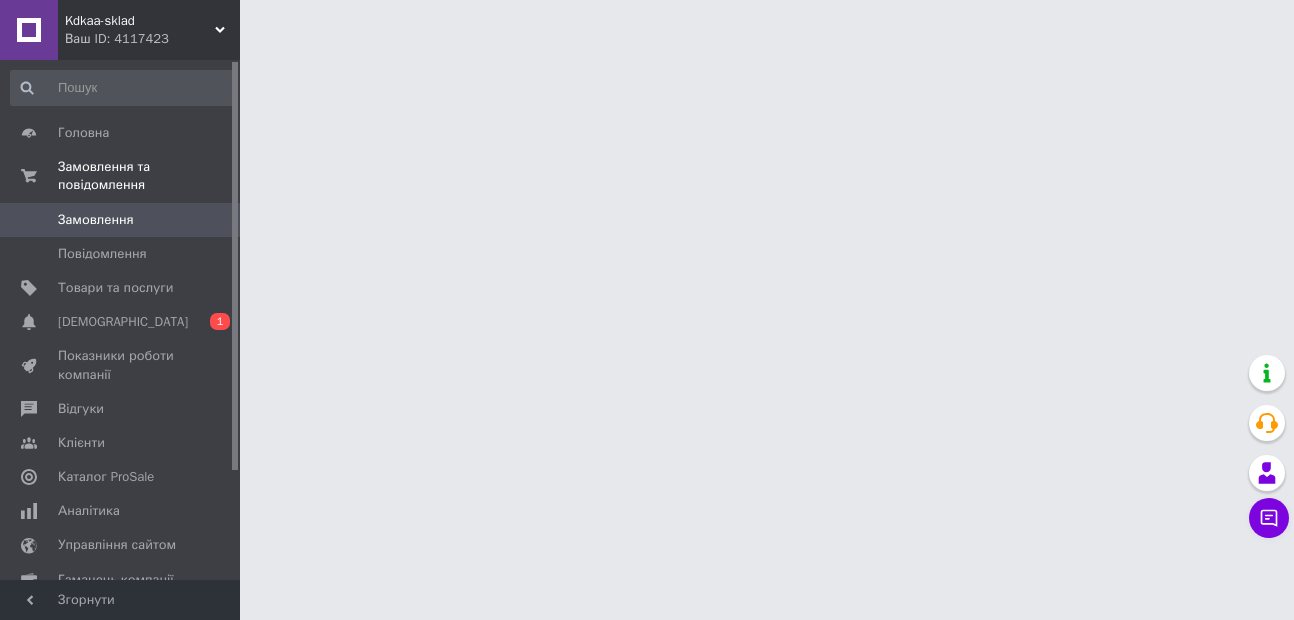 click on "Kdkaa-sklad" at bounding box center (140, 21) 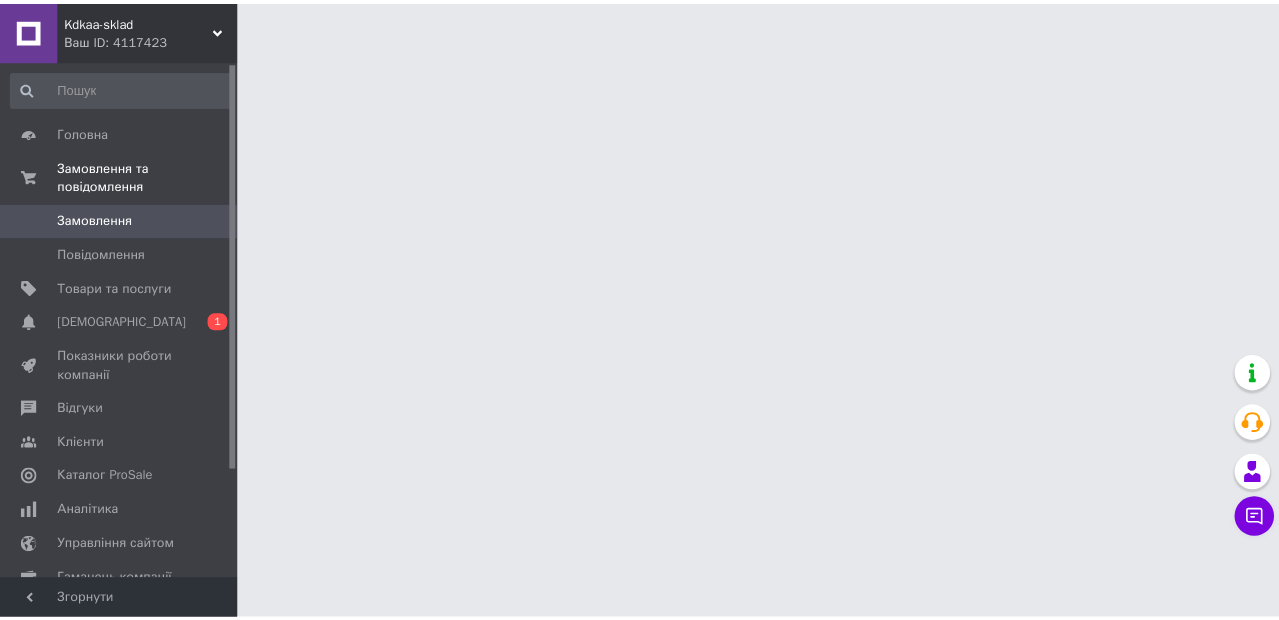 scroll, scrollTop: 0, scrollLeft: 0, axis: both 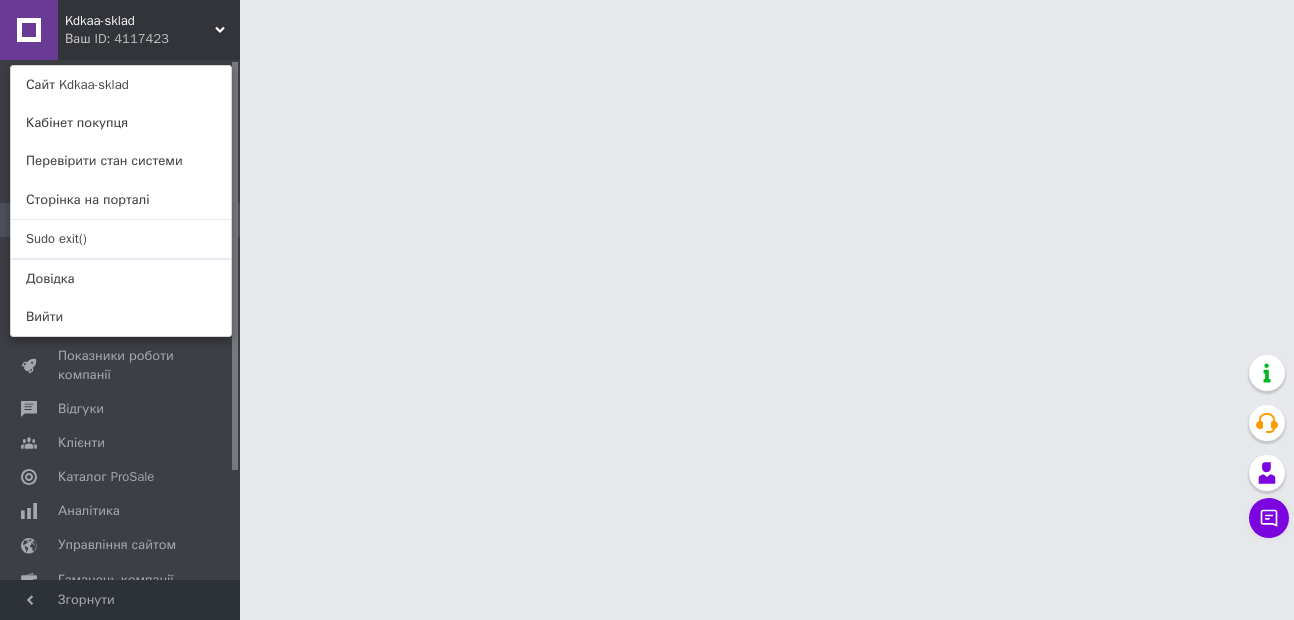 click on "Kdkaa-sklad Ваш ID: 4117423 Сайт Kdkaa-sklad Кабінет покупця Перевірити стан системи Сторінка на порталі Sudo exit() Довідка Вийти" at bounding box center [120, 30] 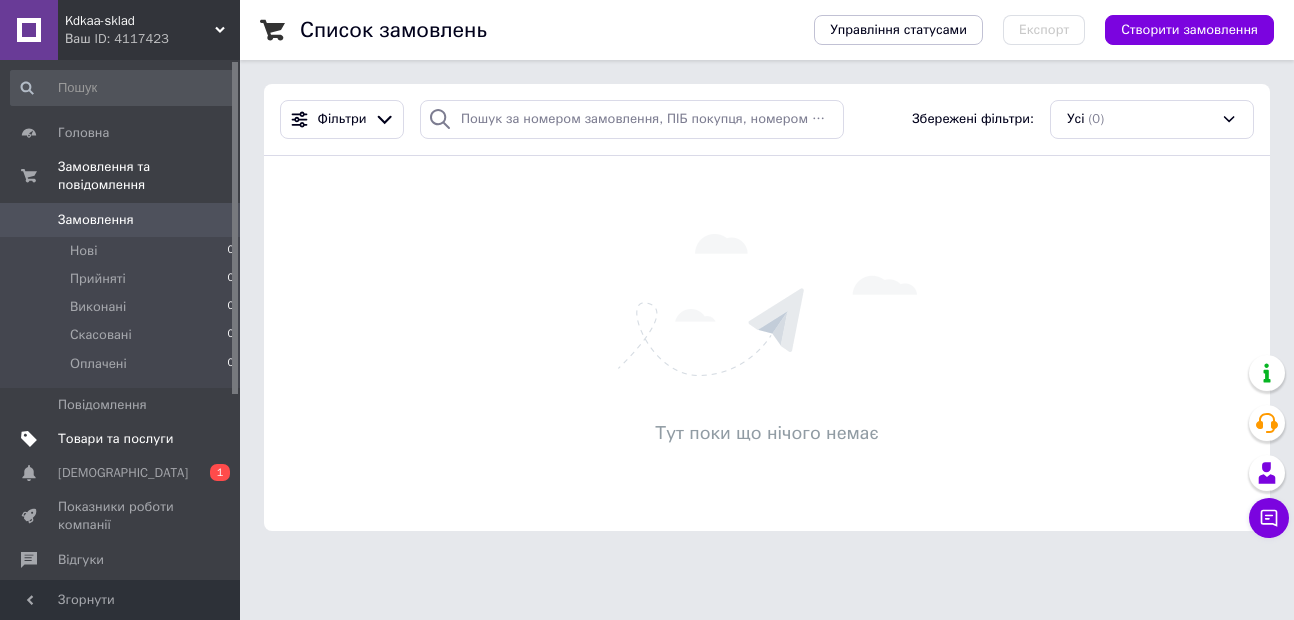 click at bounding box center (212, 439) 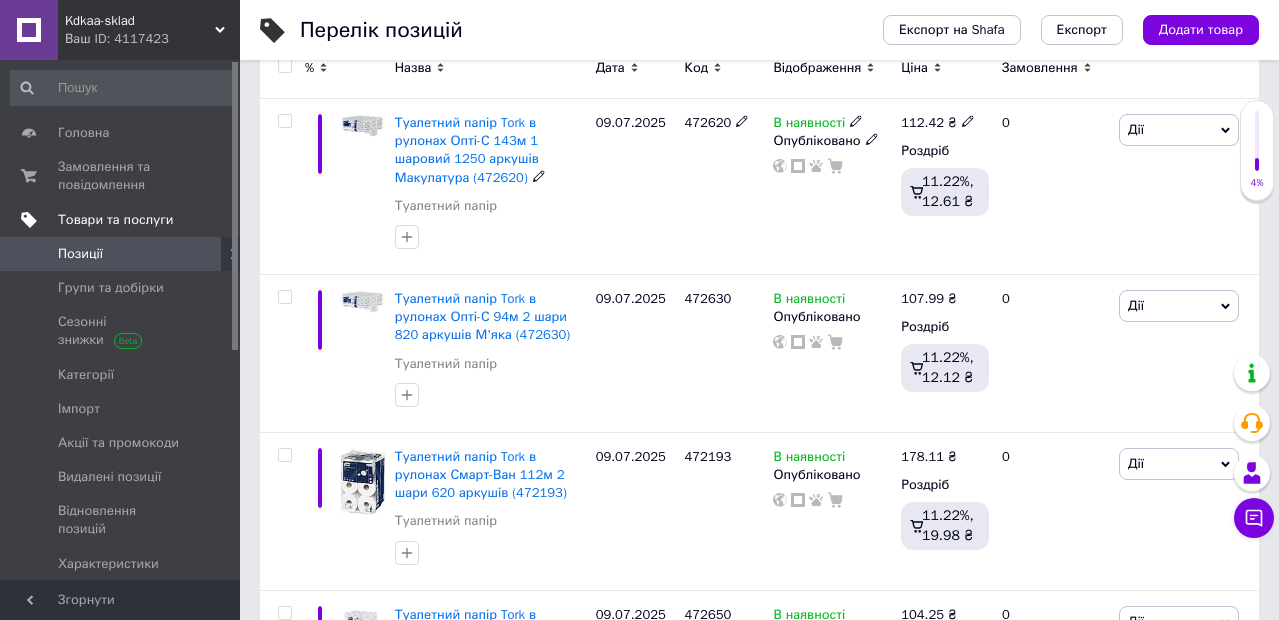 scroll, scrollTop: 600, scrollLeft: 0, axis: vertical 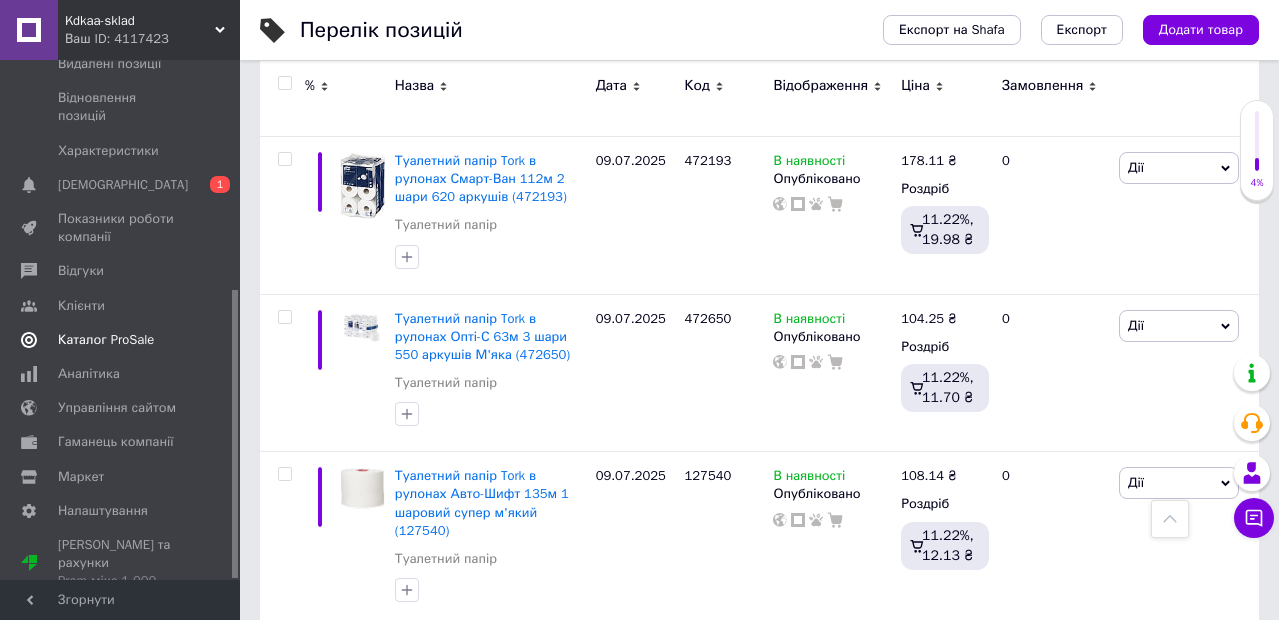 click on "Каталог ProSale" at bounding box center (106, 340) 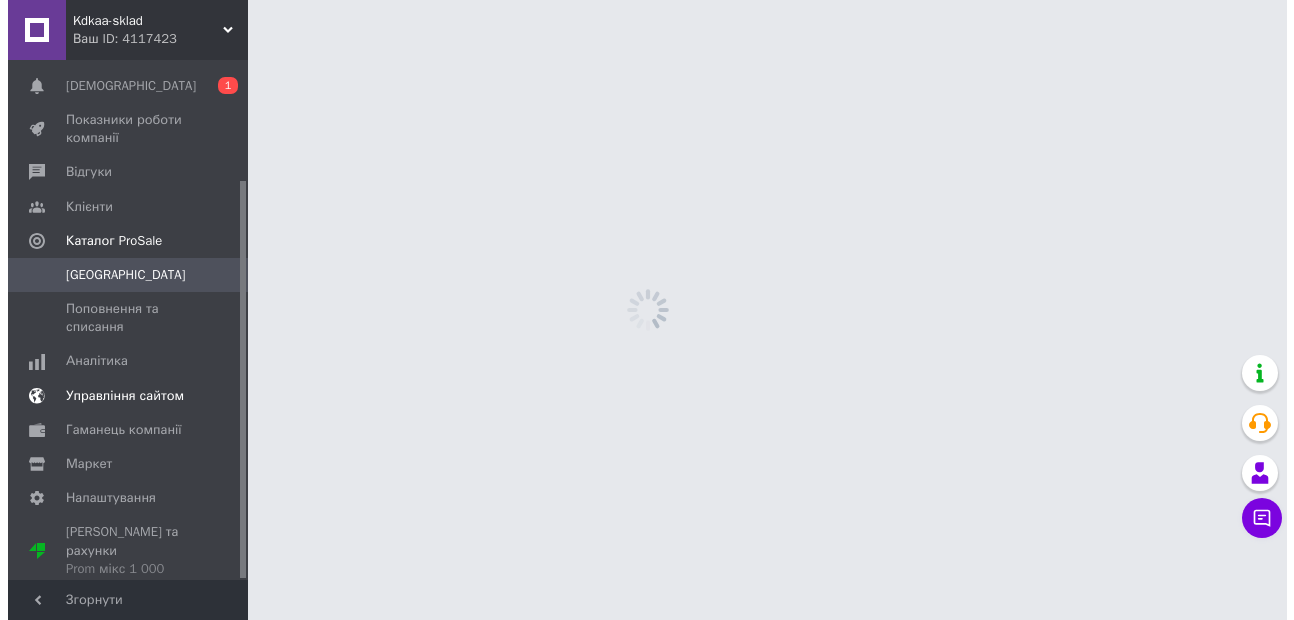 scroll, scrollTop: 0, scrollLeft: 0, axis: both 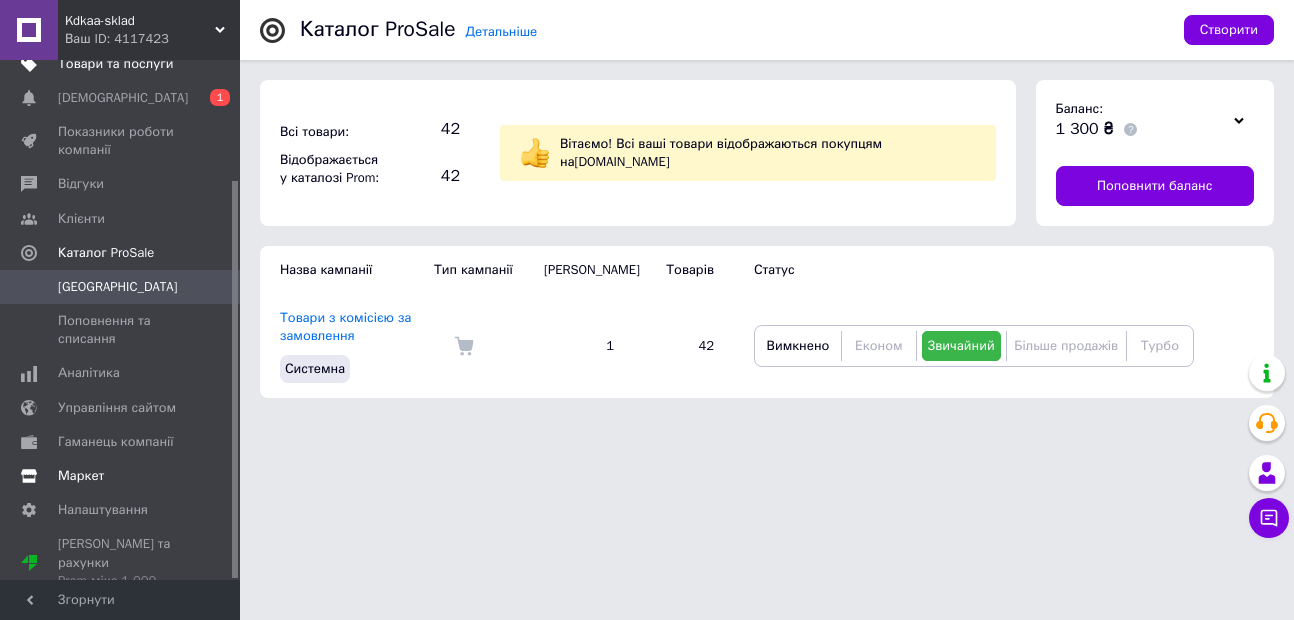 click at bounding box center [29, 476] 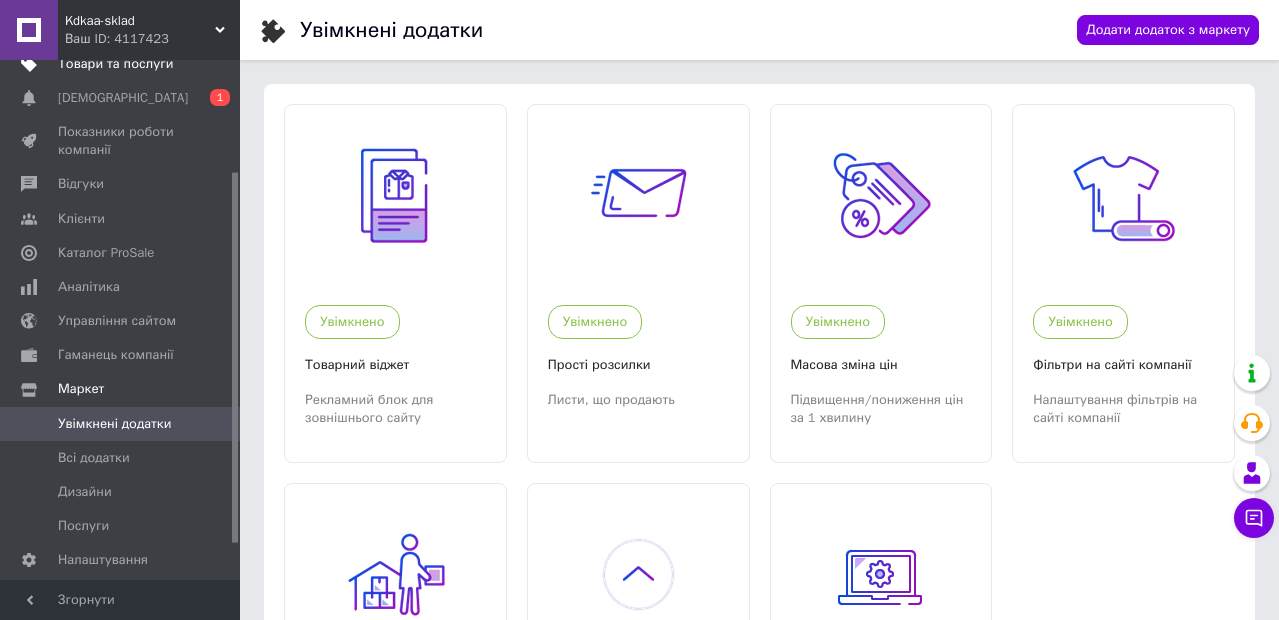 scroll, scrollTop: 315, scrollLeft: 0, axis: vertical 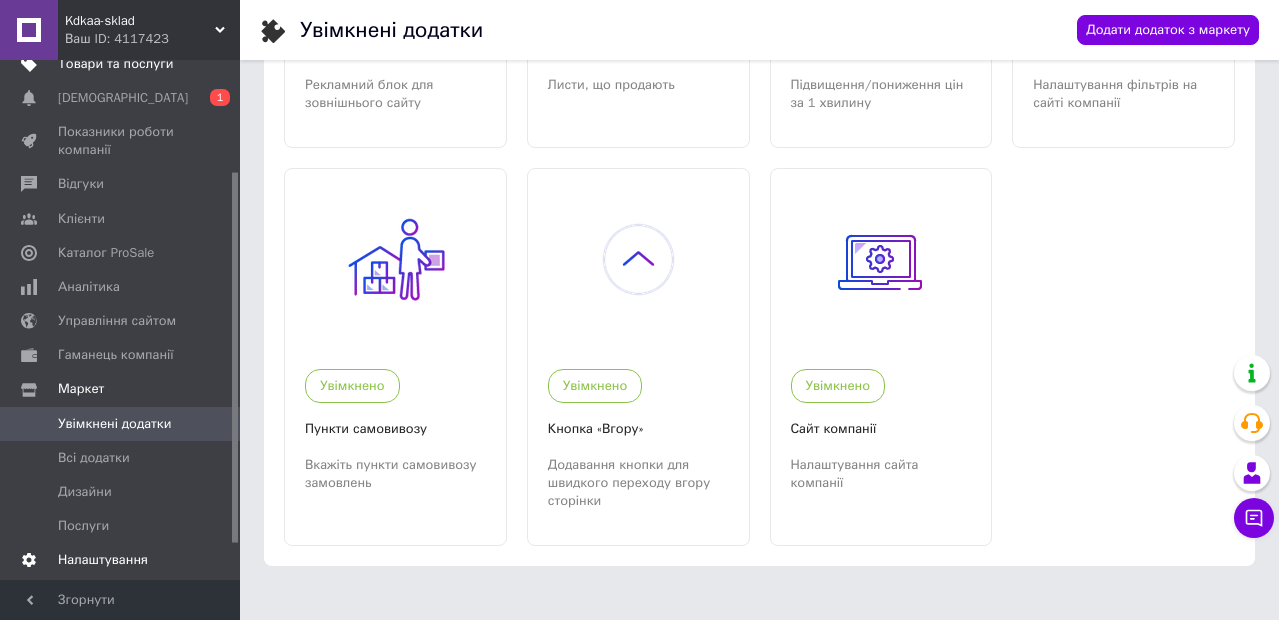click on "Налаштування" at bounding box center [103, 560] 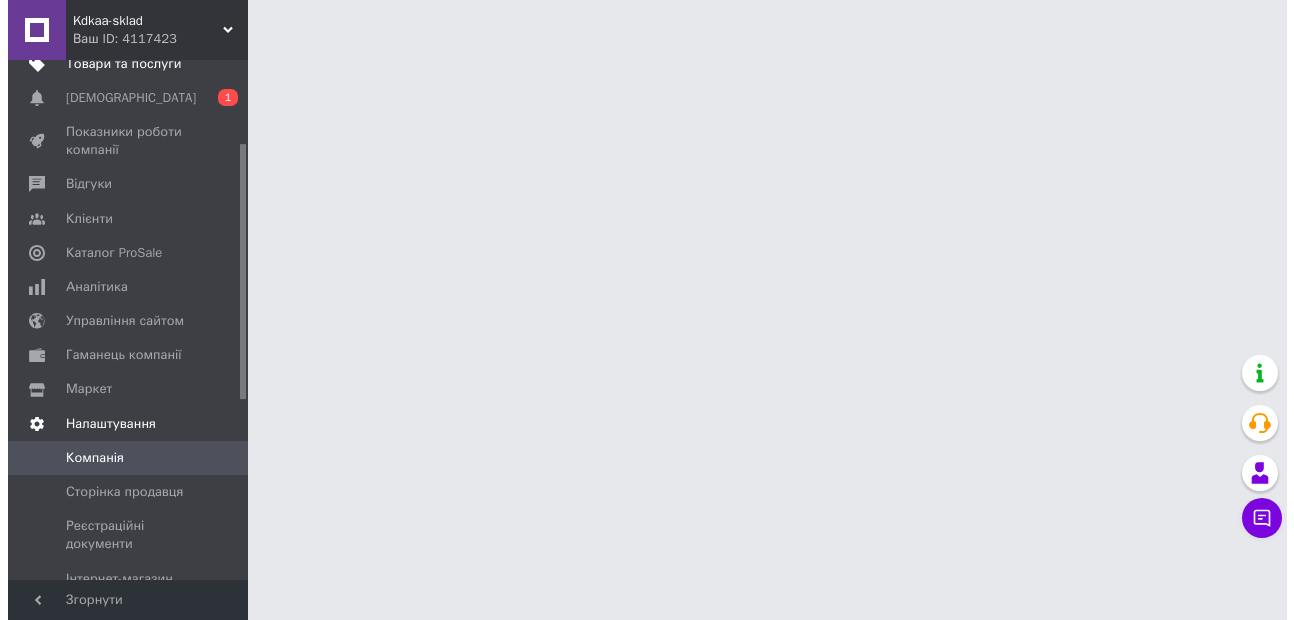 scroll, scrollTop: 0, scrollLeft: 0, axis: both 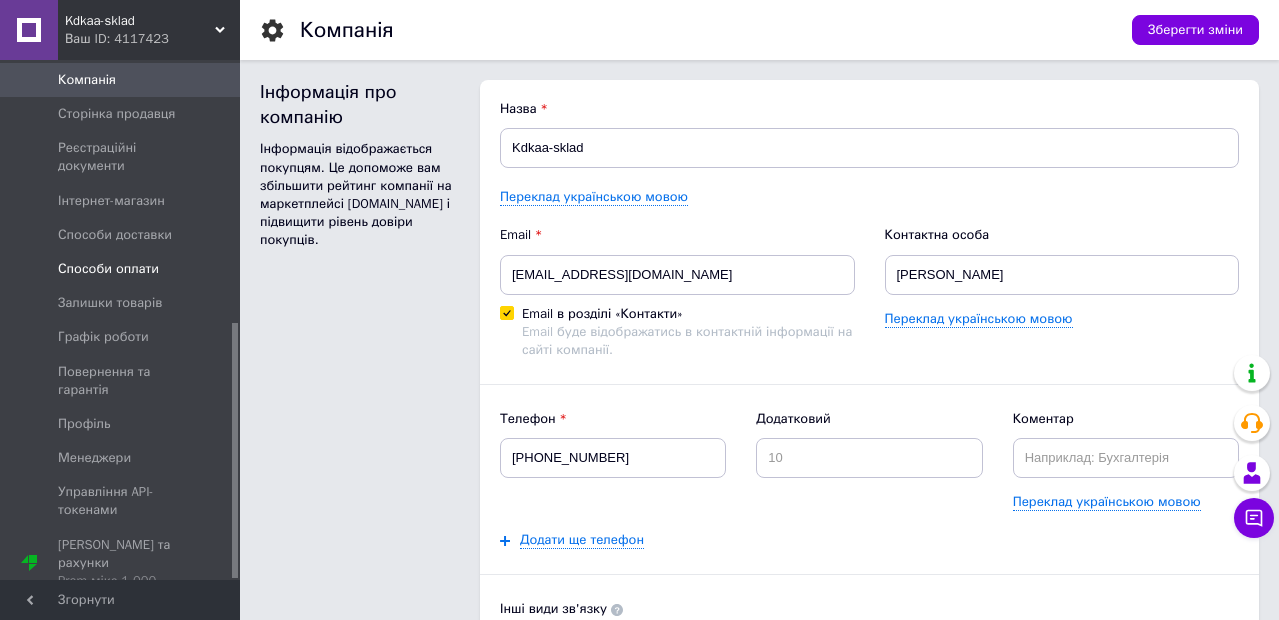 click on "Способи оплати" at bounding box center (108, 269) 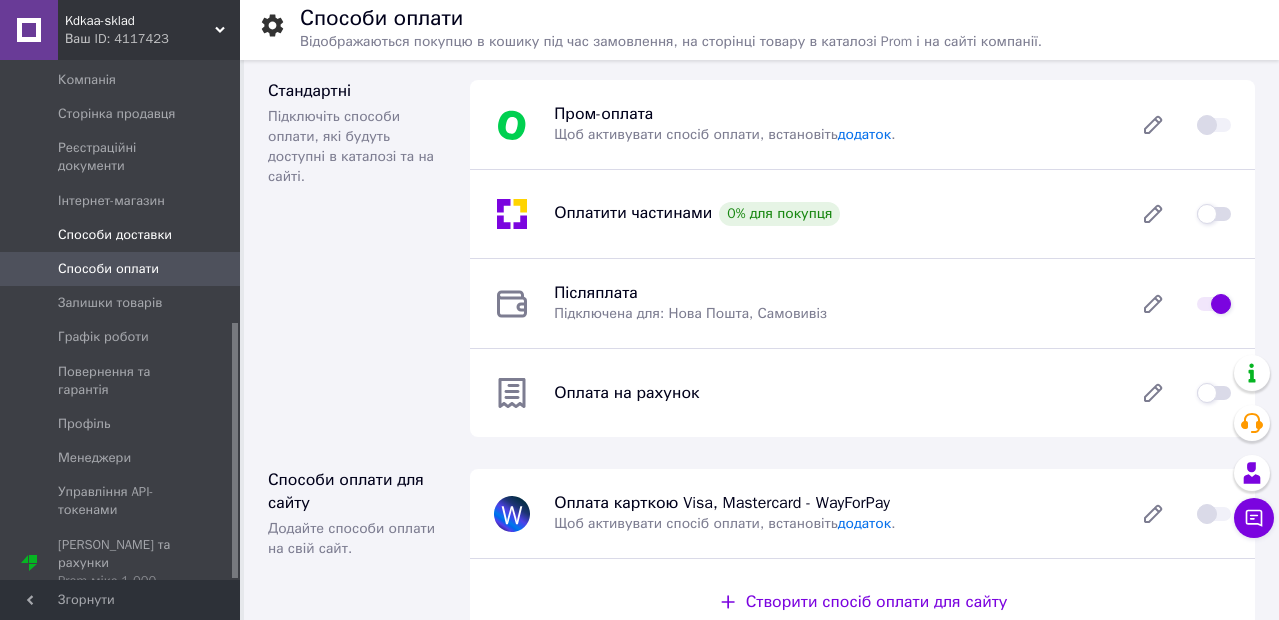 click on "Способи доставки" at bounding box center (115, 235) 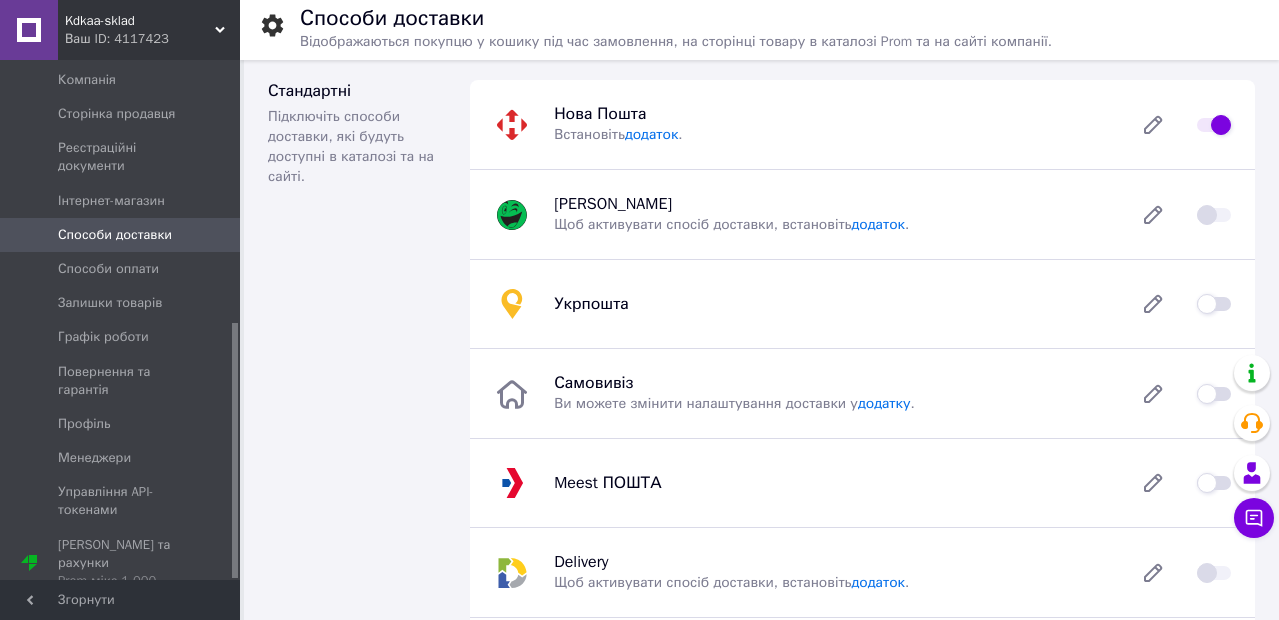 click on "Ваш ID: 4117423" at bounding box center (152, 39) 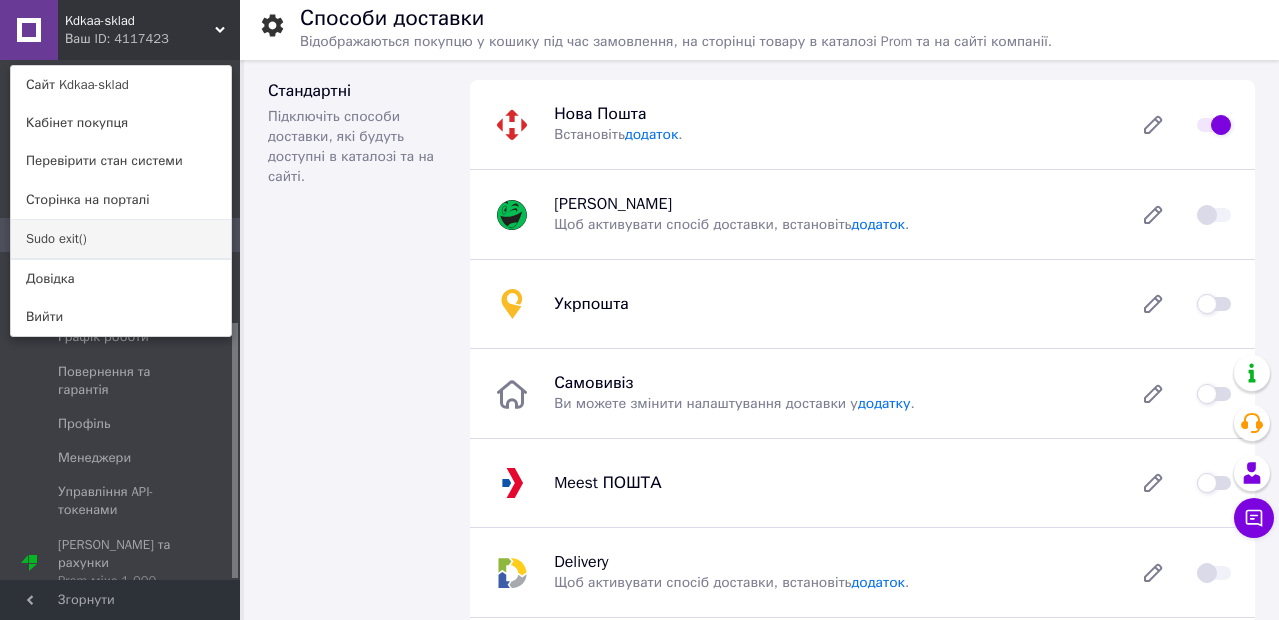 click on "Sudo exit()" at bounding box center [121, 239] 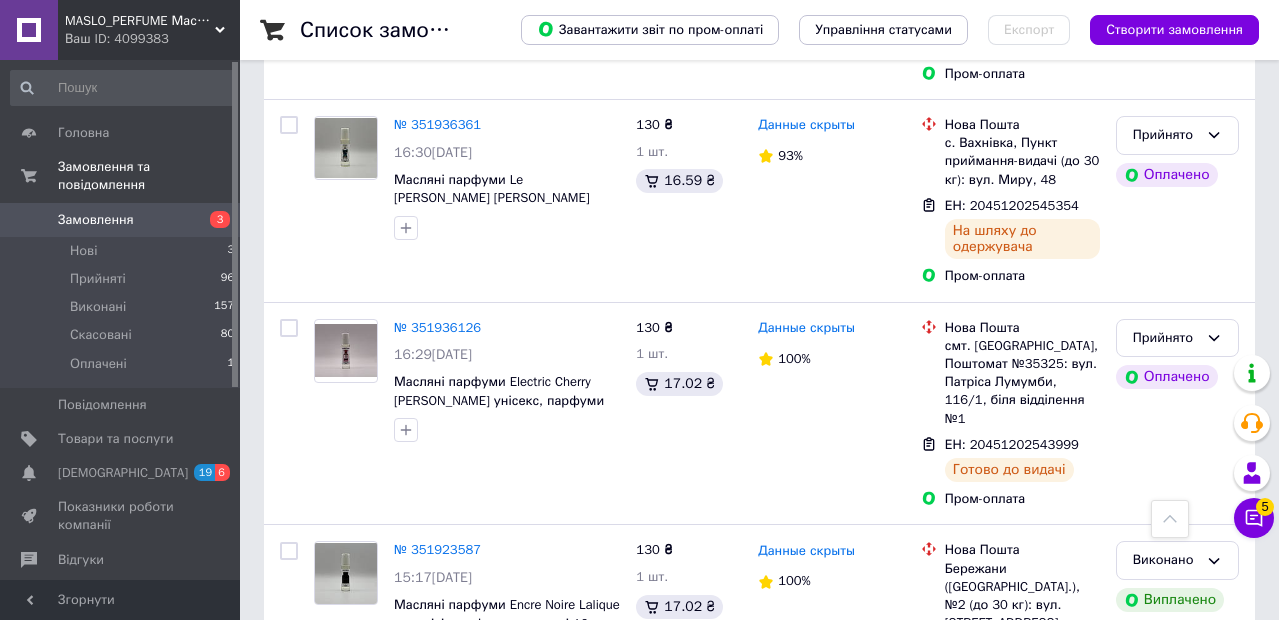 scroll, scrollTop: 1800, scrollLeft: 0, axis: vertical 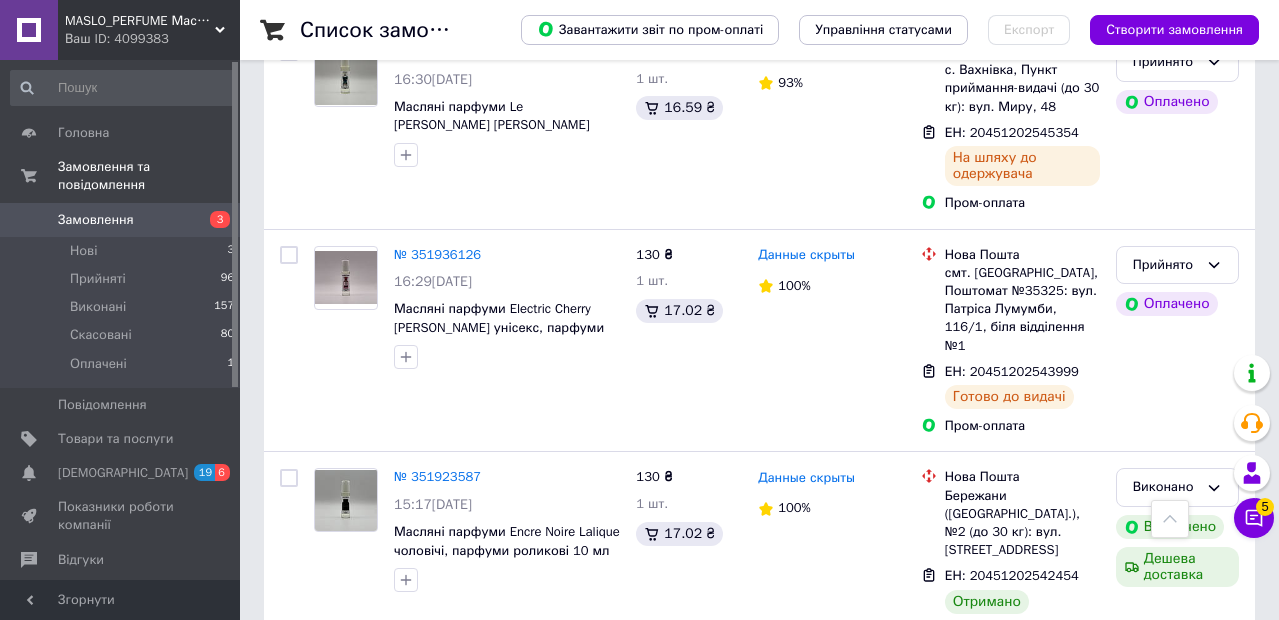 click on "Ваш ID: 4099383" at bounding box center (152, 39) 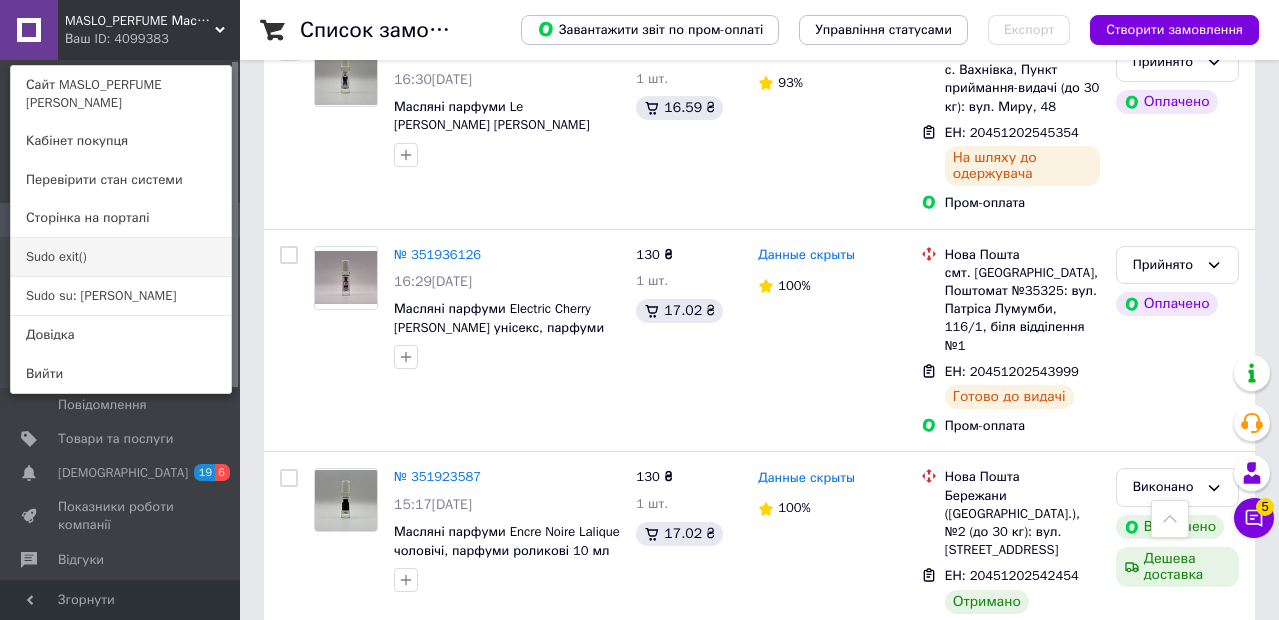 click on "Sudo exit()" at bounding box center [121, 257] 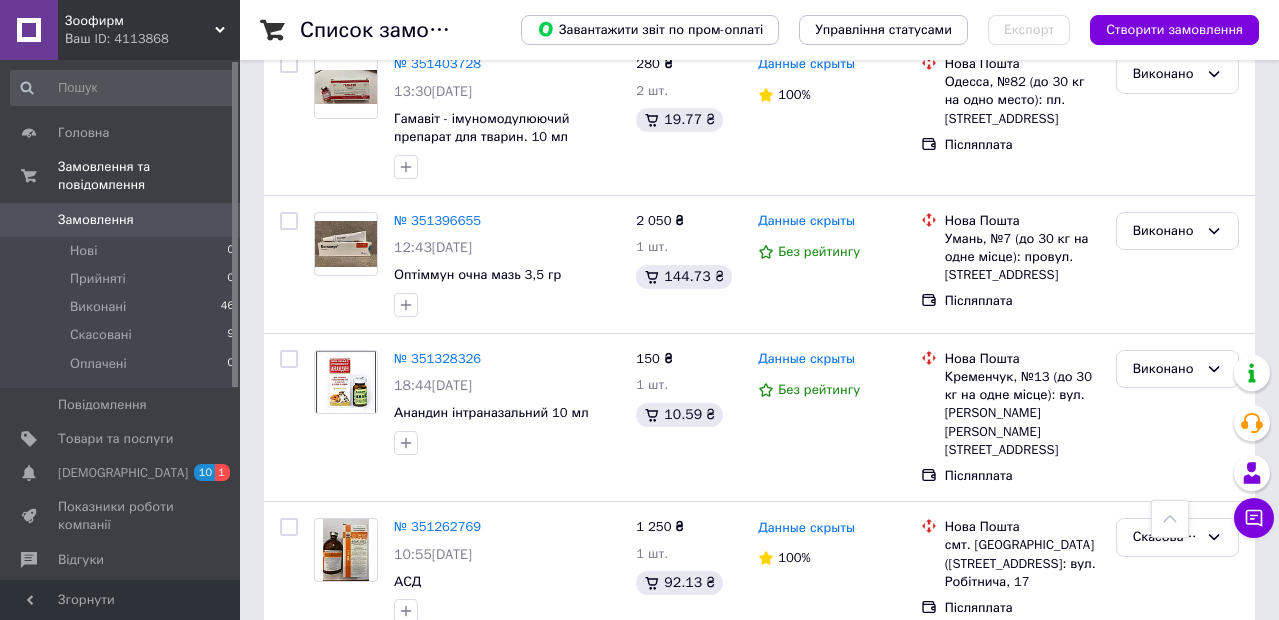 scroll, scrollTop: 2728, scrollLeft: 0, axis: vertical 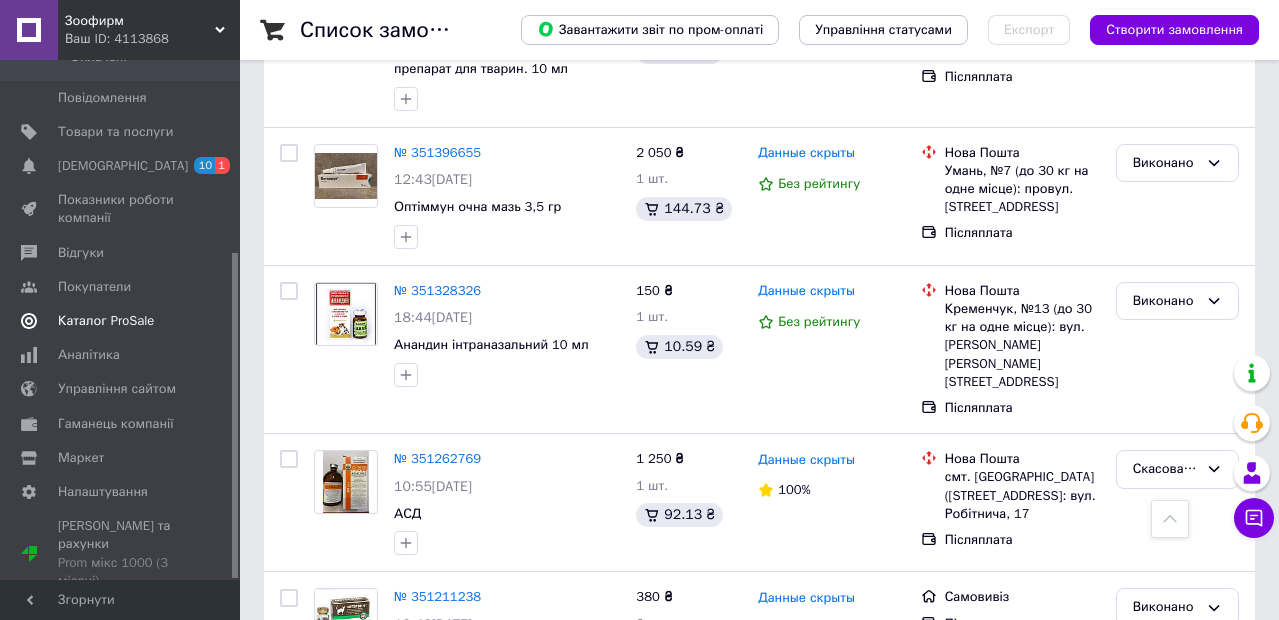 click on "Каталог ProSale" at bounding box center [106, 321] 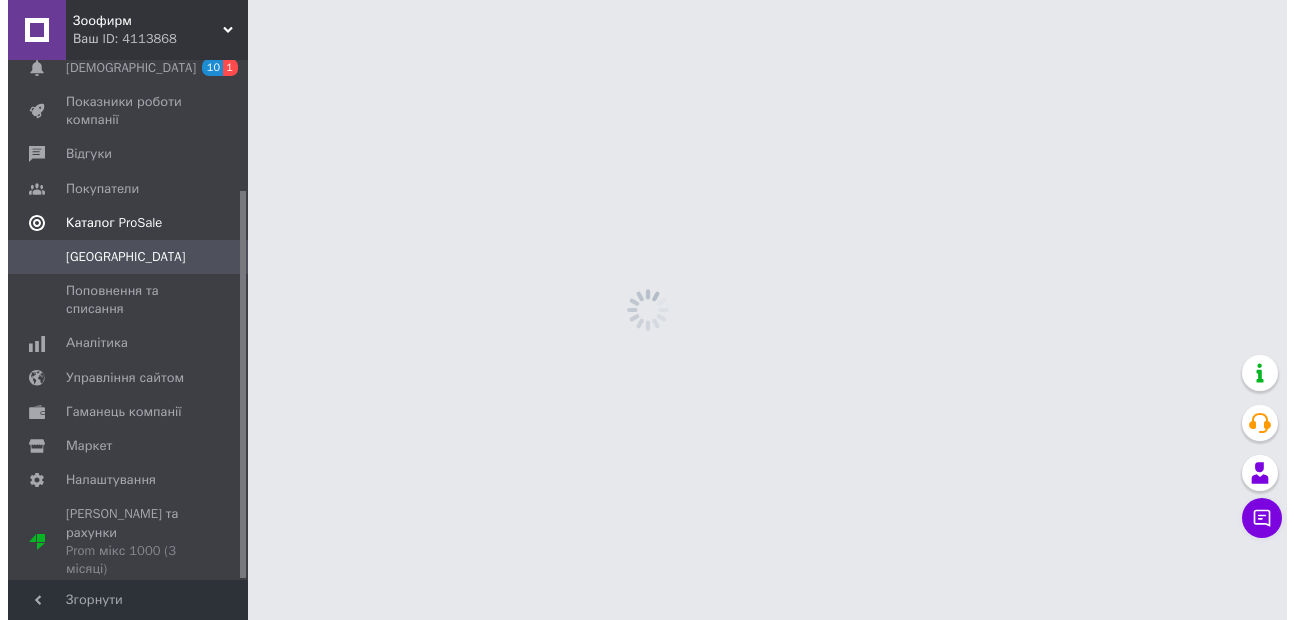 scroll, scrollTop: 0, scrollLeft: 0, axis: both 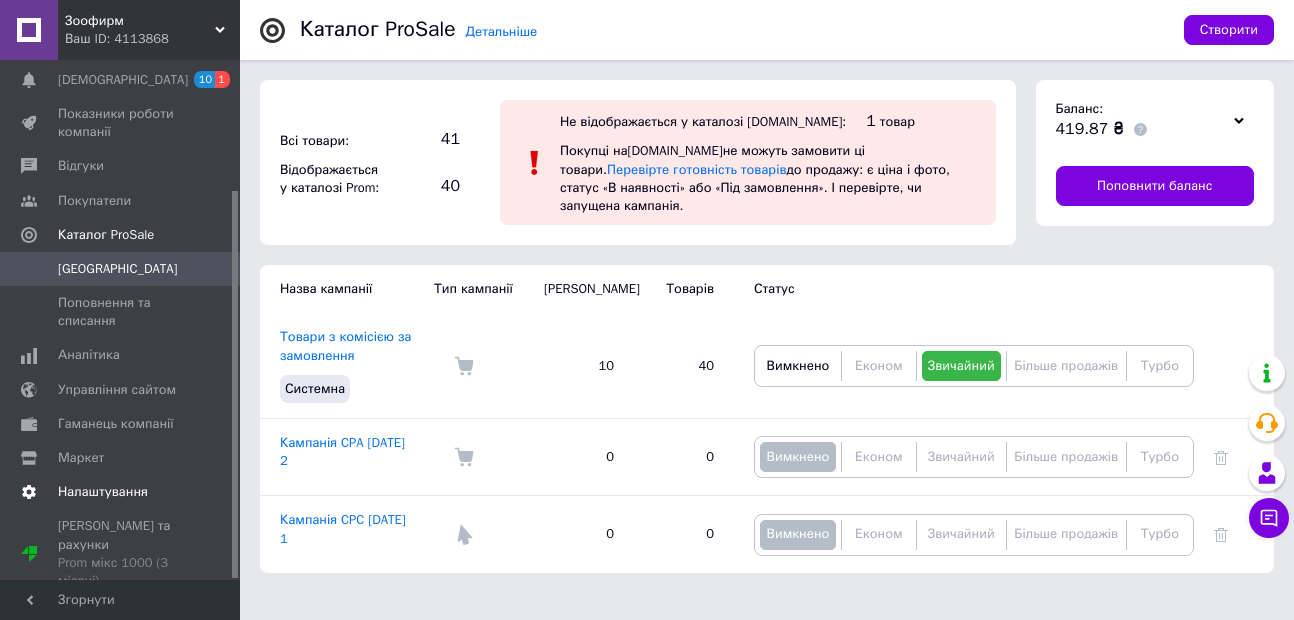 click on "Налаштування" at bounding box center [103, 492] 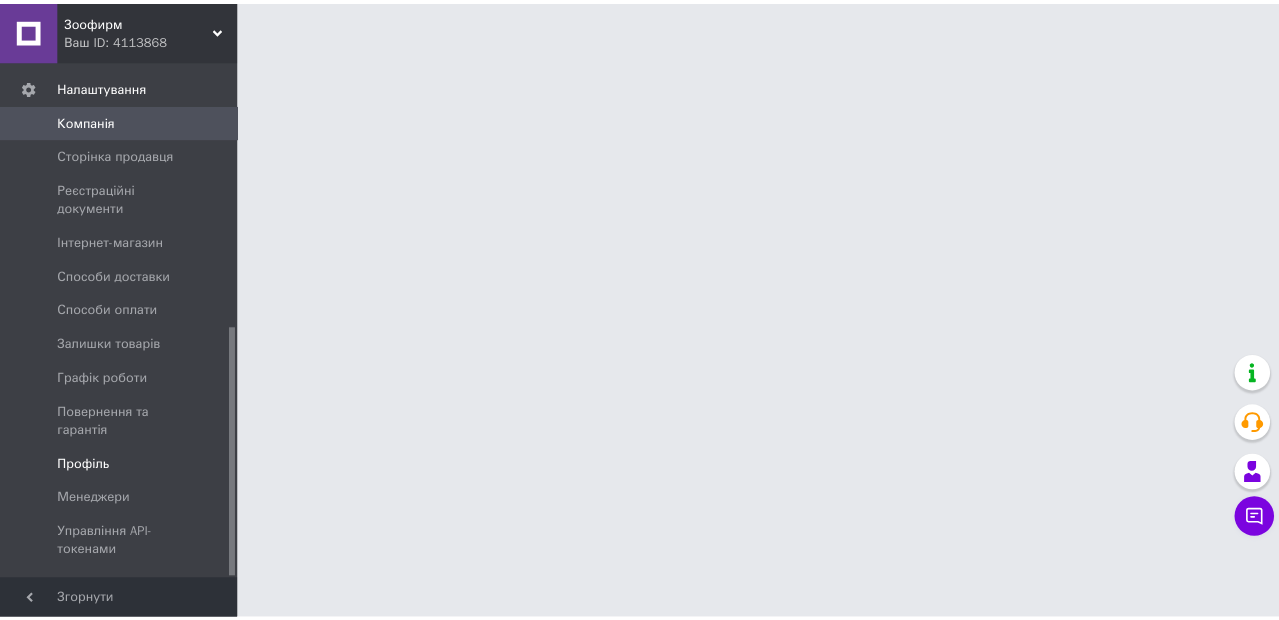 scroll, scrollTop: 552, scrollLeft: 0, axis: vertical 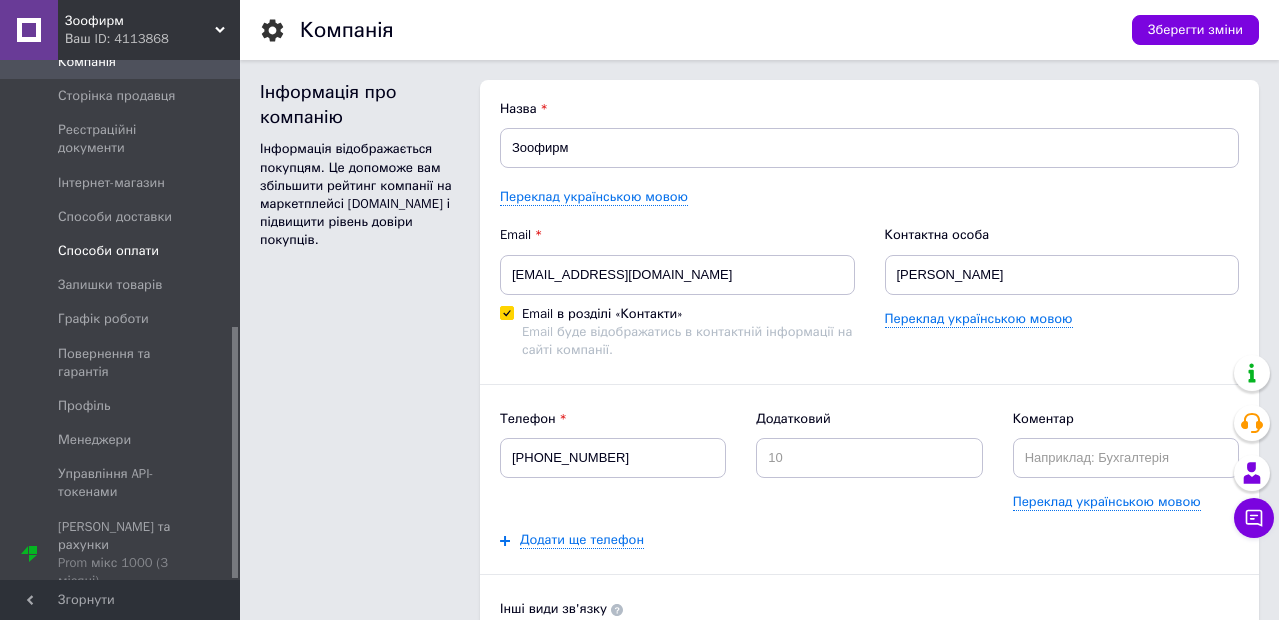 click on "Способи оплати" at bounding box center [108, 251] 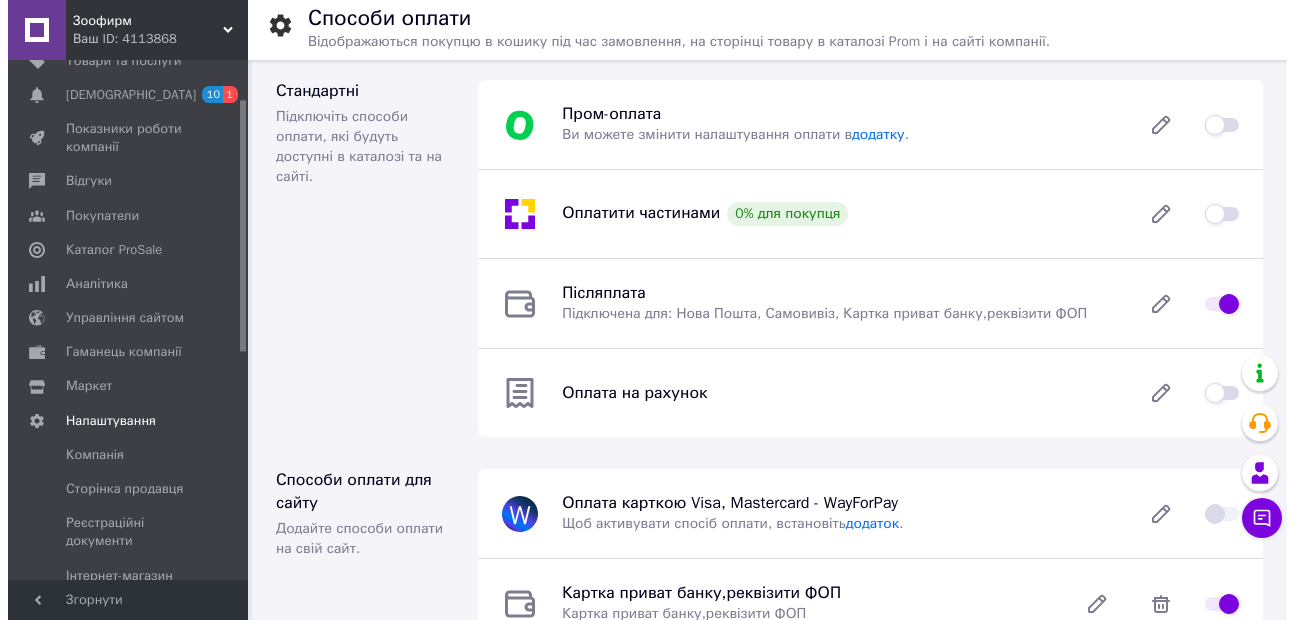 scroll, scrollTop: 72, scrollLeft: 0, axis: vertical 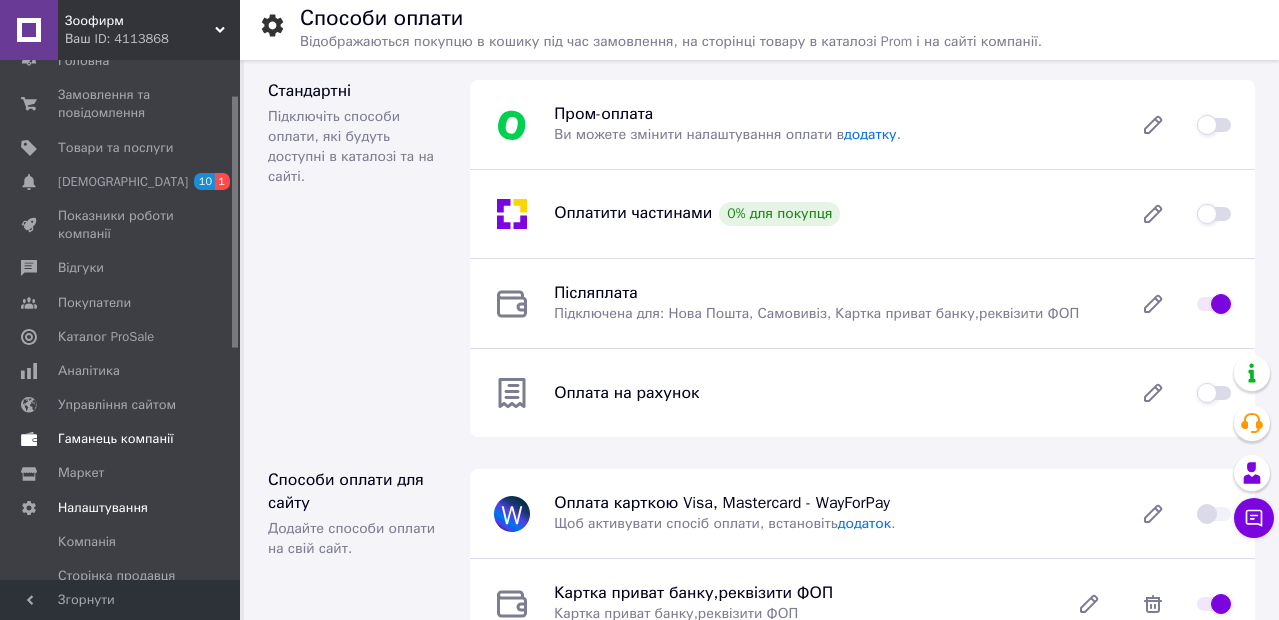 click on "Гаманець компанії" at bounding box center [116, 439] 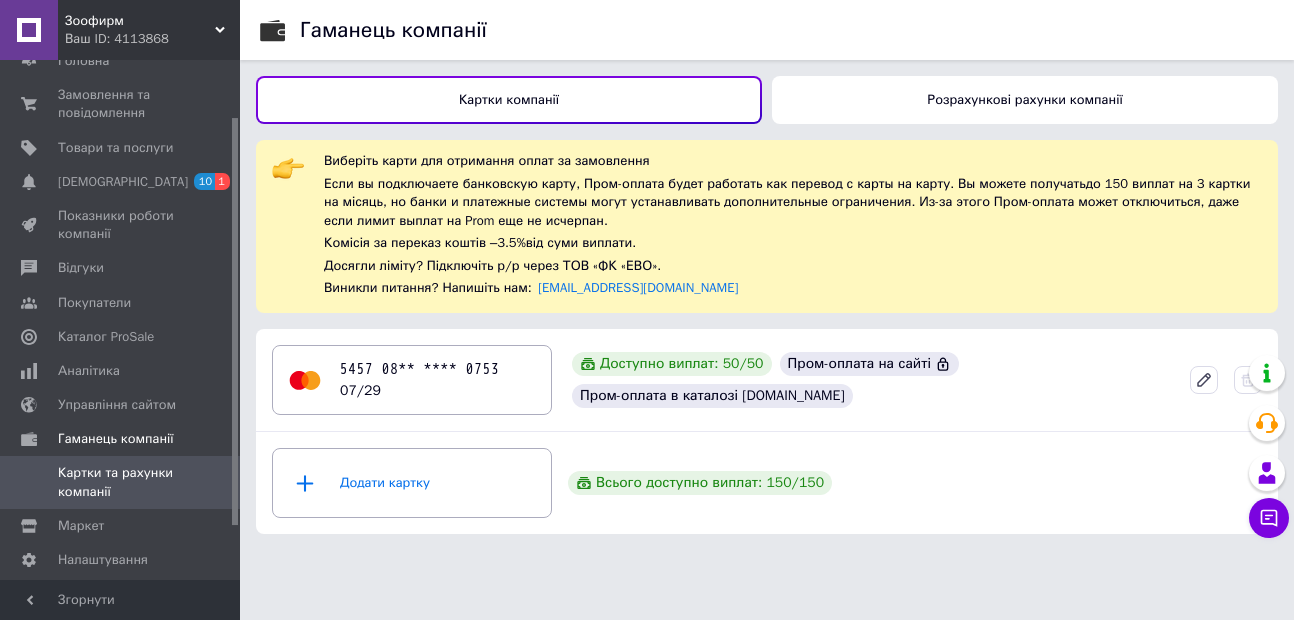 click on "Розрахункові рахунки компанії" at bounding box center [1025, 100] 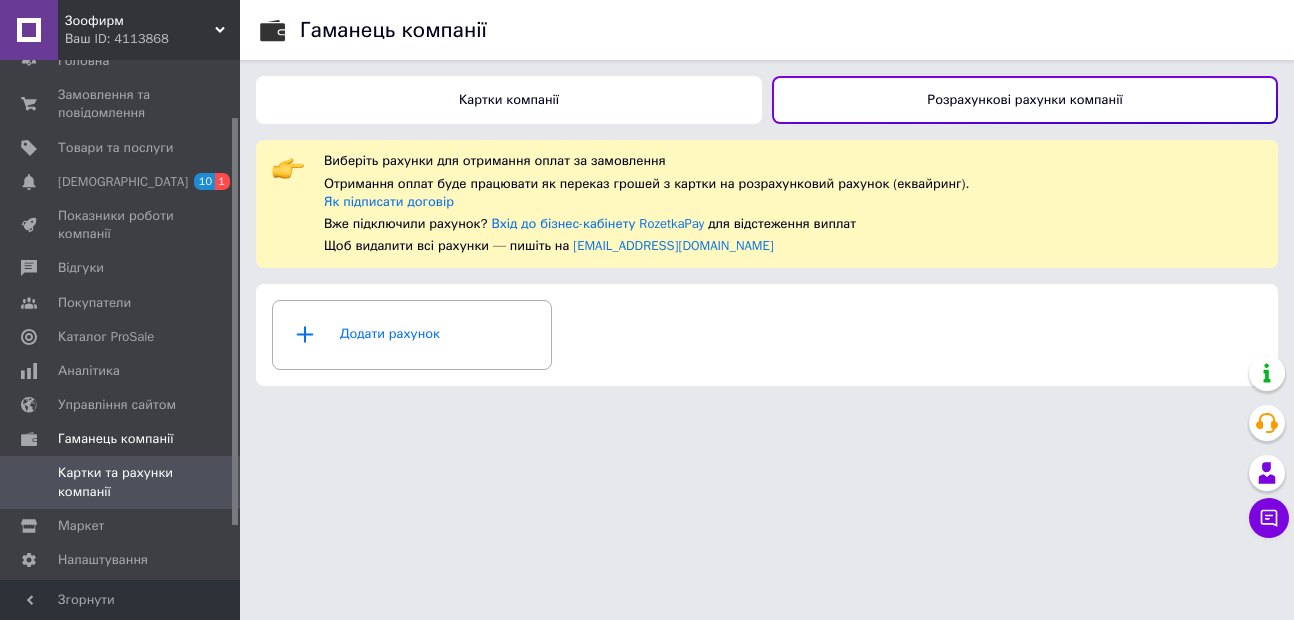 click on "Картки компанії" at bounding box center [509, 100] 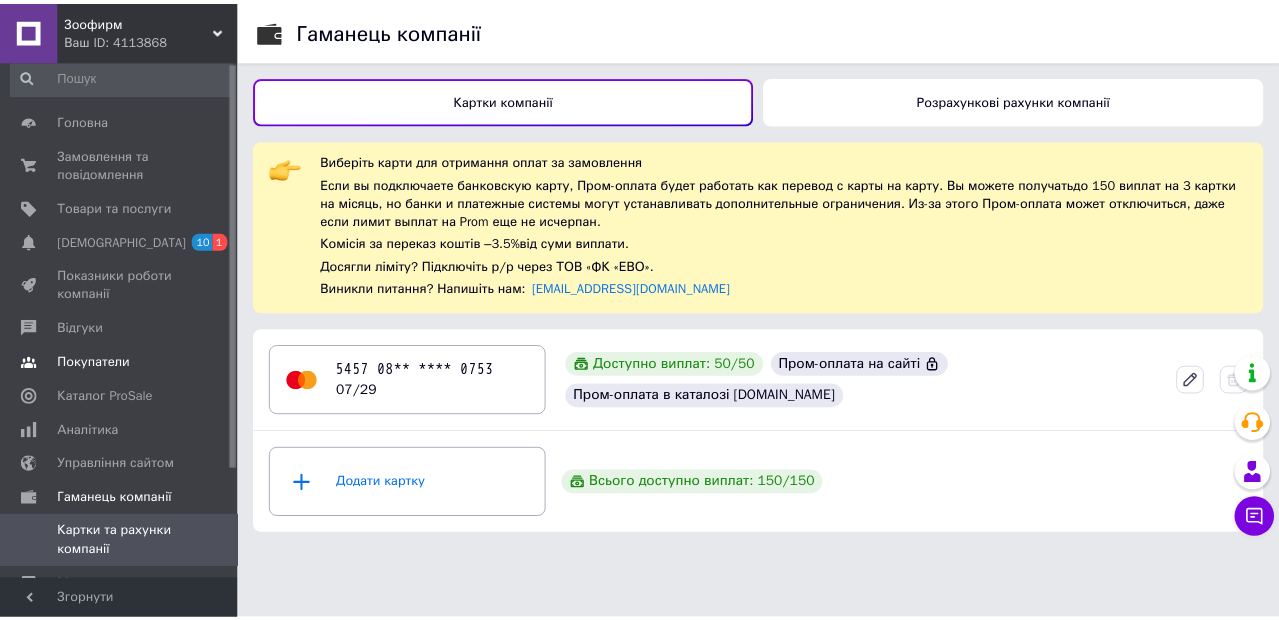 scroll, scrollTop: 0, scrollLeft: 0, axis: both 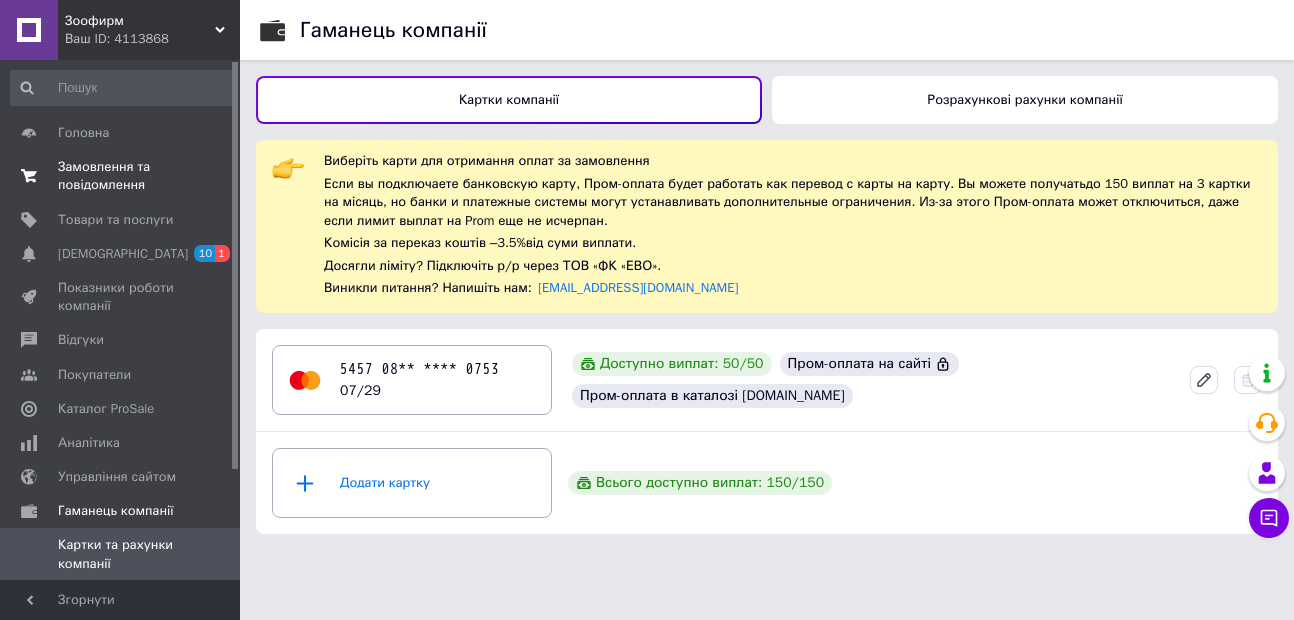 click at bounding box center [29, 176] 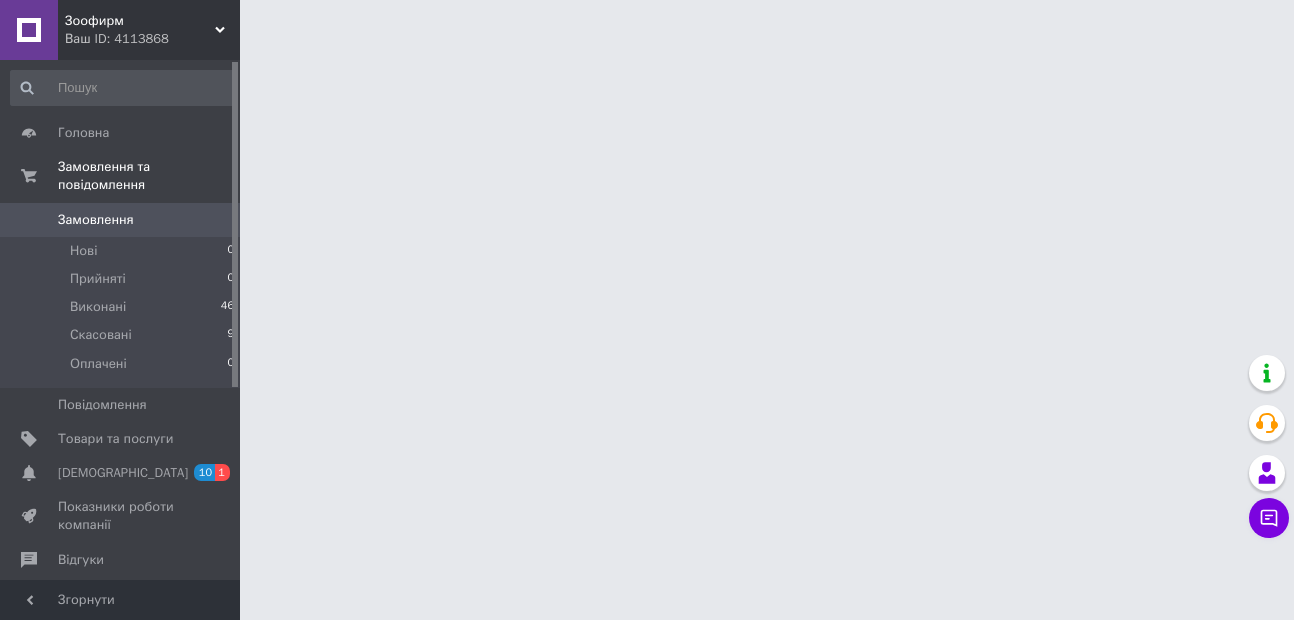 click on "Показники роботи компанії" at bounding box center [121, 516] 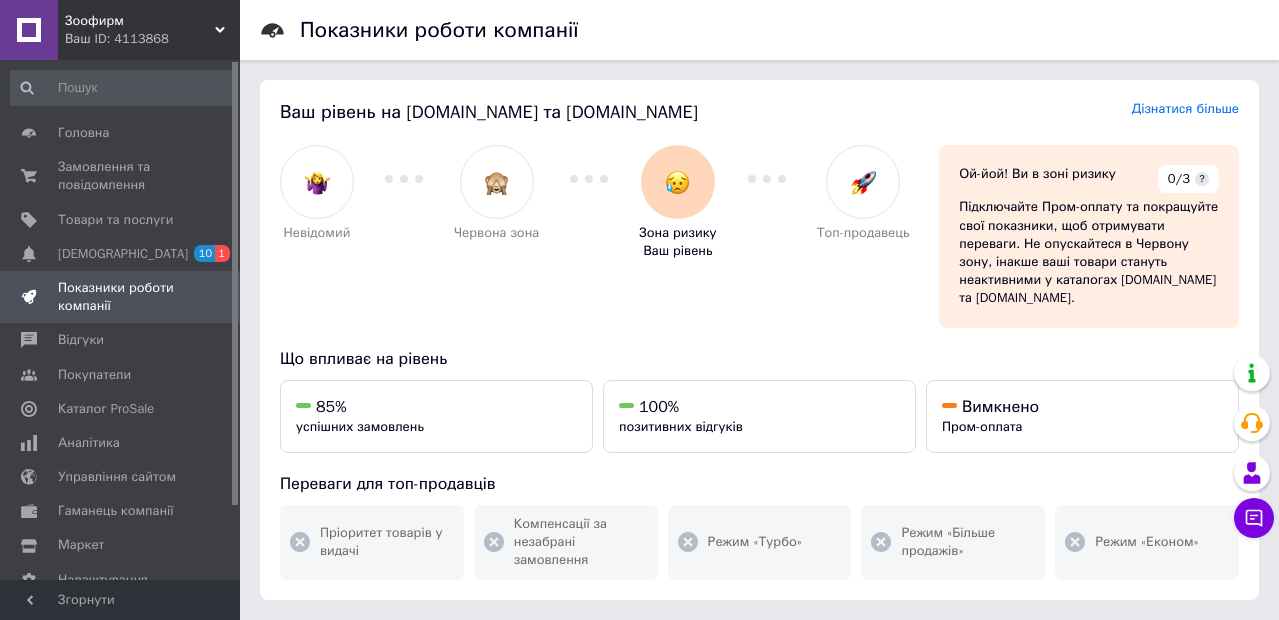 scroll, scrollTop: 240, scrollLeft: 0, axis: vertical 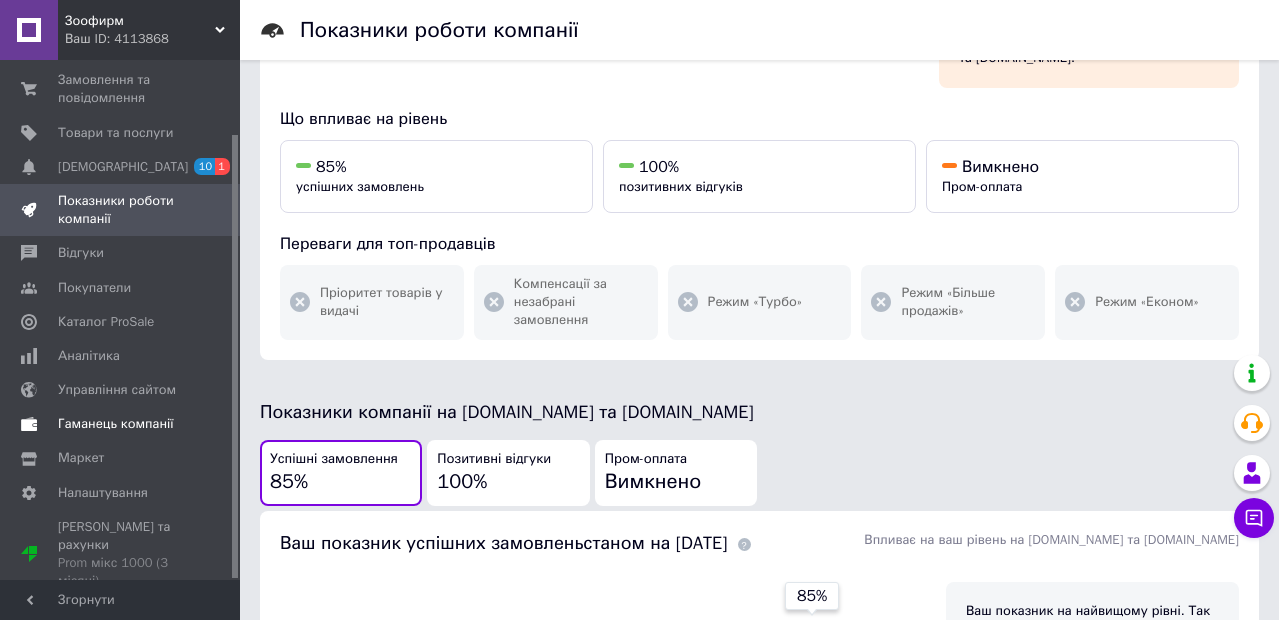click on "Гаманець компанії" at bounding box center [116, 424] 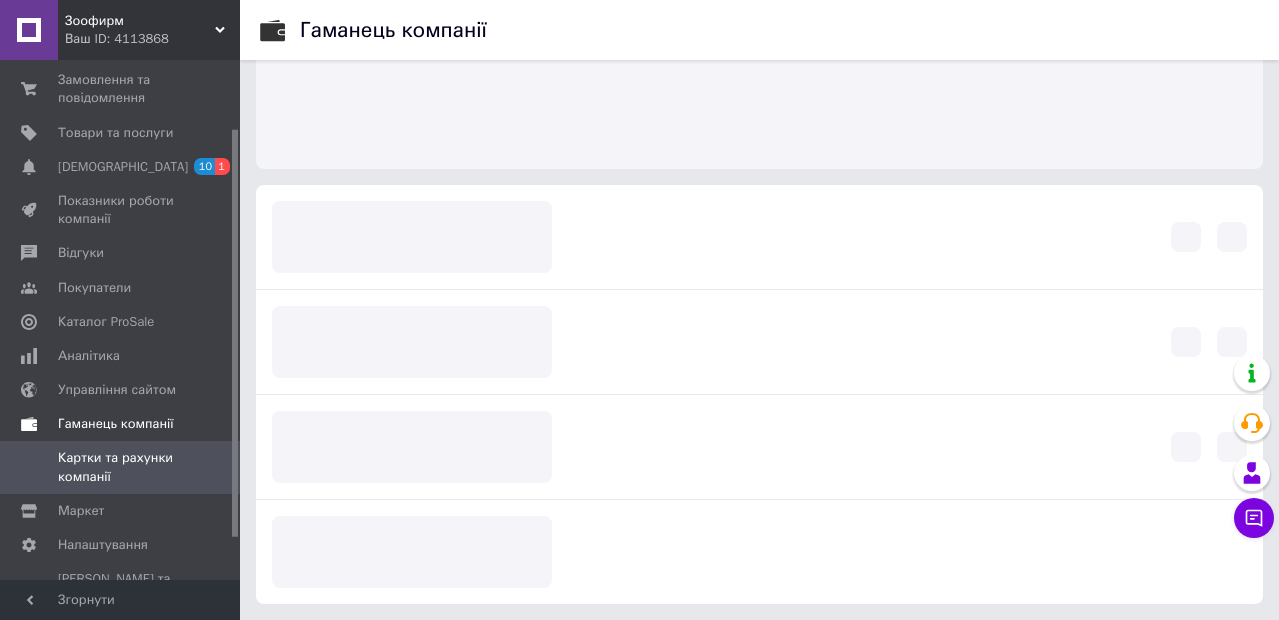 scroll, scrollTop: 0, scrollLeft: 0, axis: both 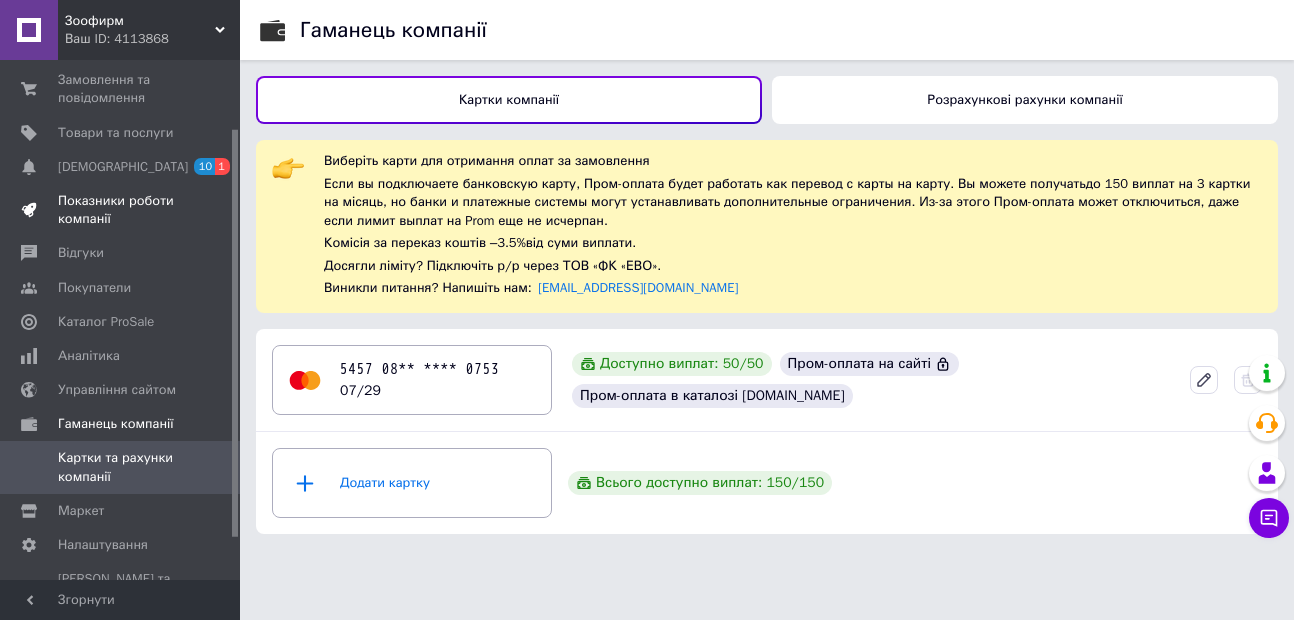 click at bounding box center (29, 210) 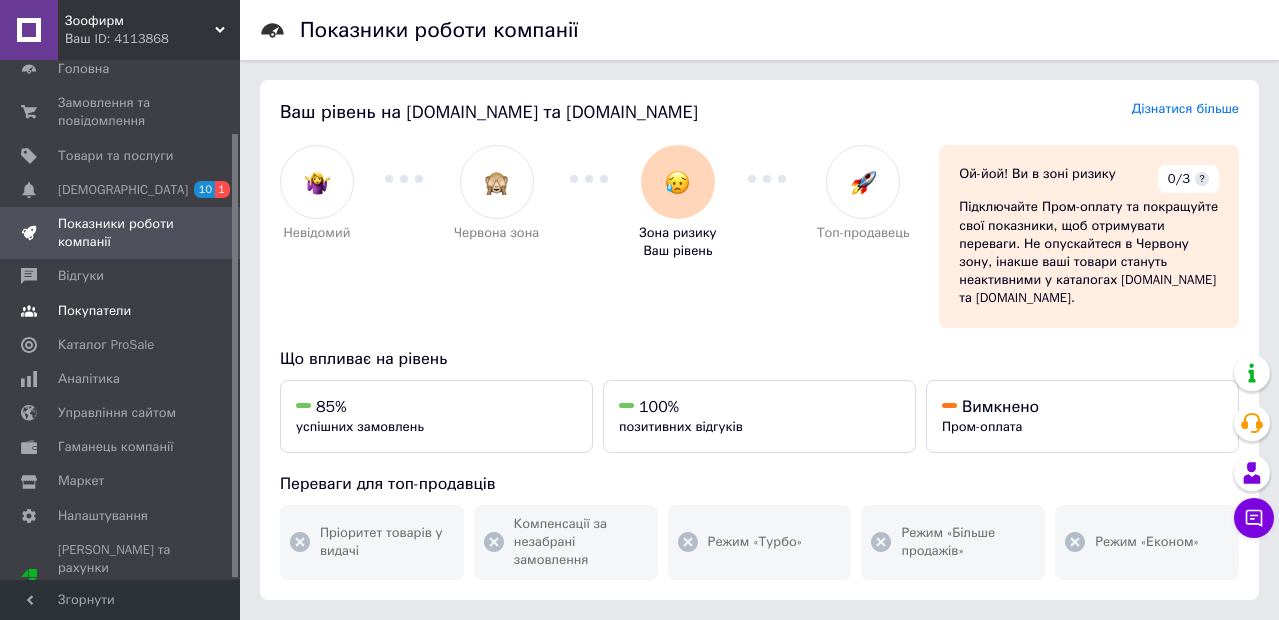 scroll, scrollTop: 87, scrollLeft: 0, axis: vertical 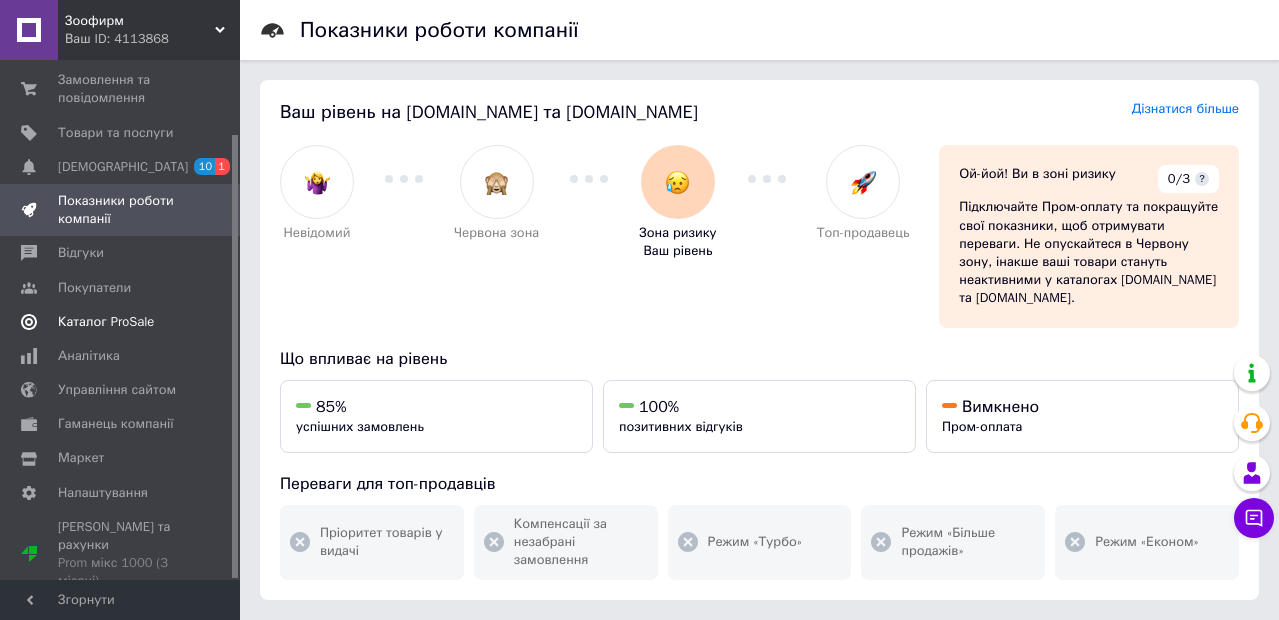 click on "Каталог ProSale" at bounding box center [106, 322] 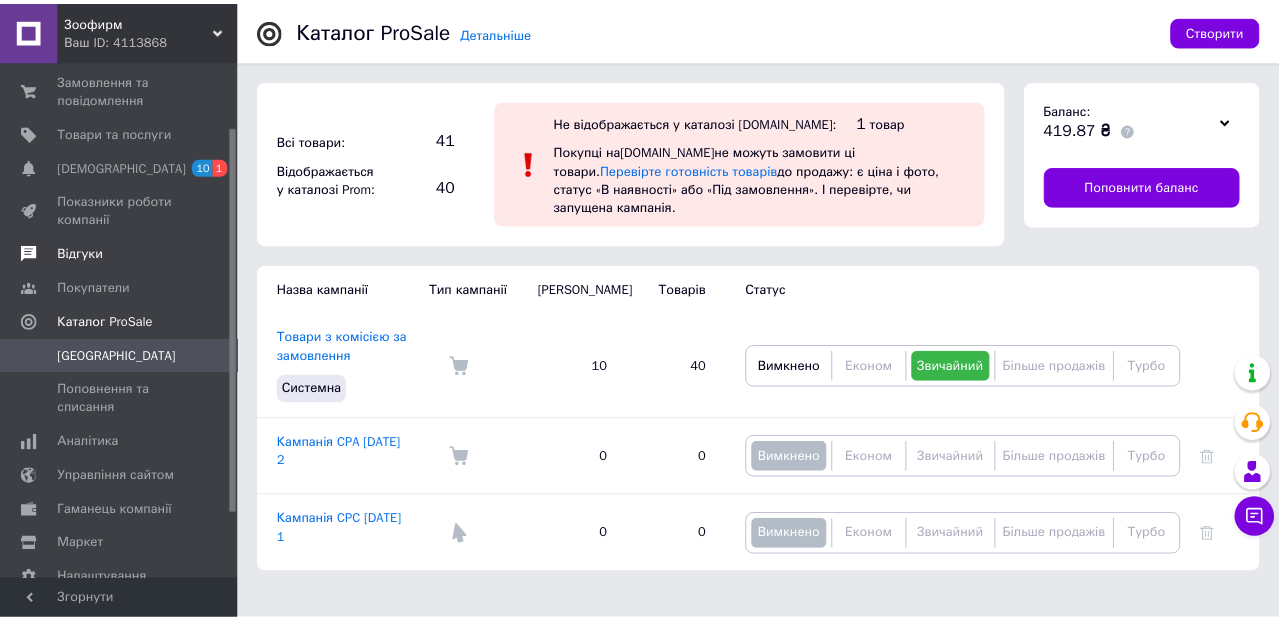 scroll, scrollTop: 0, scrollLeft: 0, axis: both 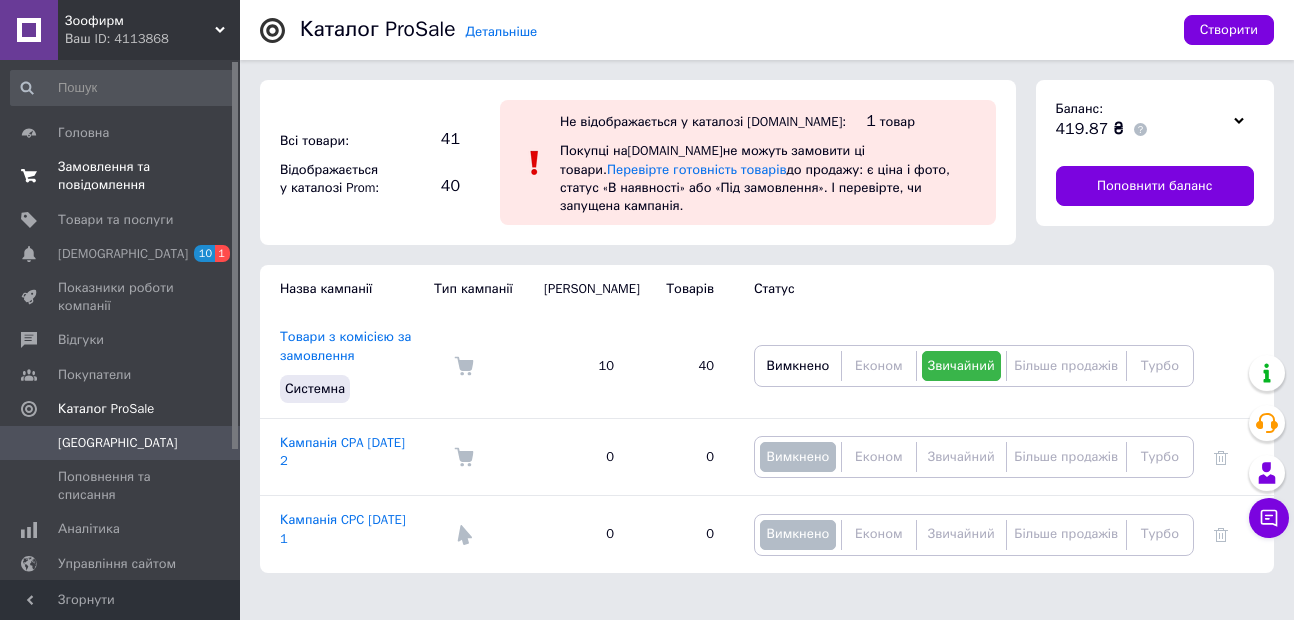 click on "Замовлення та повідомлення" at bounding box center (121, 176) 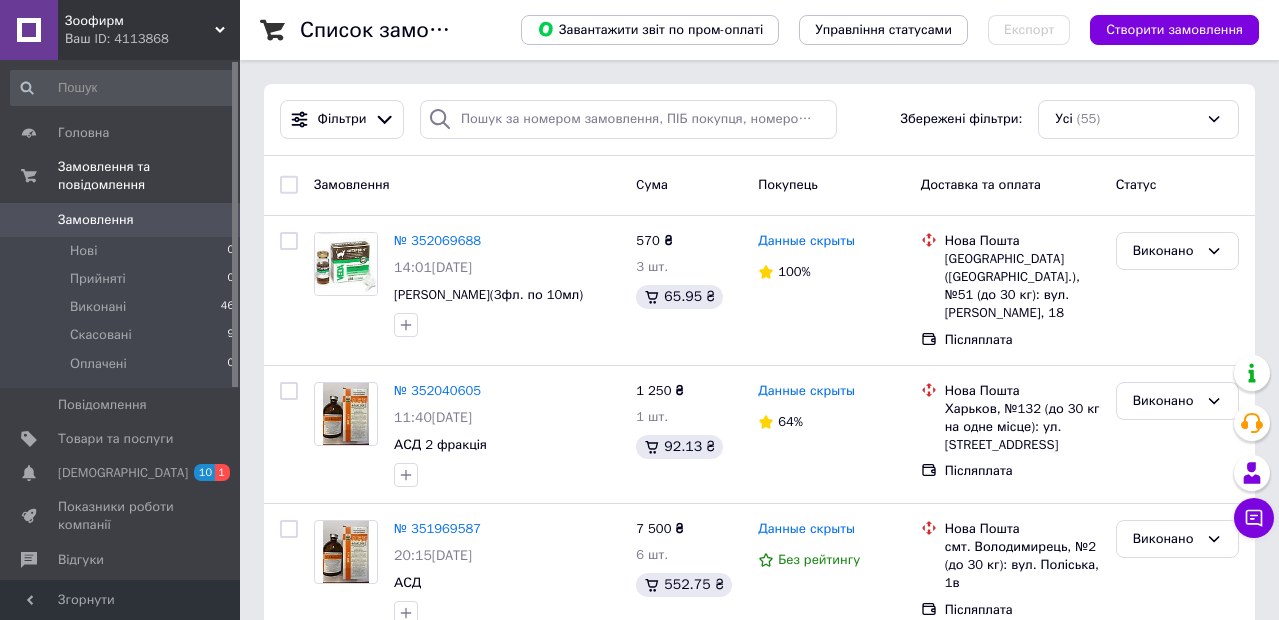 click on "Ваш ID: 4113868" at bounding box center [152, 39] 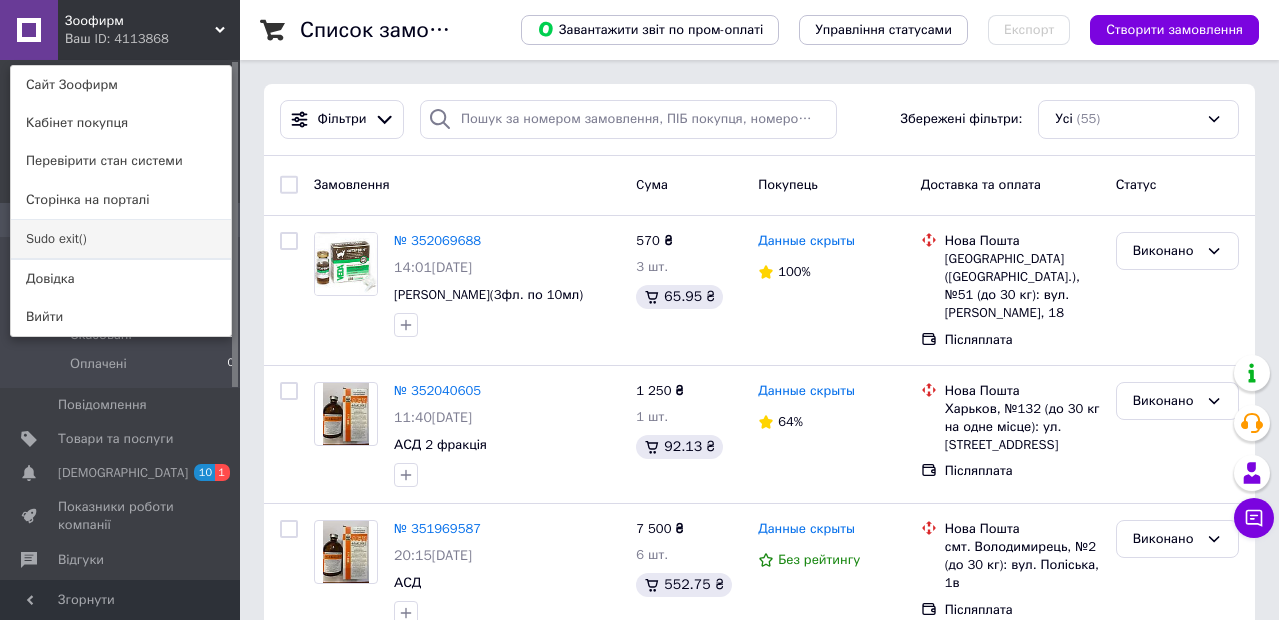click on "Sudo exit()" at bounding box center (121, 239) 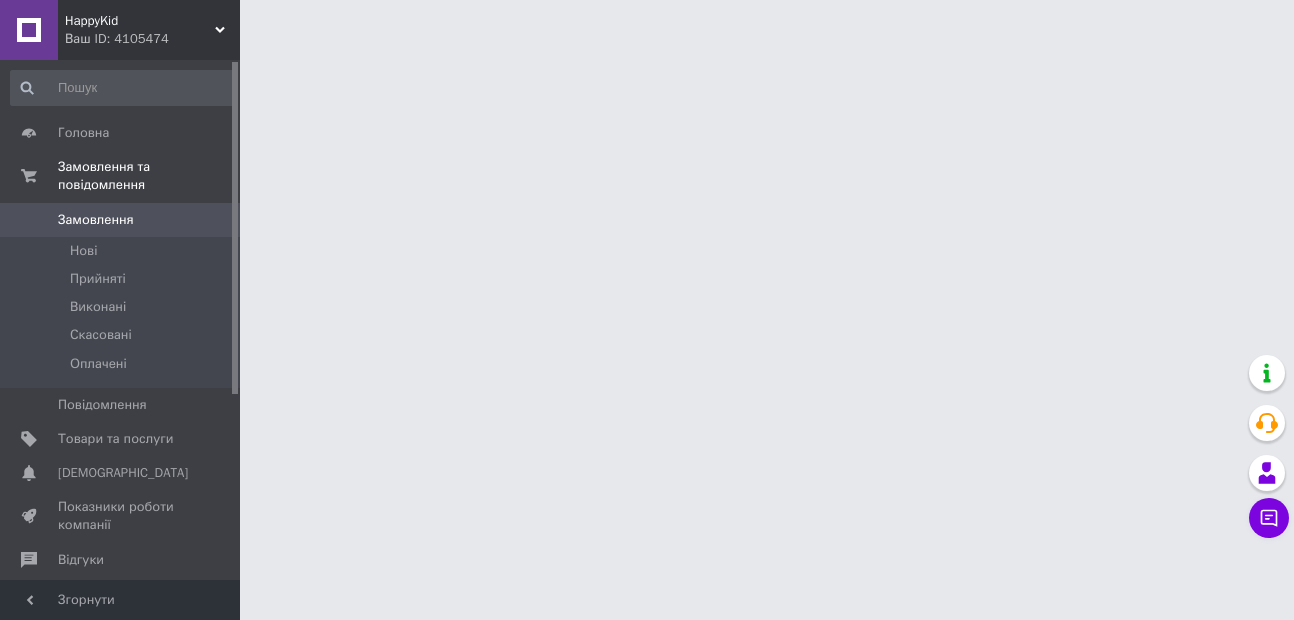 scroll, scrollTop: 0, scrollLeft: 0, axis: both 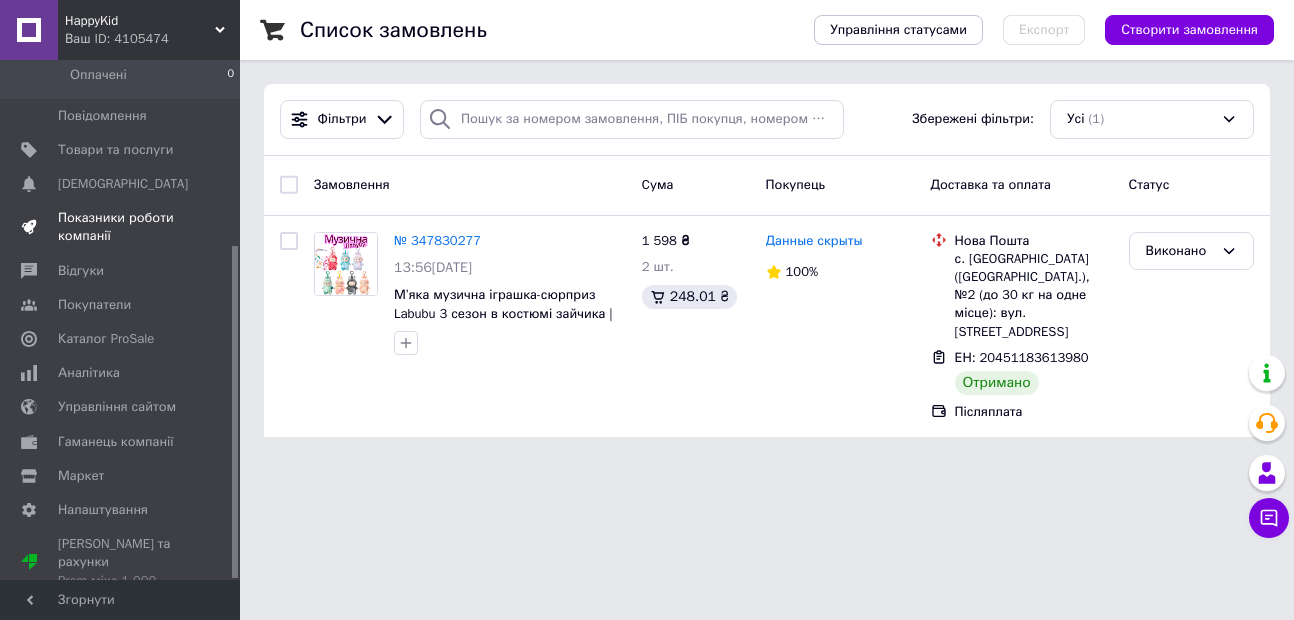 click on "Гаманець компанії" at bounding box center [123, 442] 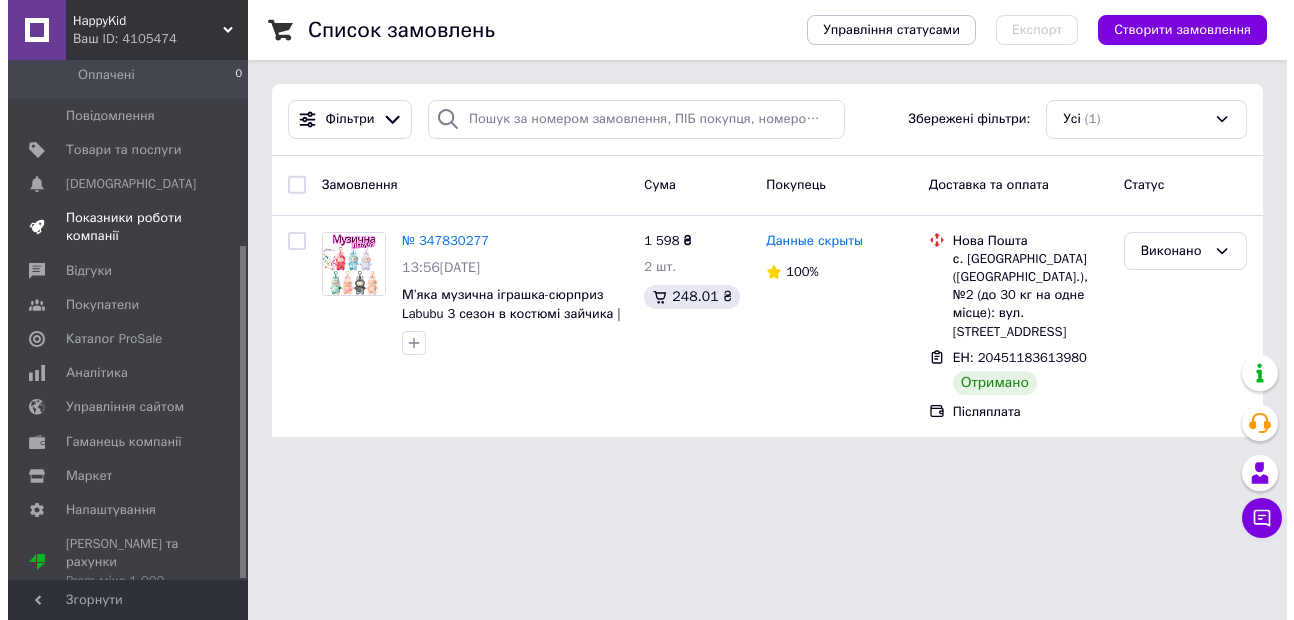 scroll, scrollTop: 122, scrollLeft: 0, axis: vertical 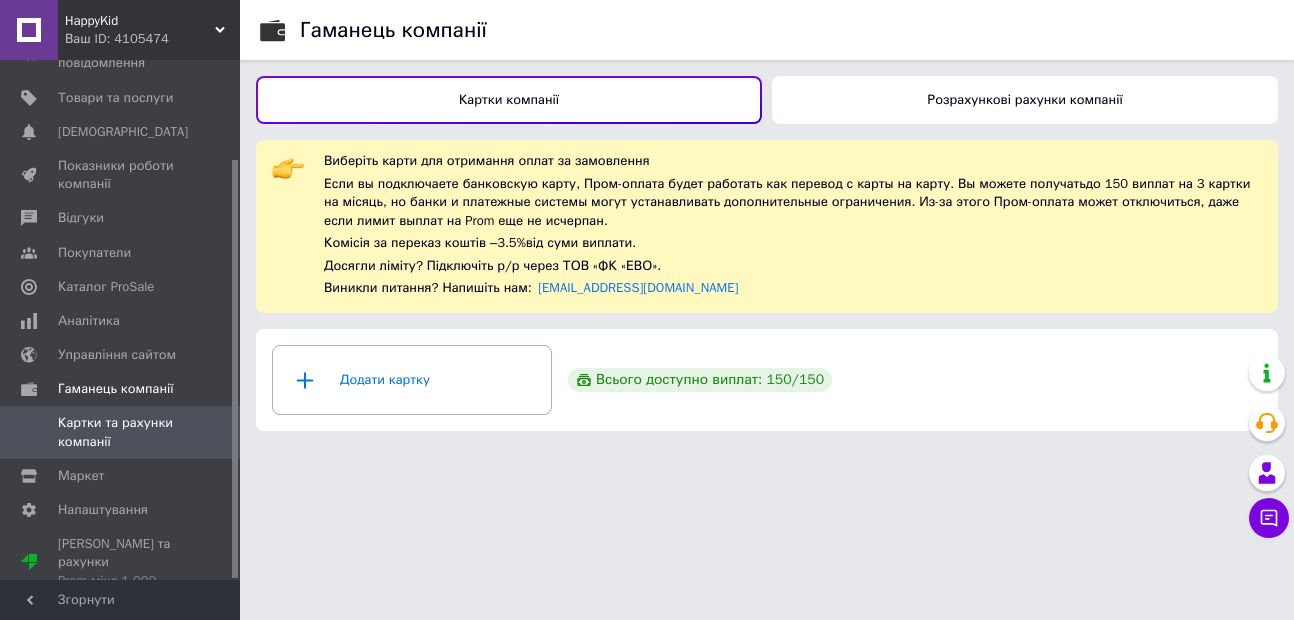 click on "Розрахункові рахунки компанії" at bounding box center (1025, 100) 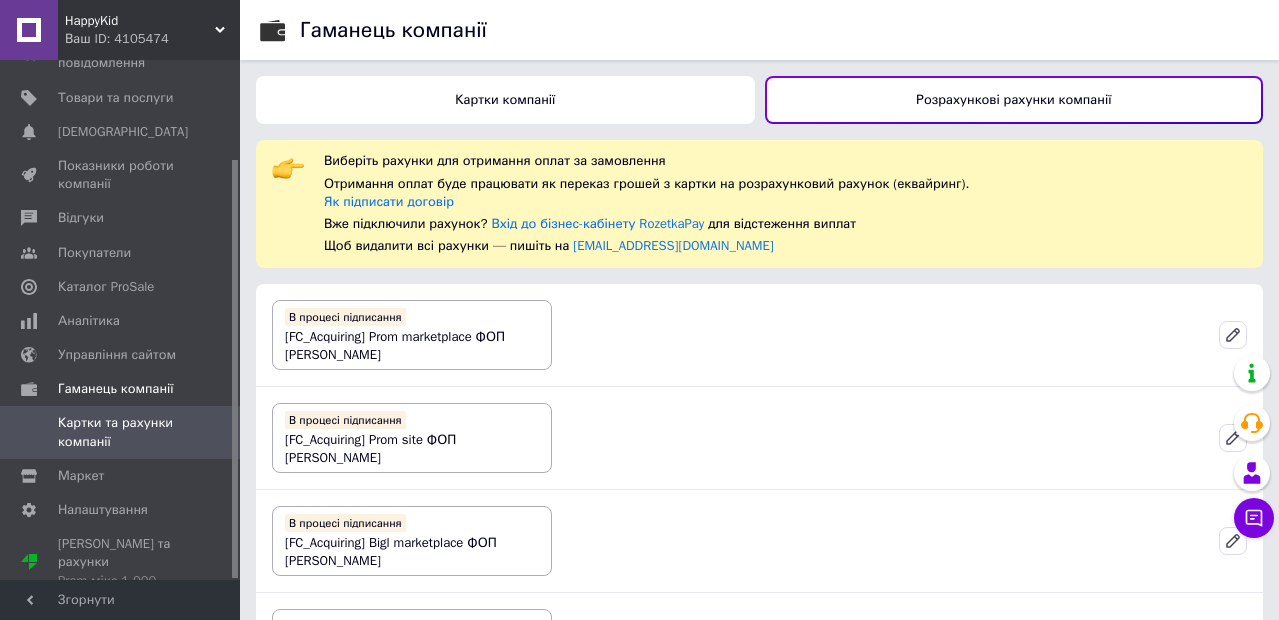 click on "Картки компанії" at bounding box center [505, 100] 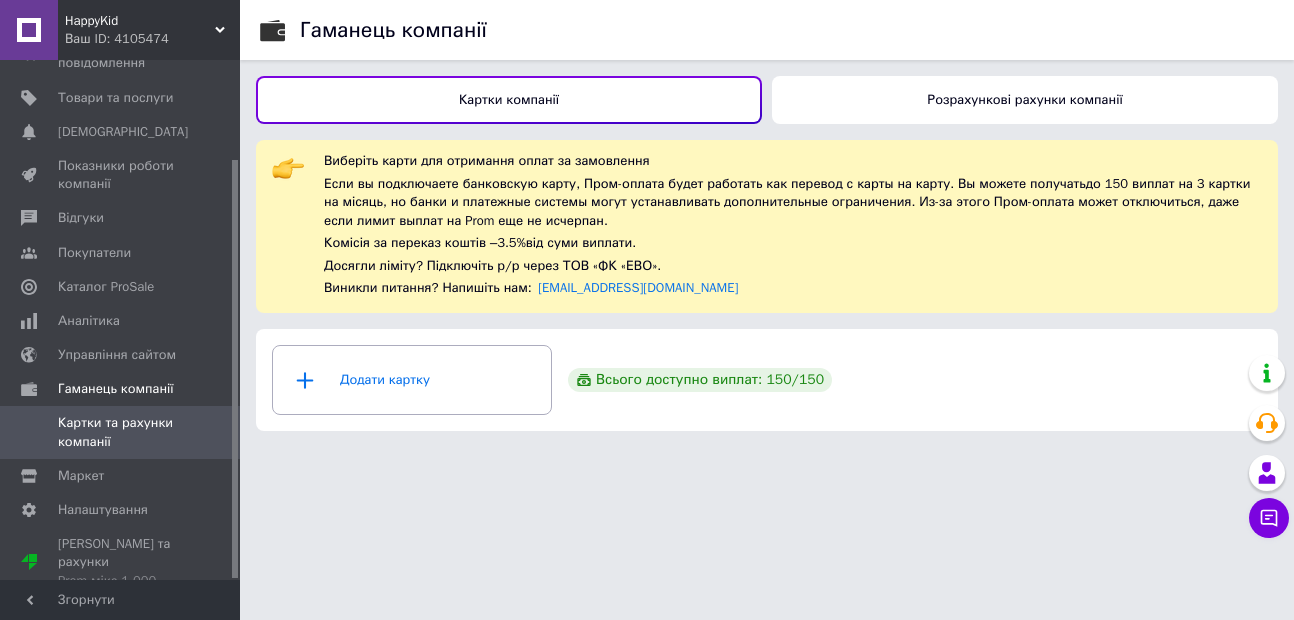 click on "HappyKid" at bounding box center [140, 21] 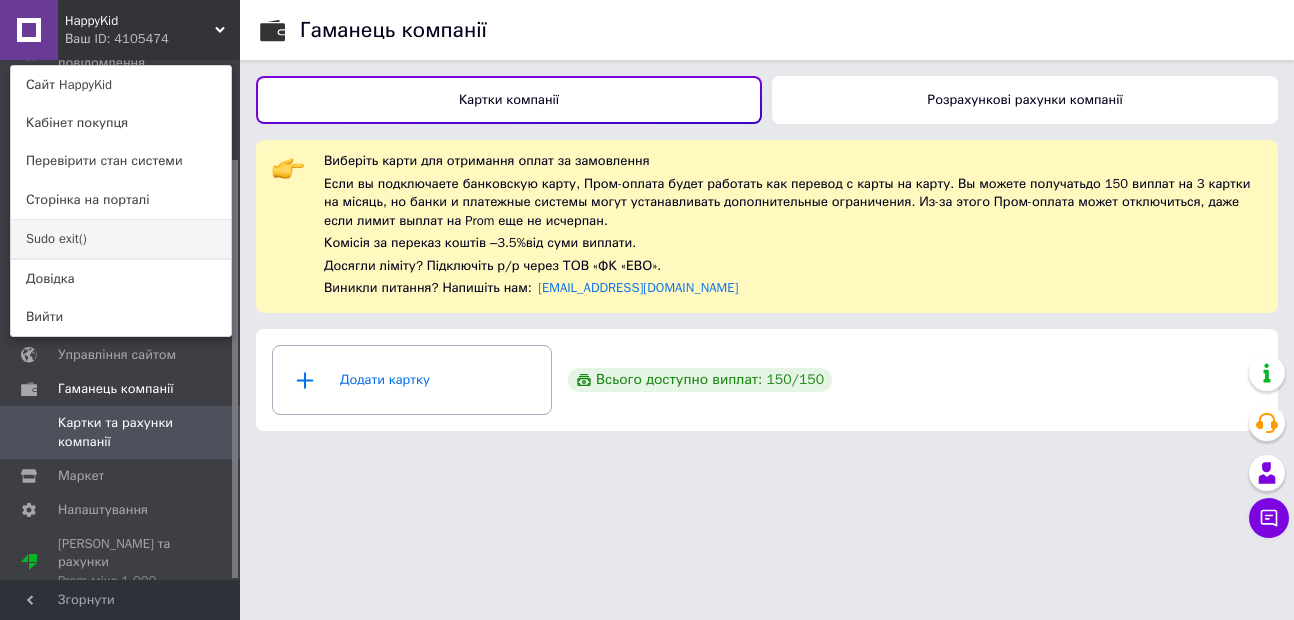 click on "Sudo exit()" at bounding box center [121, 239] 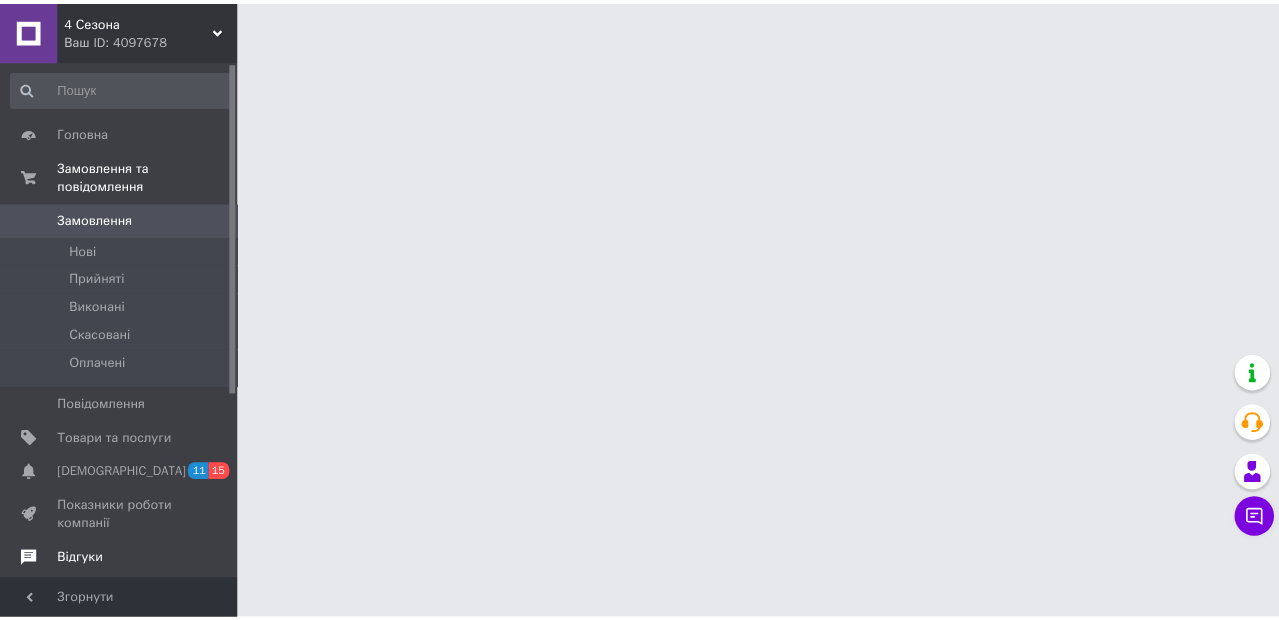 scroll, scrollTop: 0, scrollLeft: 0, axis: both 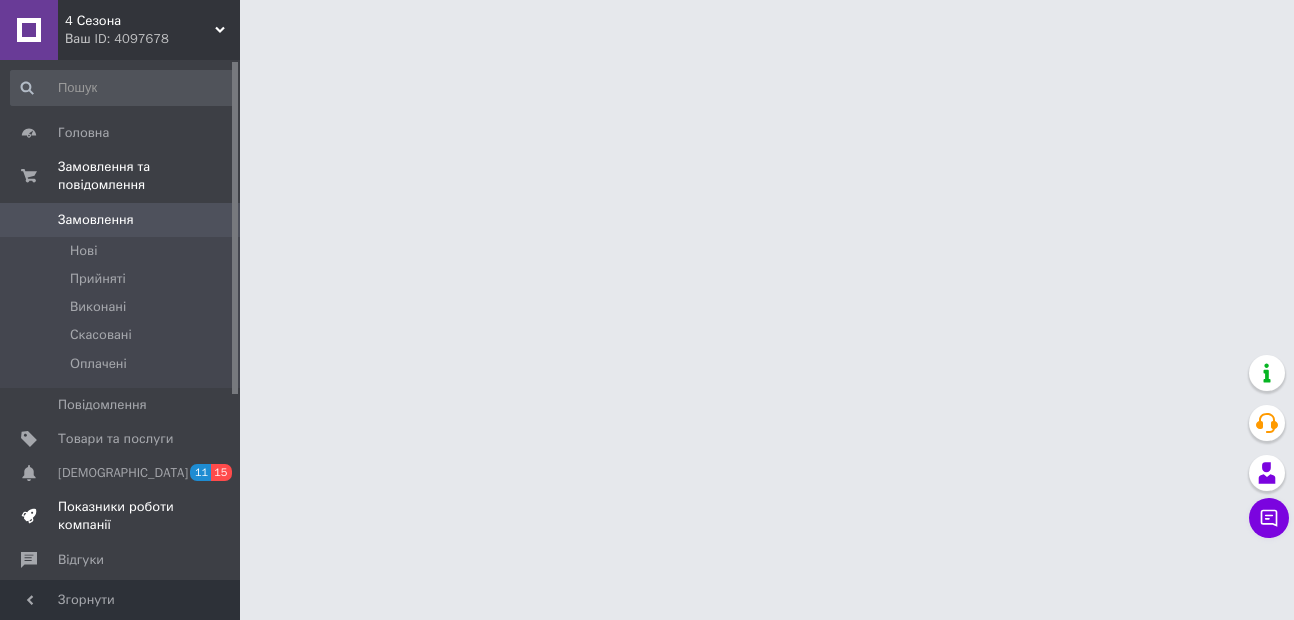 click on "Показники роботи компанії" at bounding box center (121, 516) 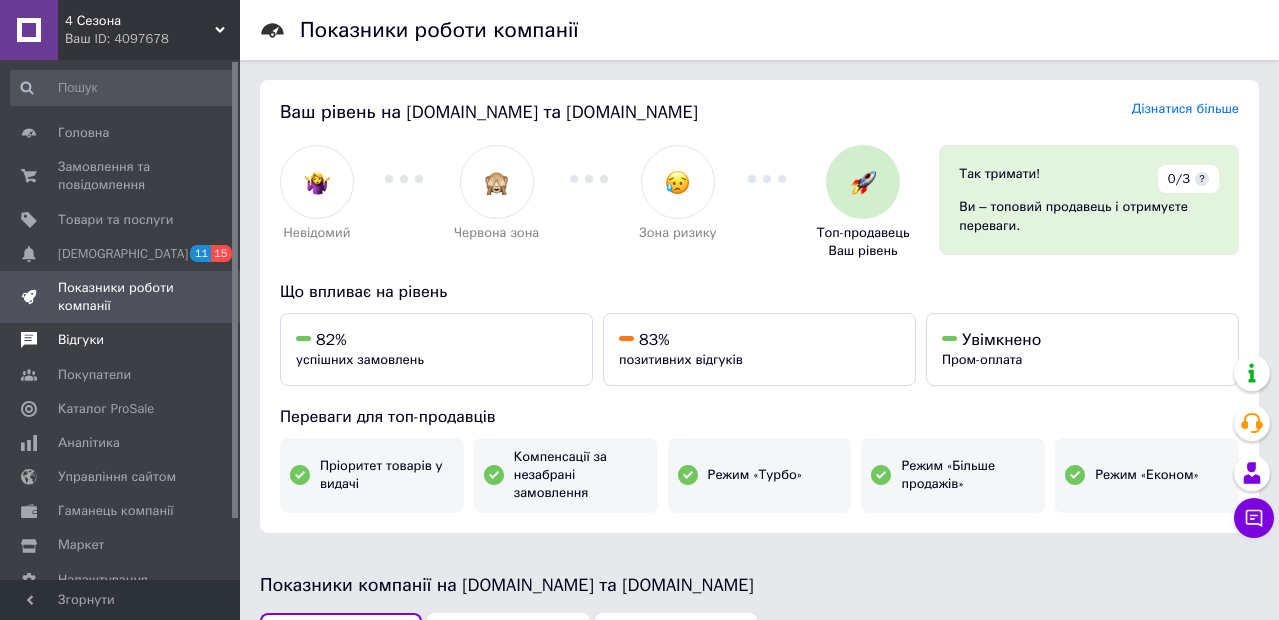 click on "Відгуки" at bounding box center [121, 340] 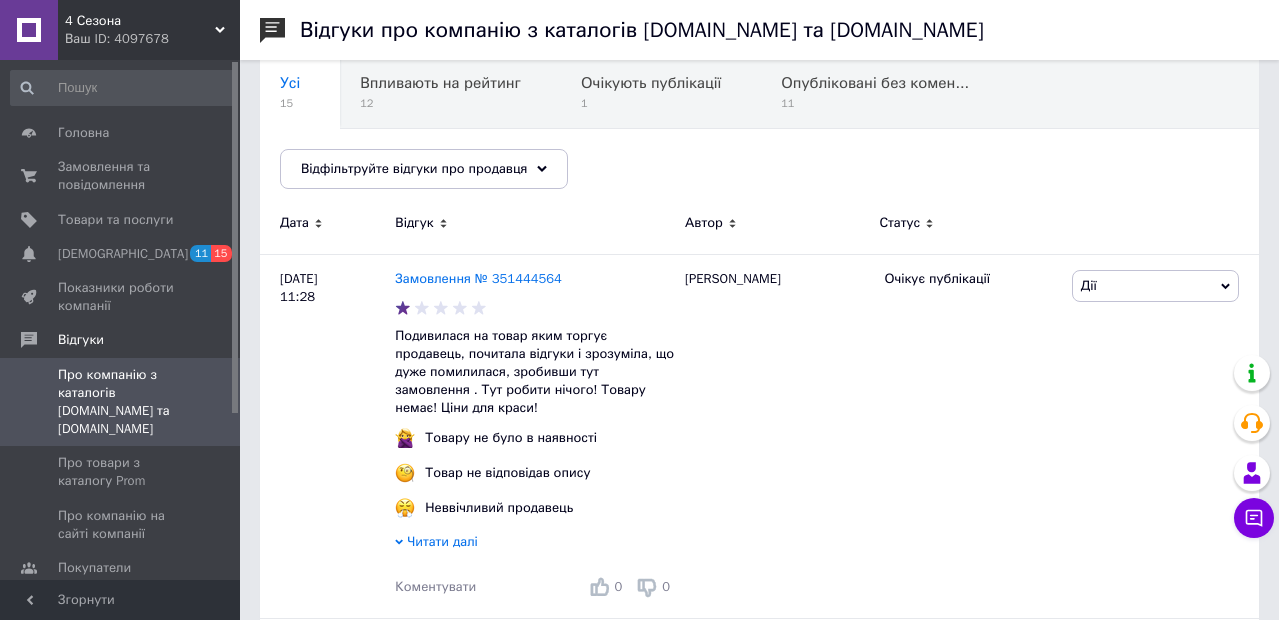 scroll, scrollTop: 120, scrollLeft: 0, axis: vertical 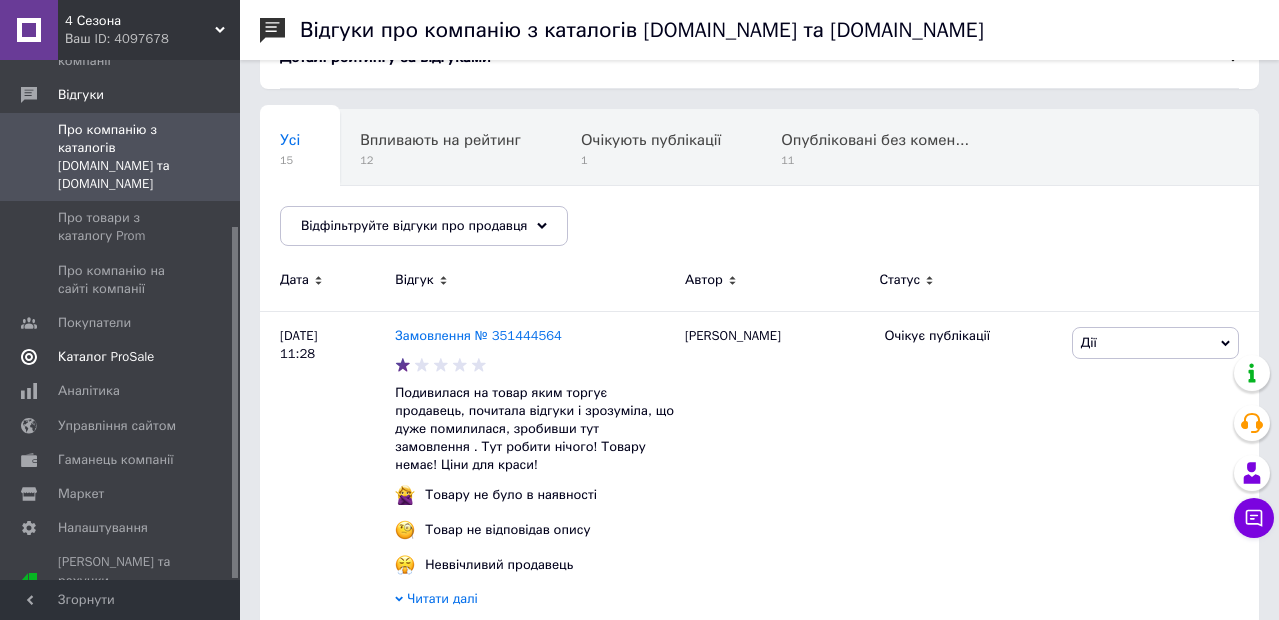 click on "Каталог ProSale" at bounding box center [106, 357] 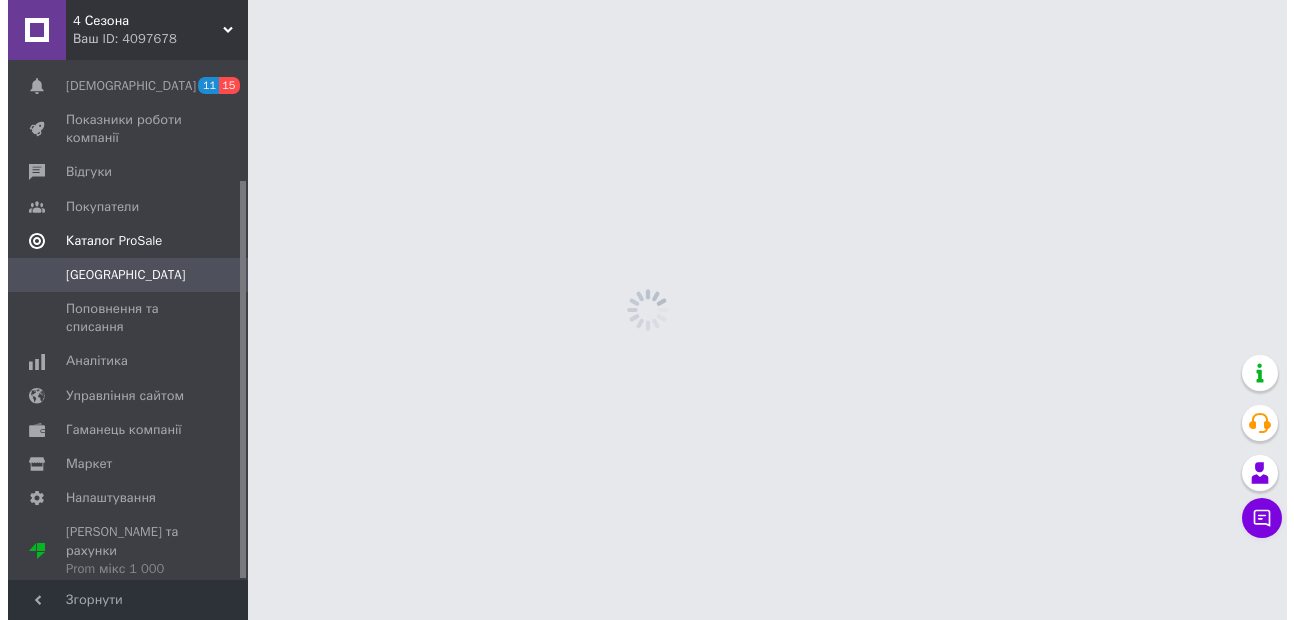 scroll, scrollTop: 0, scrollLeft: 0, axis: both 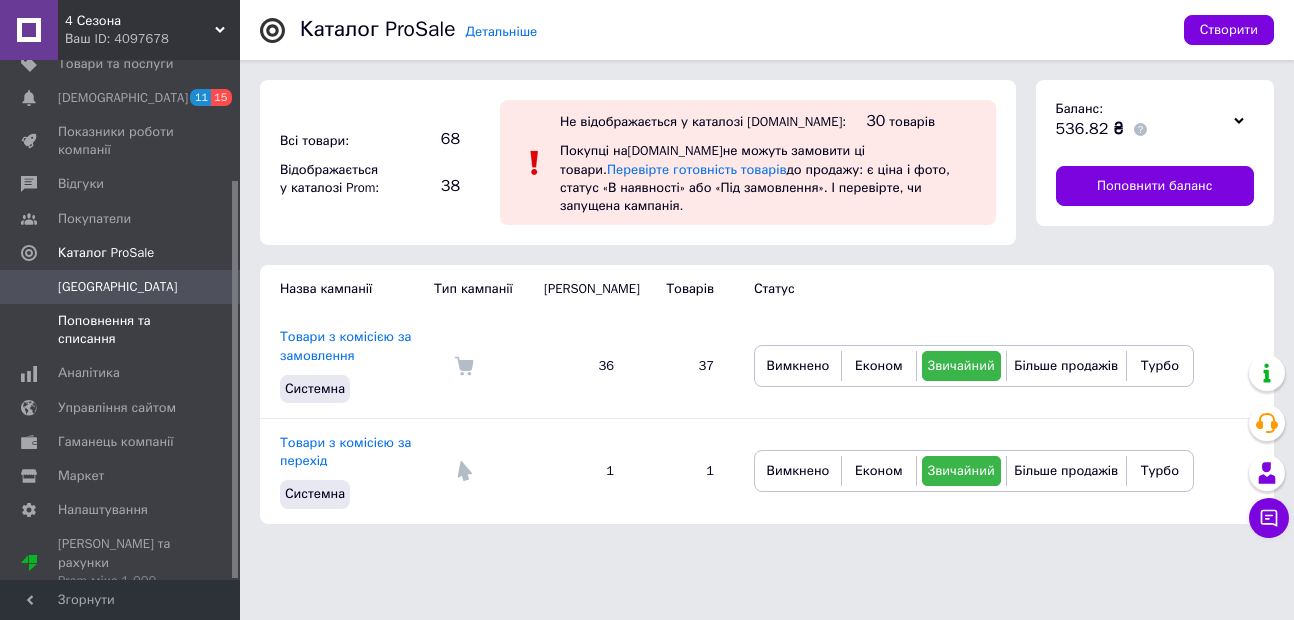 click on "Поповнення та списання" at bounding box center [121, 330] 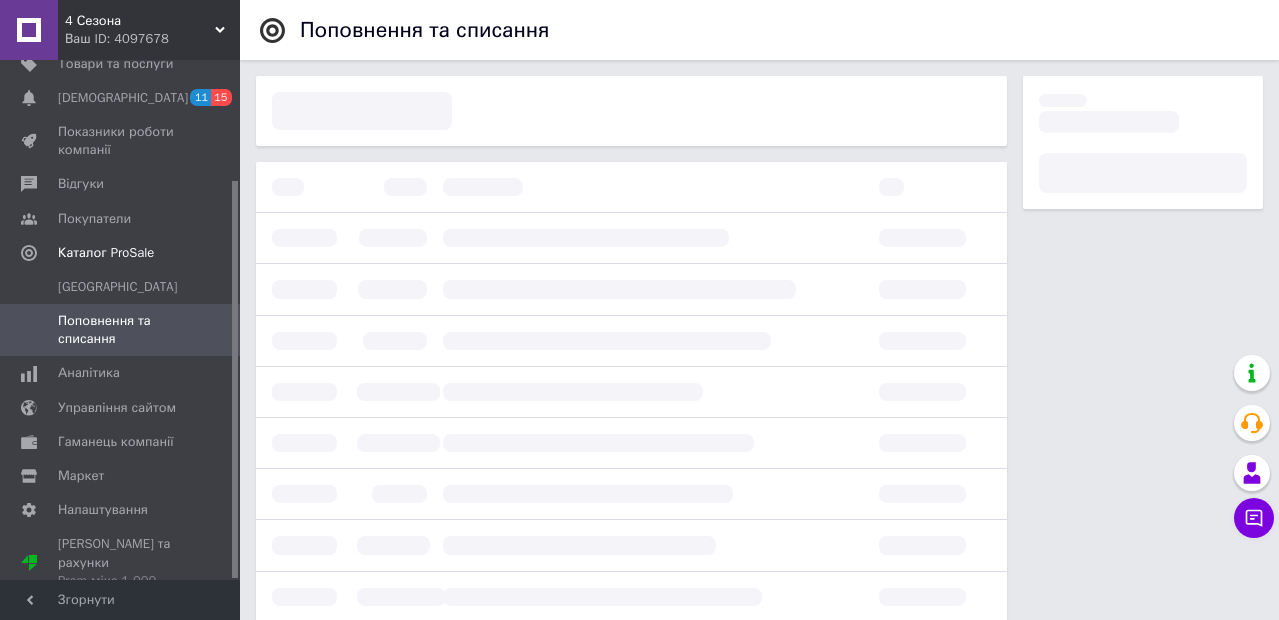 click on "4 Сезона Ваш ID: 4097678" at bounding box center (149, 30) 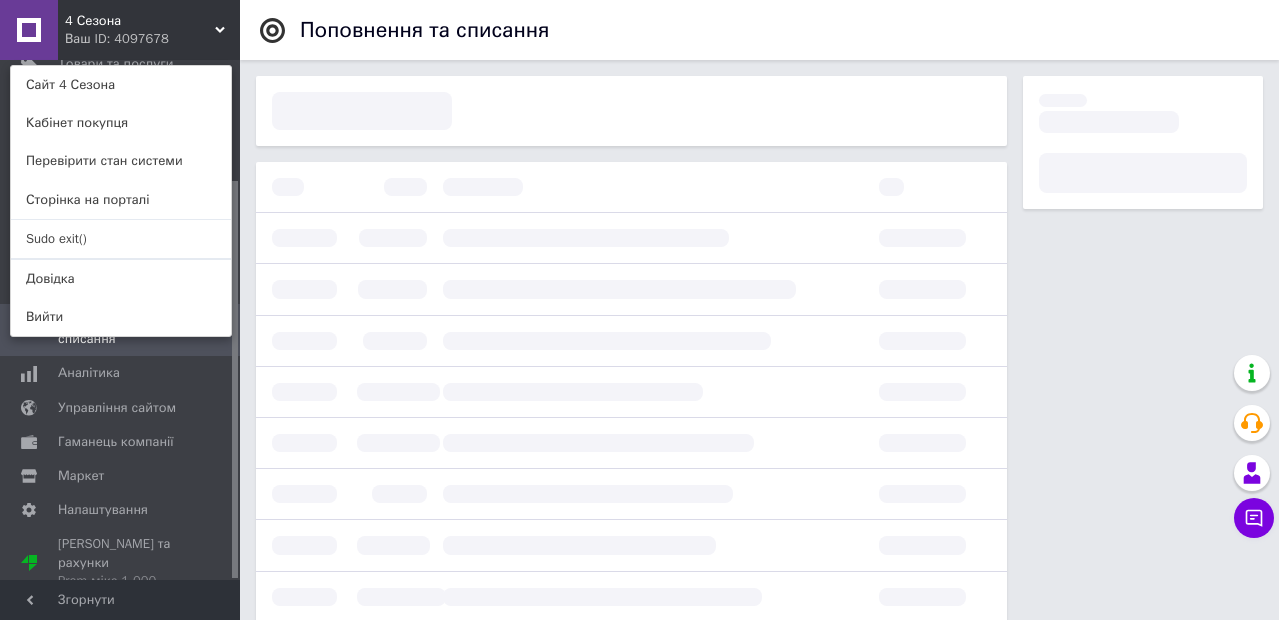 click on "Sudo exit()" at bounding box center (121, 239) 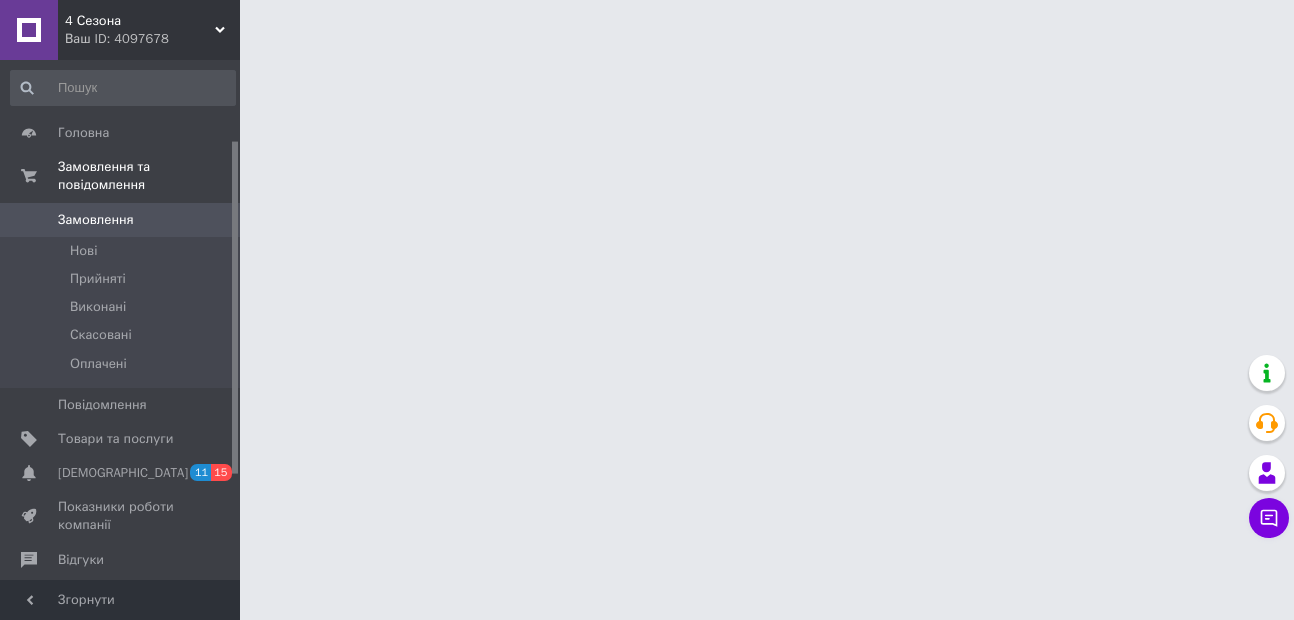 scroll, scrollTop: 0, scrollLeft: 0, axis: both 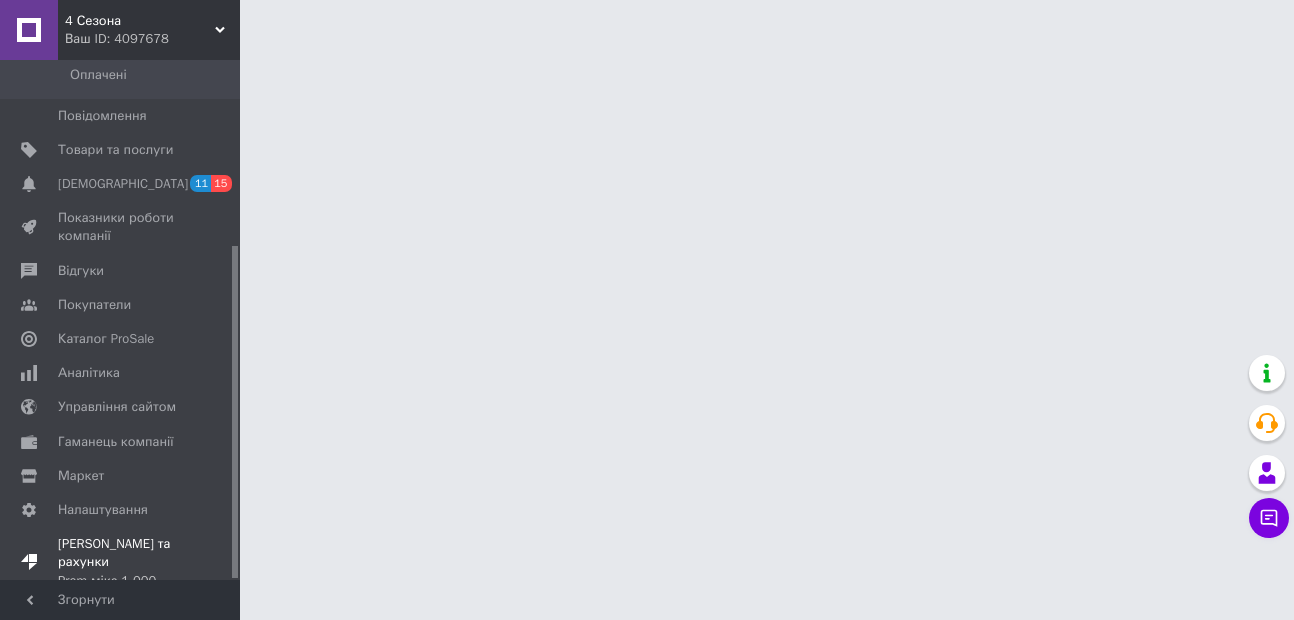 click on "[PERSON_NAME] та рахунки Prom мікс 1 000" at bounding box center (121, 562) 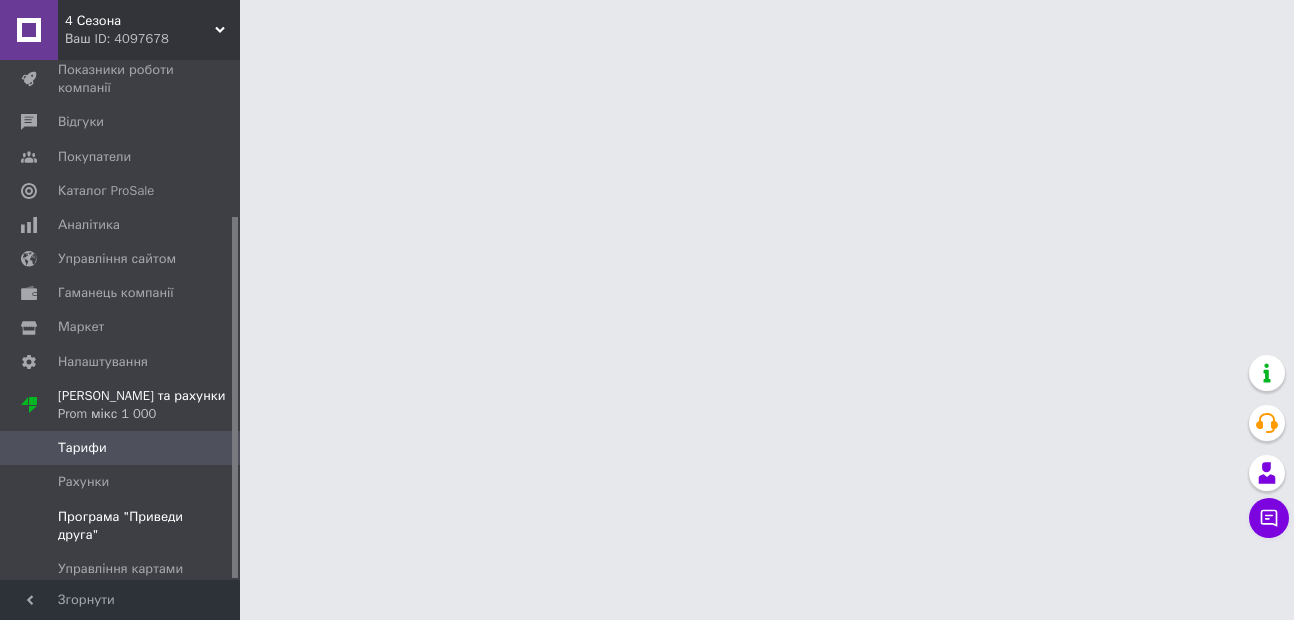 scroll, scrollTop: 224, scrollLeft: 0, axis: vertical 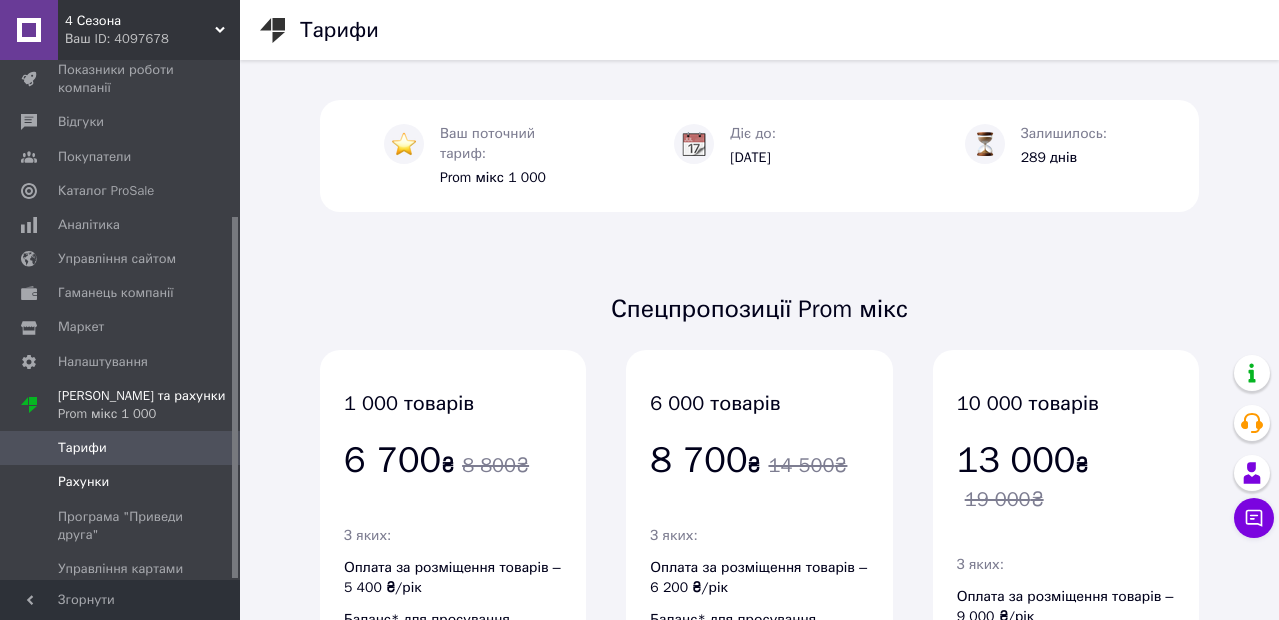 click on "Рахунки" at bounding box center [83, 482] 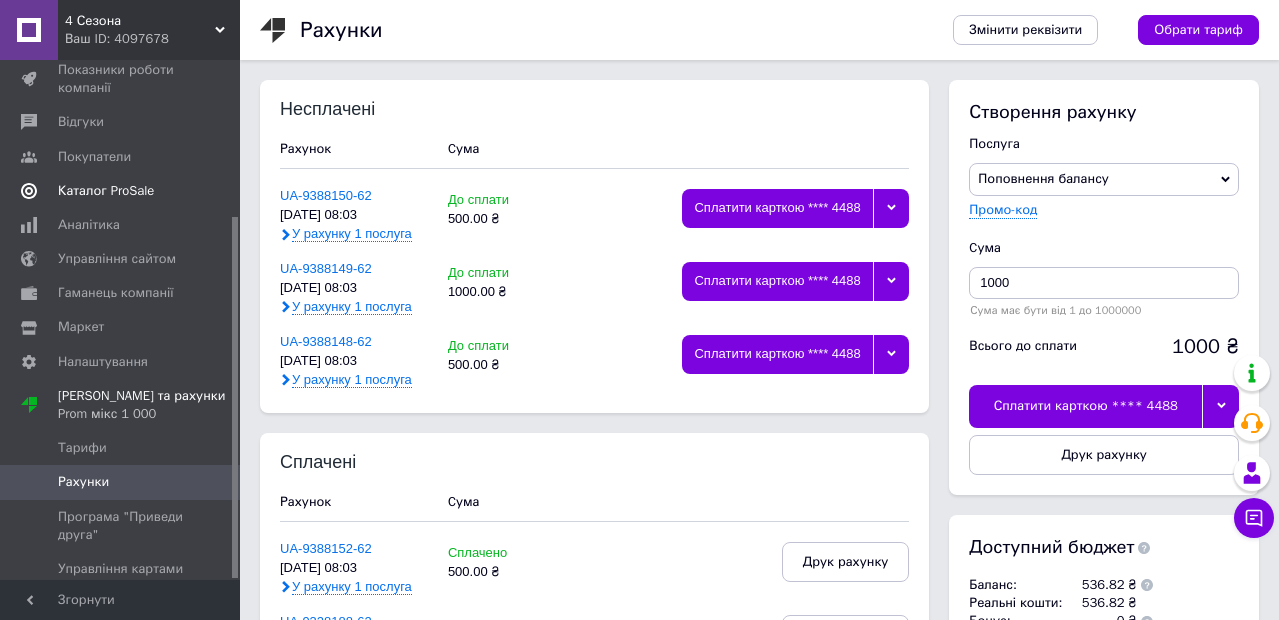 click on "Каталог ProSale" at bounding box center [123, 191] 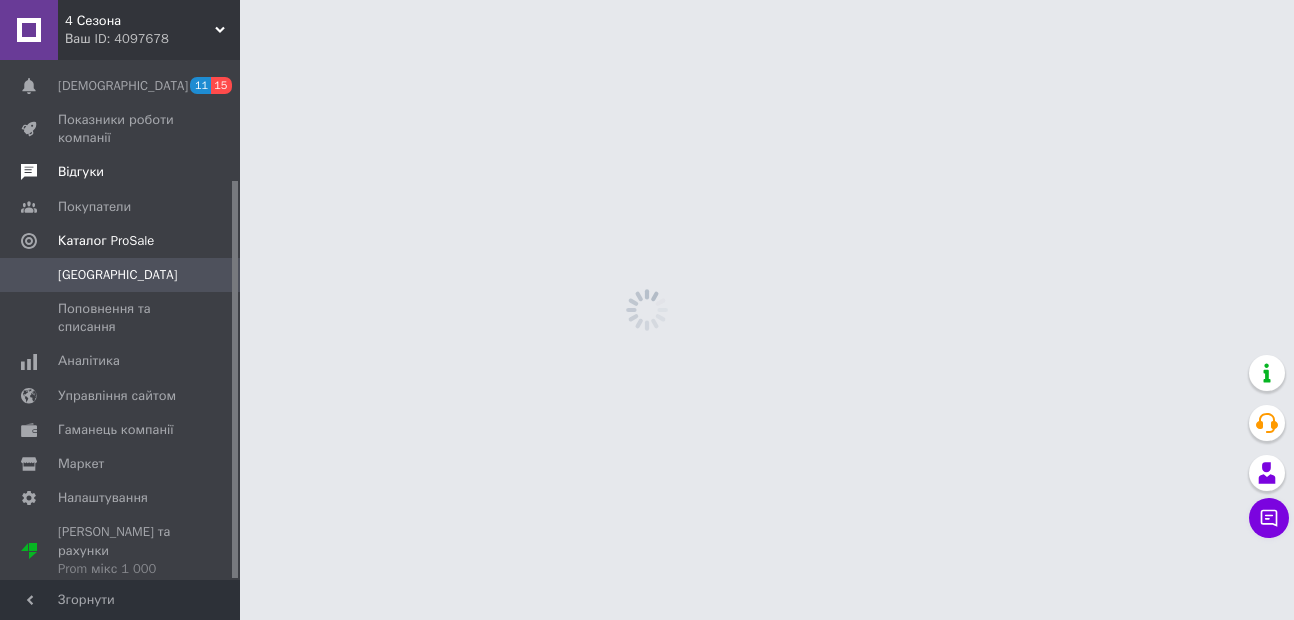 scroll, scrollTop: 156, scrollLeft: 0, axis: vertical 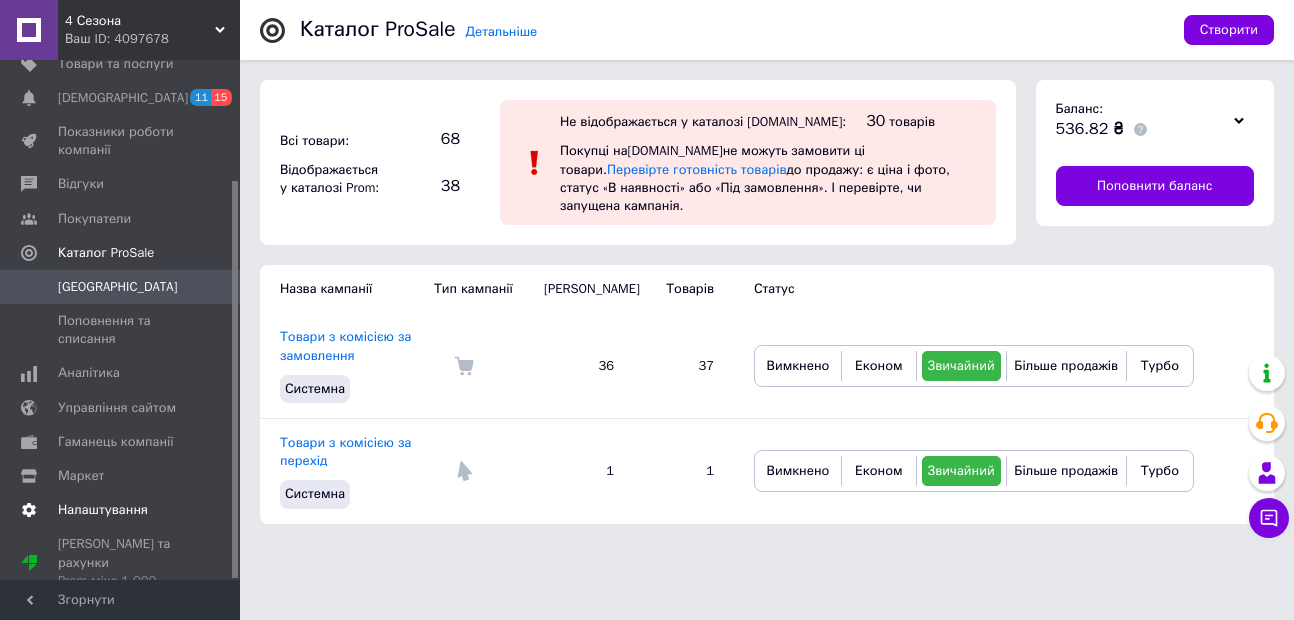click on "Налаштування" at bounding box center [103, 510] 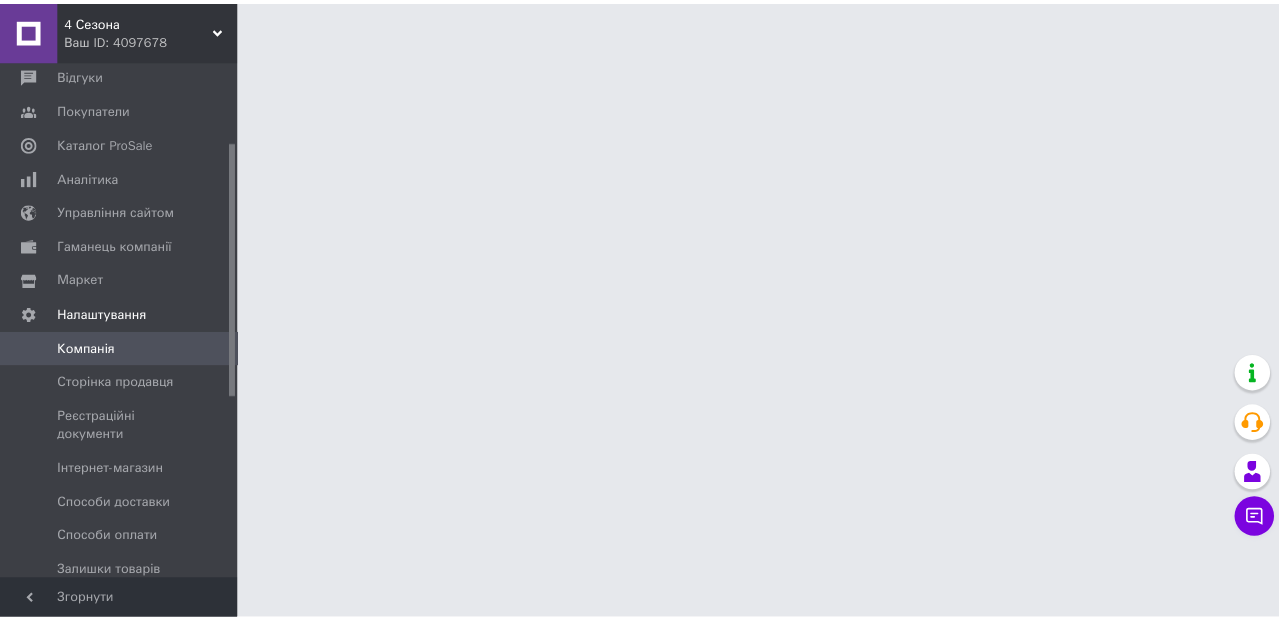 scroll, scrollTop: 534, scrollLeft: 0, axis: vertical 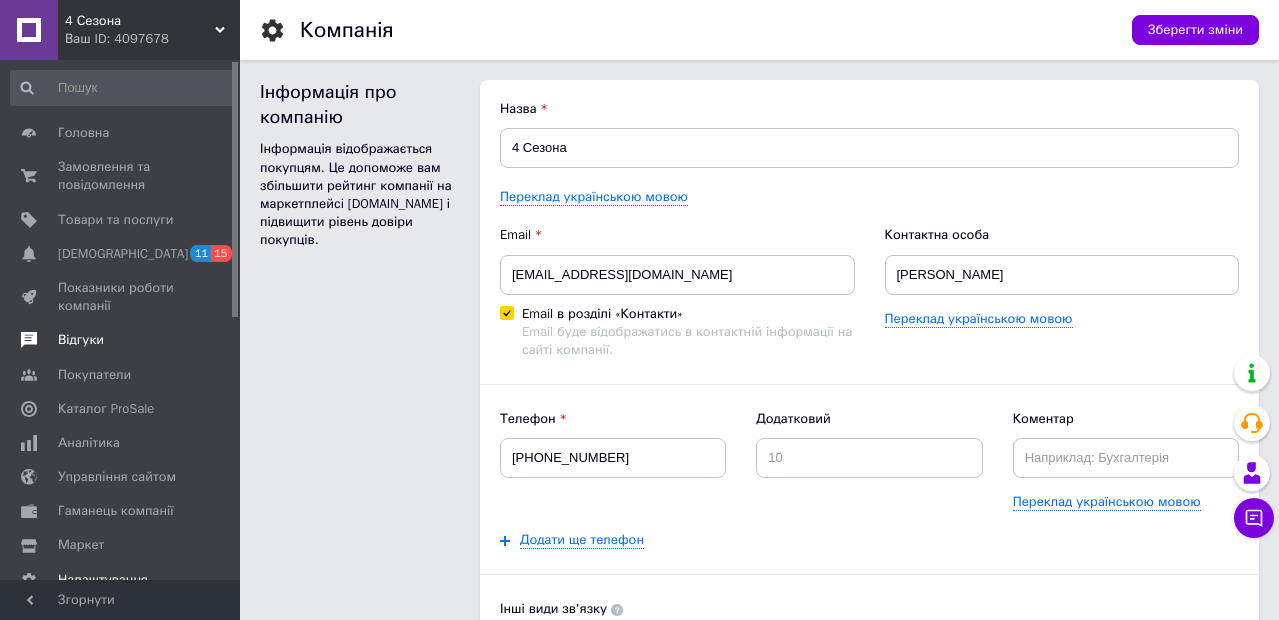 click on "Відгуки" at bounding box center (121, 340) 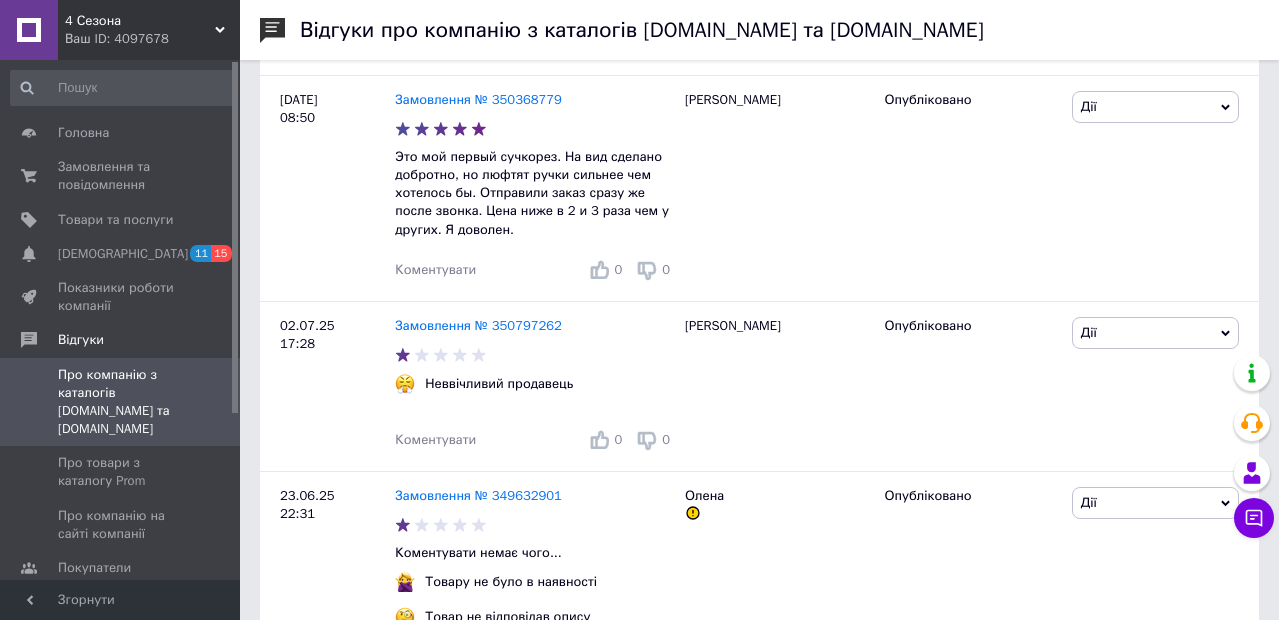 scroll, scrollTop: 600, scrollLeft: 0, axis: vertical 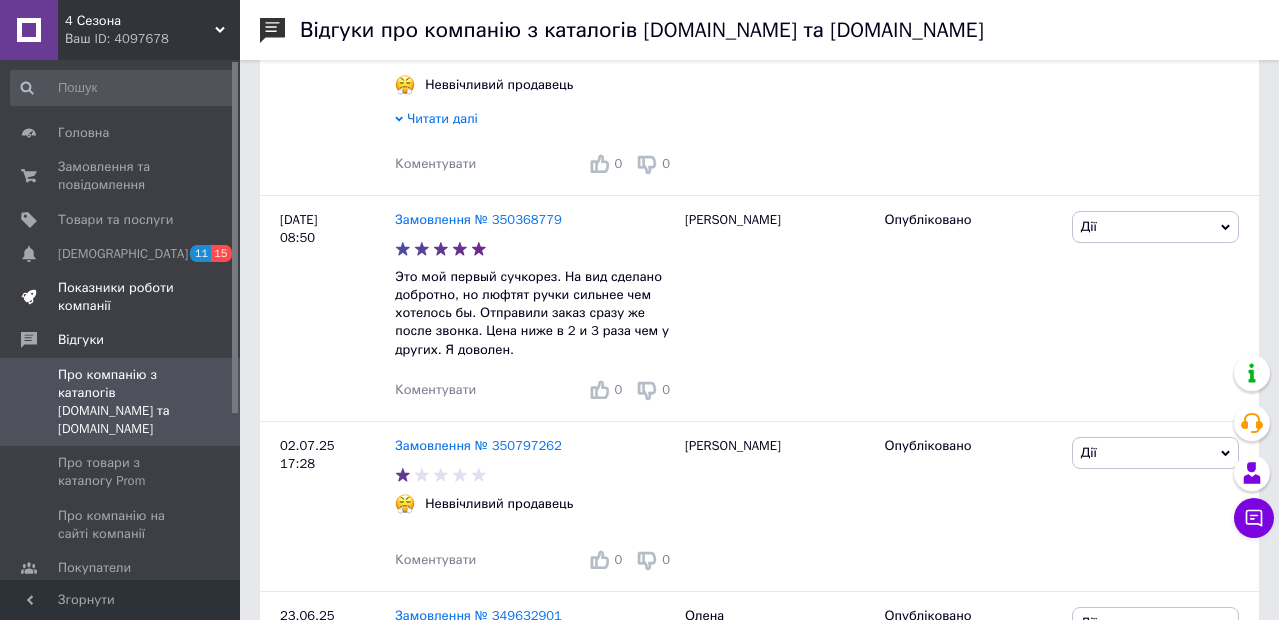 click on "Показники роботи компанії" at bounding box center [121, 297] 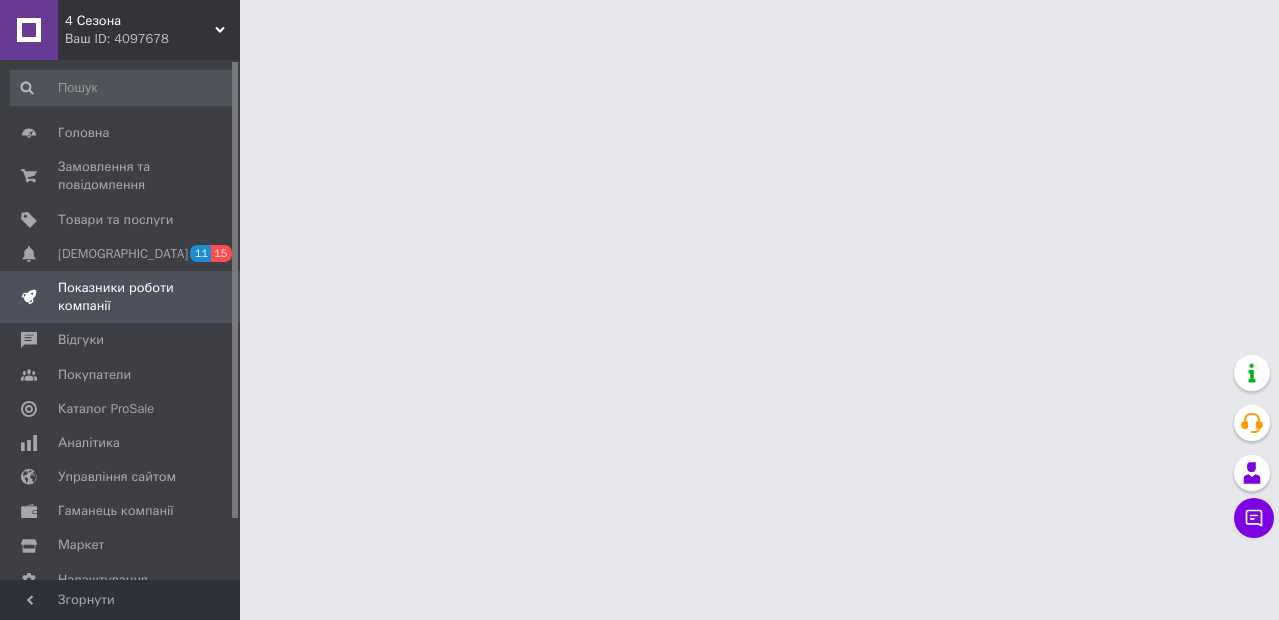 scroll, scrollTop: 0, scrollLeft: 0, axis: both 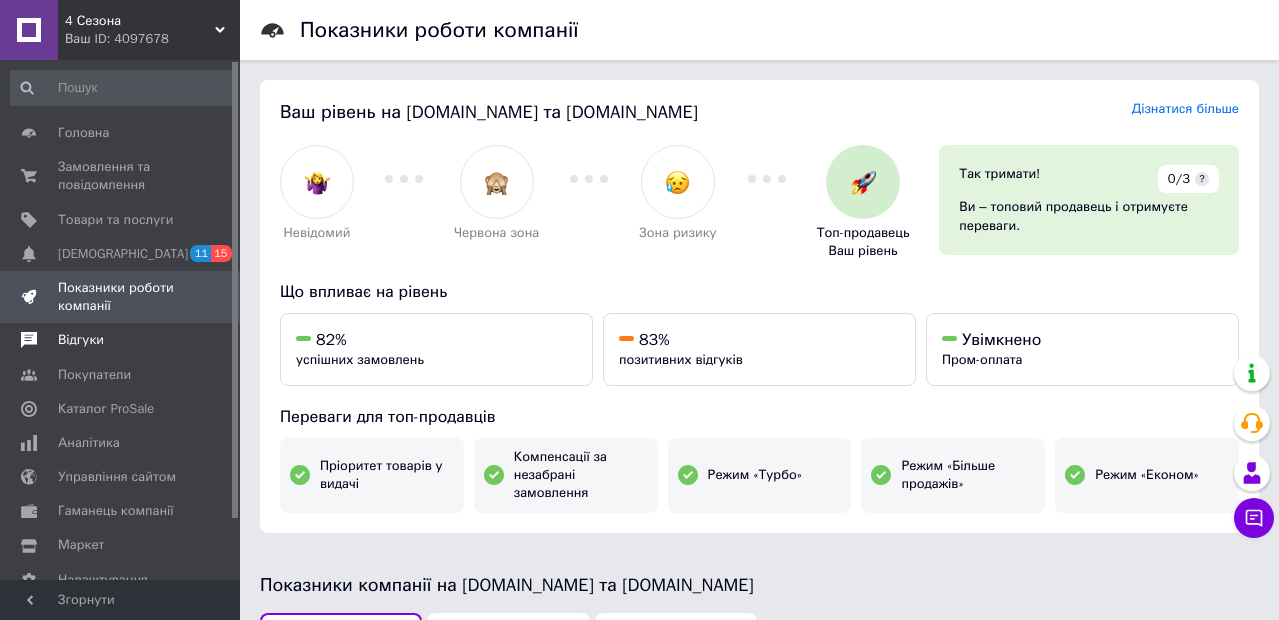 click on "Відгуки" at bounding box center (81, 340) 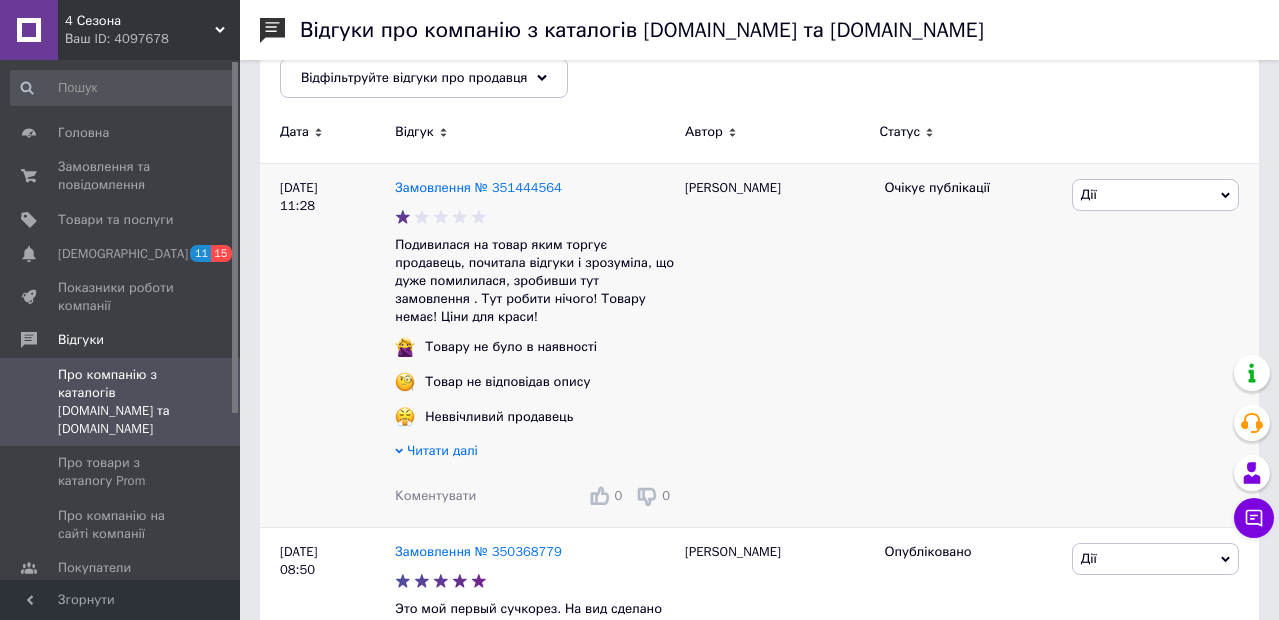 scroll, scrollTop: 120, scrollLeft: 0, axis: vertical 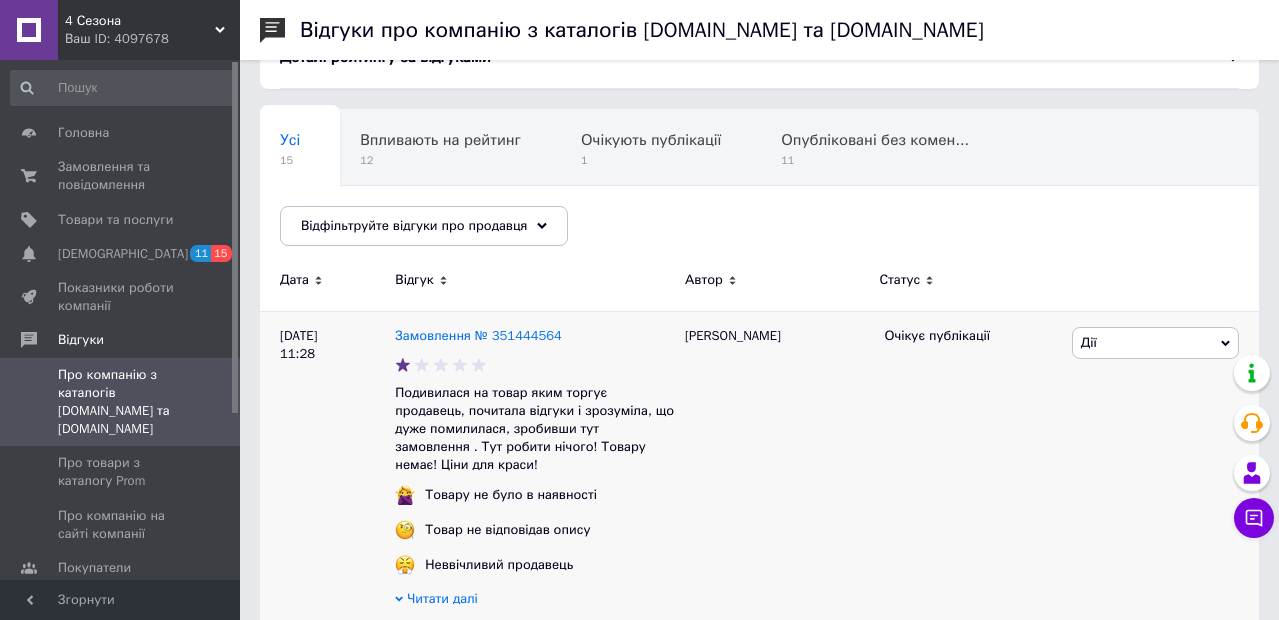 click on "Дії" at bounding box center (1155, 343) 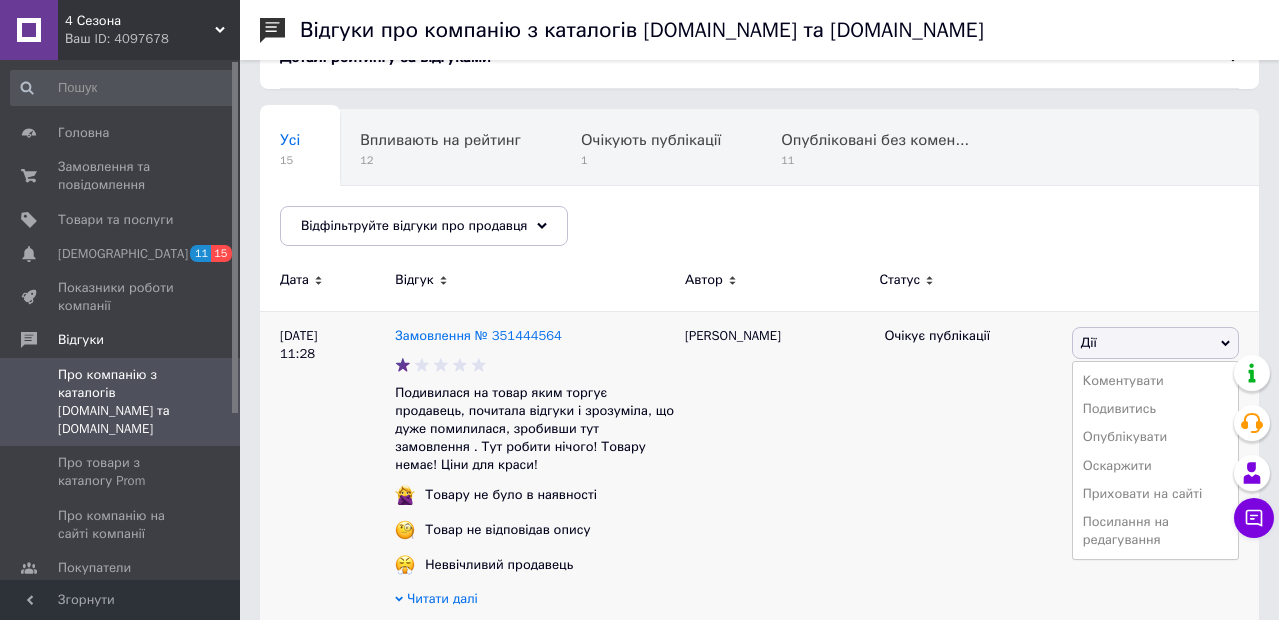 click on "Очікує публікації" at bounding box center (970, 493) 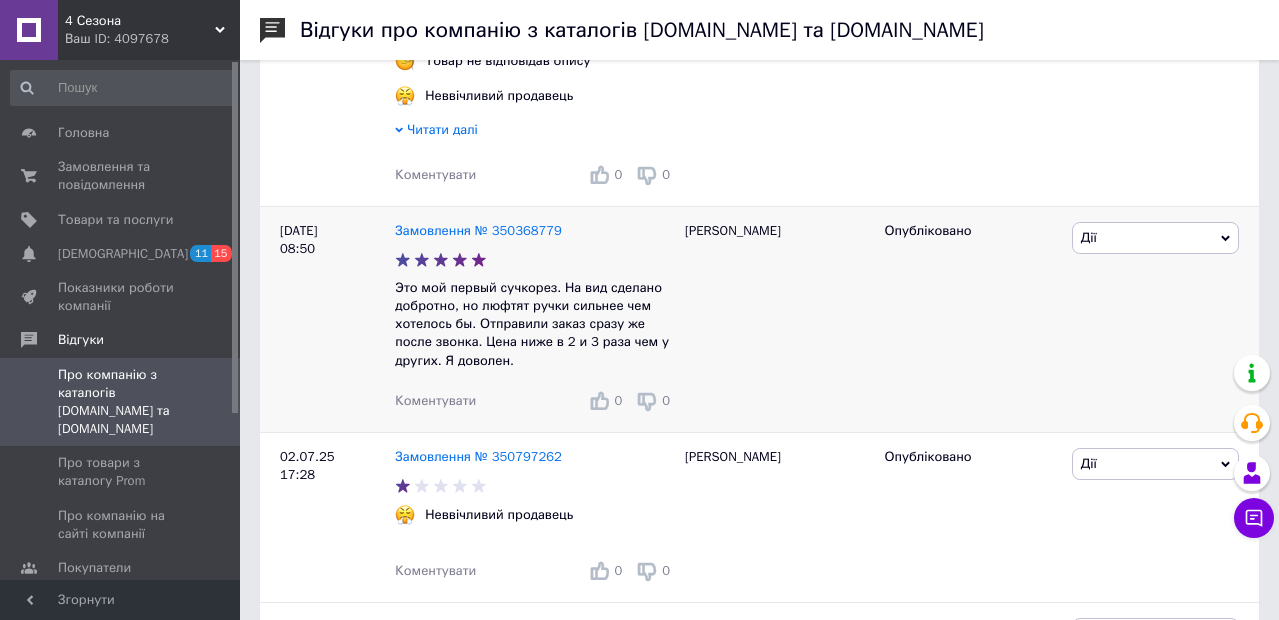 scroll, scrollTop: 720, scrollLeft: 0, axis: vertical 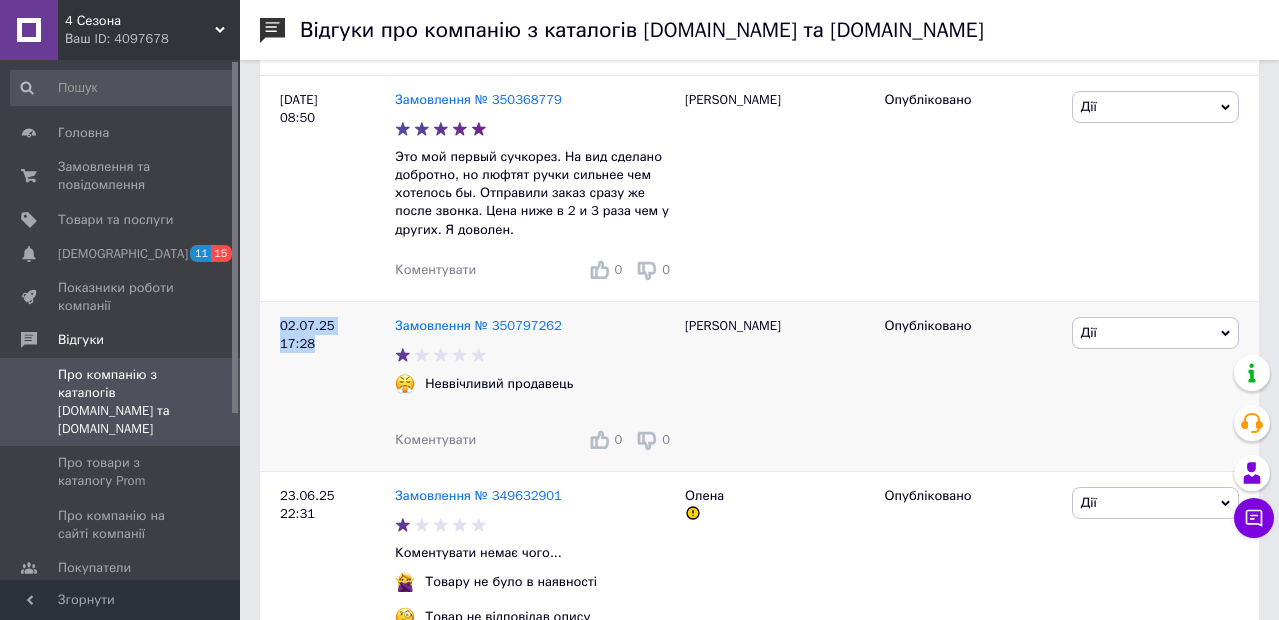 drag, startPoint x: 274, startPoint y: 329, endPoint x: 336, endPoint y: 351, distance: 65.78754 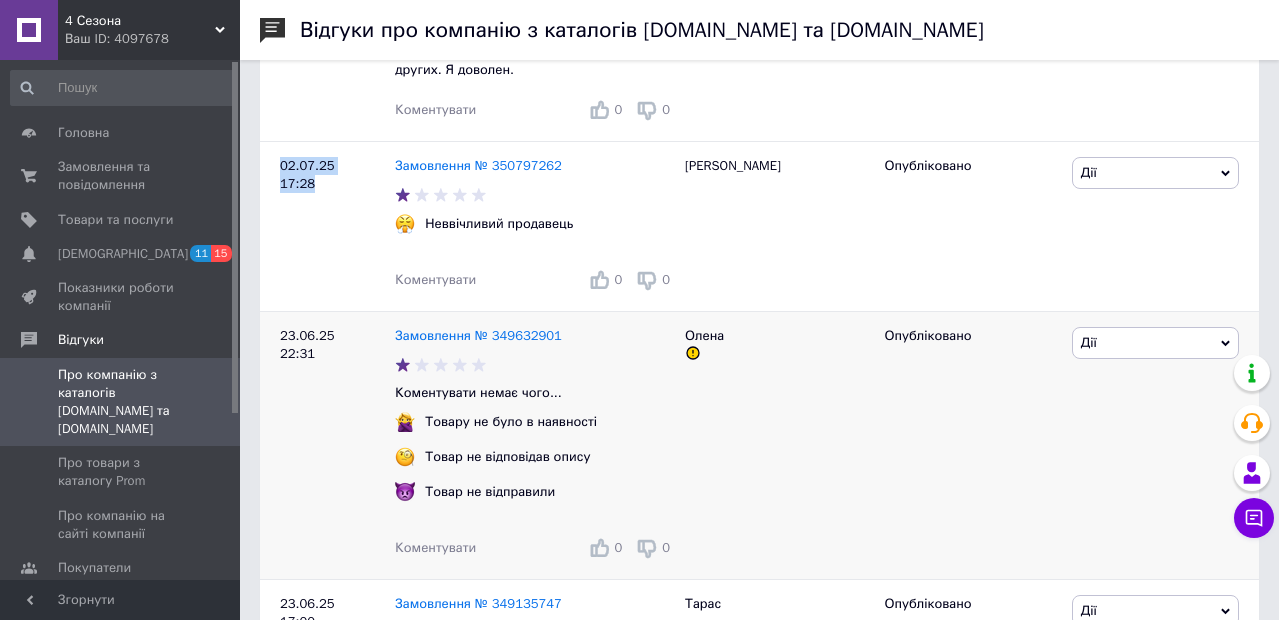 scroll, scrollTop: 840, scrollLeft: 0, axis: vertical 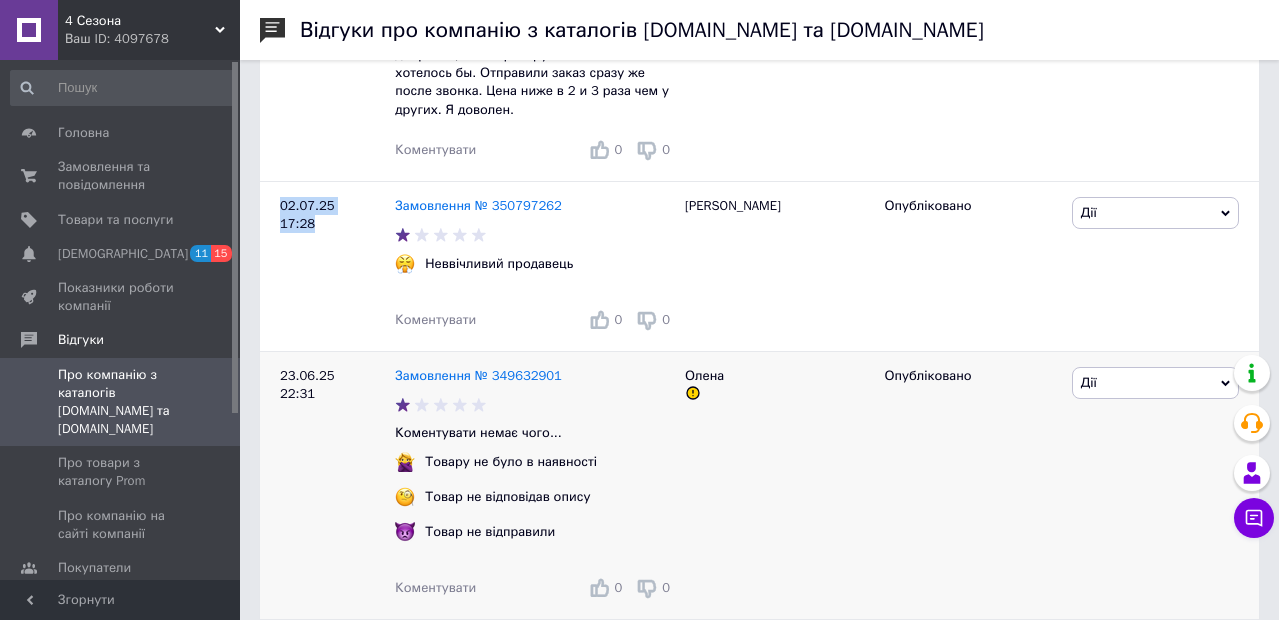 click on "Олена" at bounding box center [774, 485] 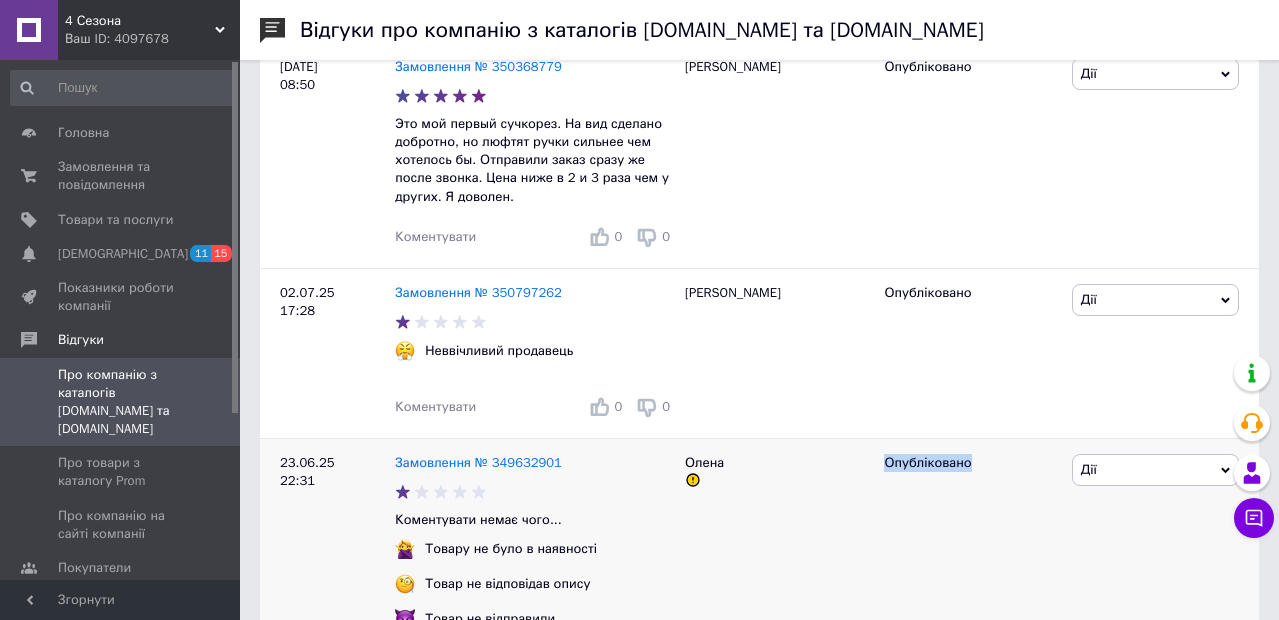 drag, startPoint x: 937, startPoint y: 619, endPoint x: 965, endPoint y: 567, distance: 59.05929 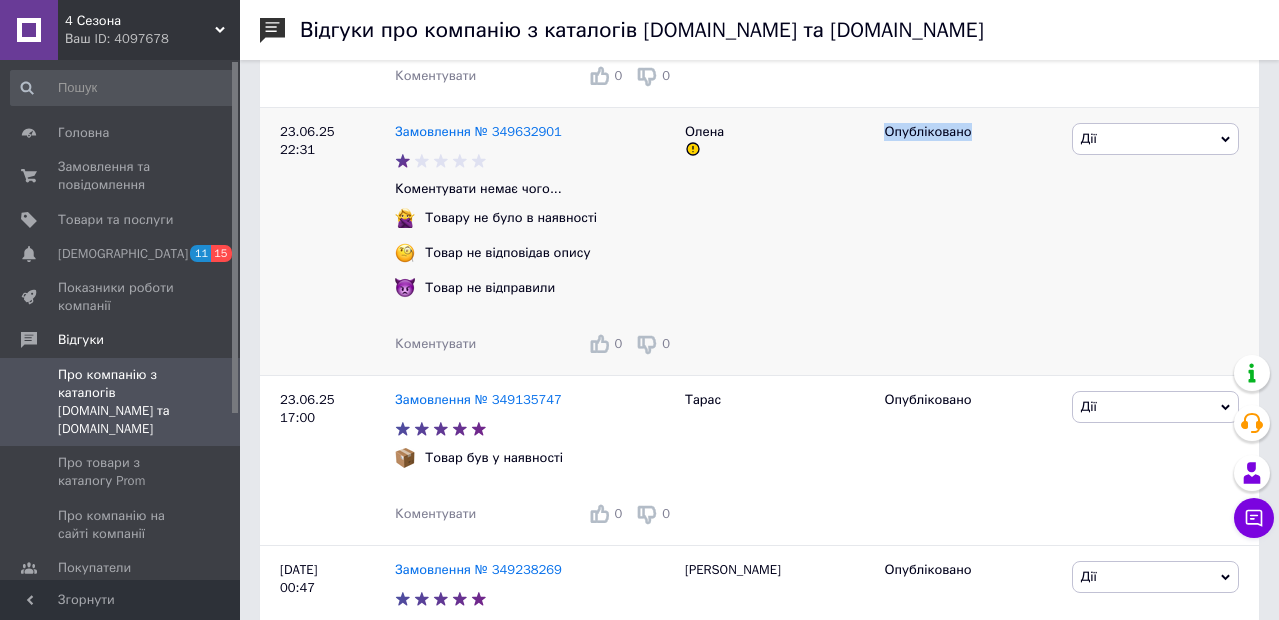 scroll, scrollTop: 1080, scrollLeft: 0, axis: vertical 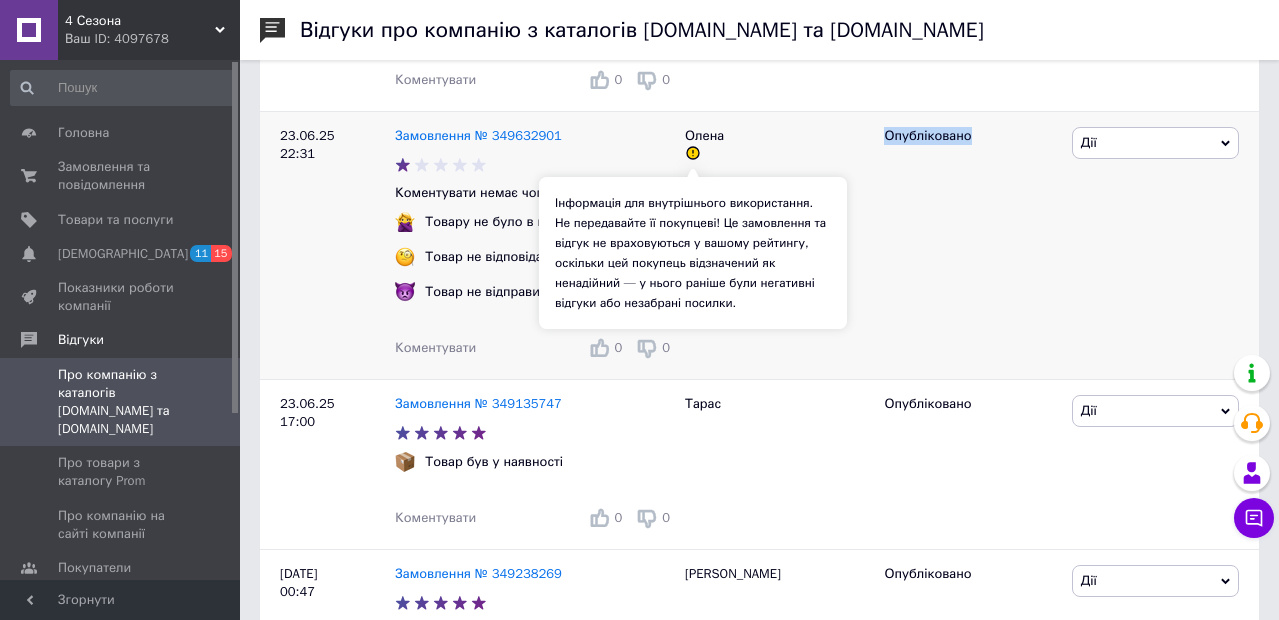 click 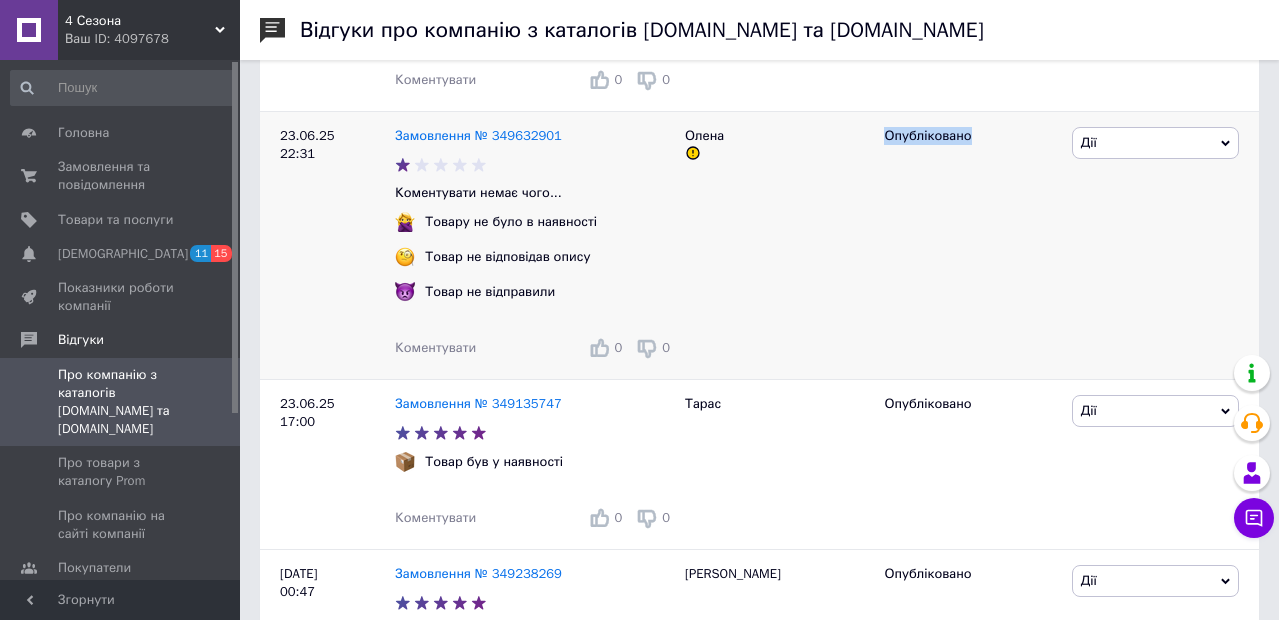 click on "Опубліковано" at bounding box center (970, 245) 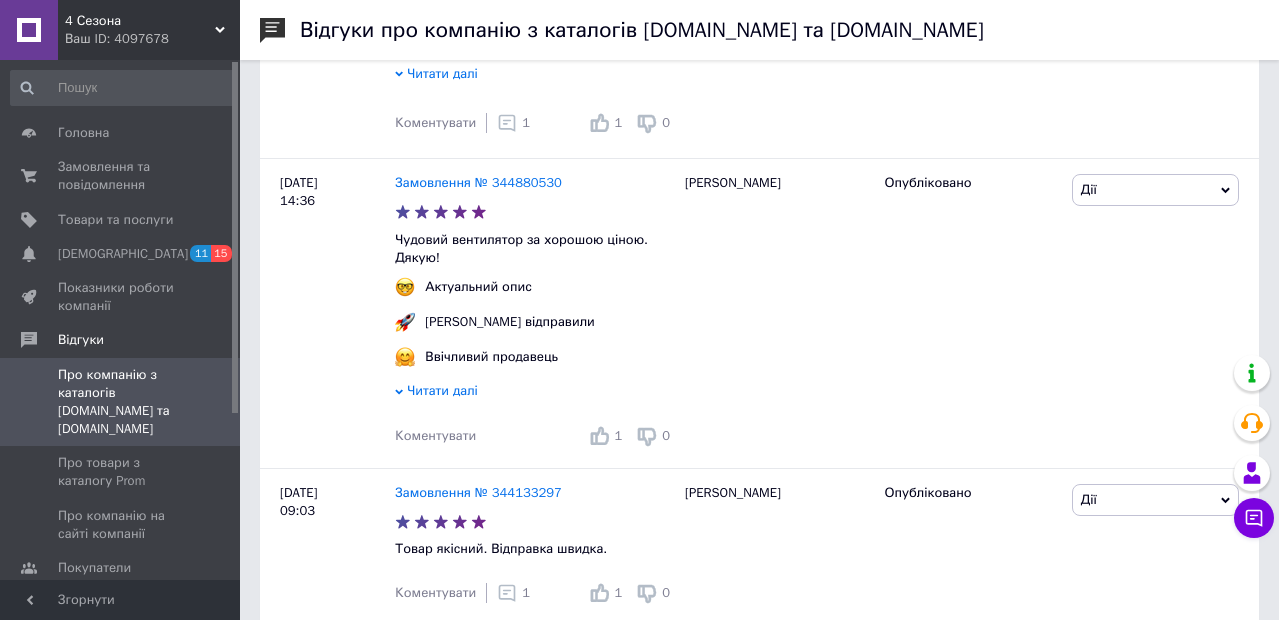 scroll, scrollTop: 3120, scrollLeft: 0, axis: vertical 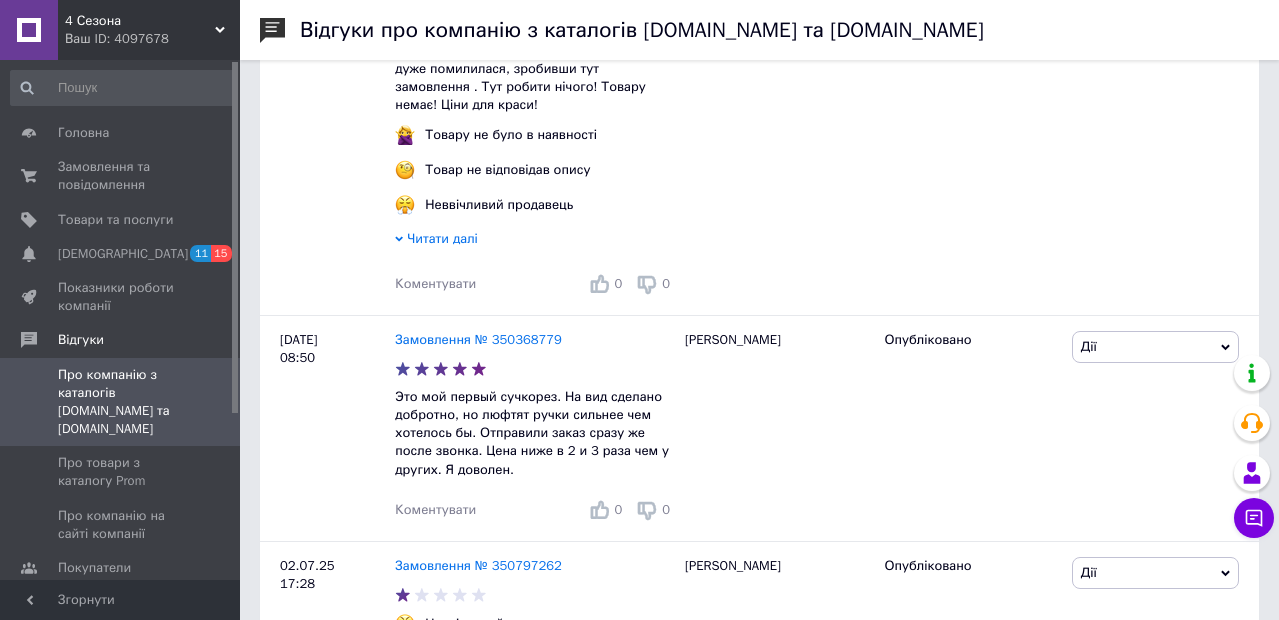 click on "4 Сезона" at bounding box center [140, 21] 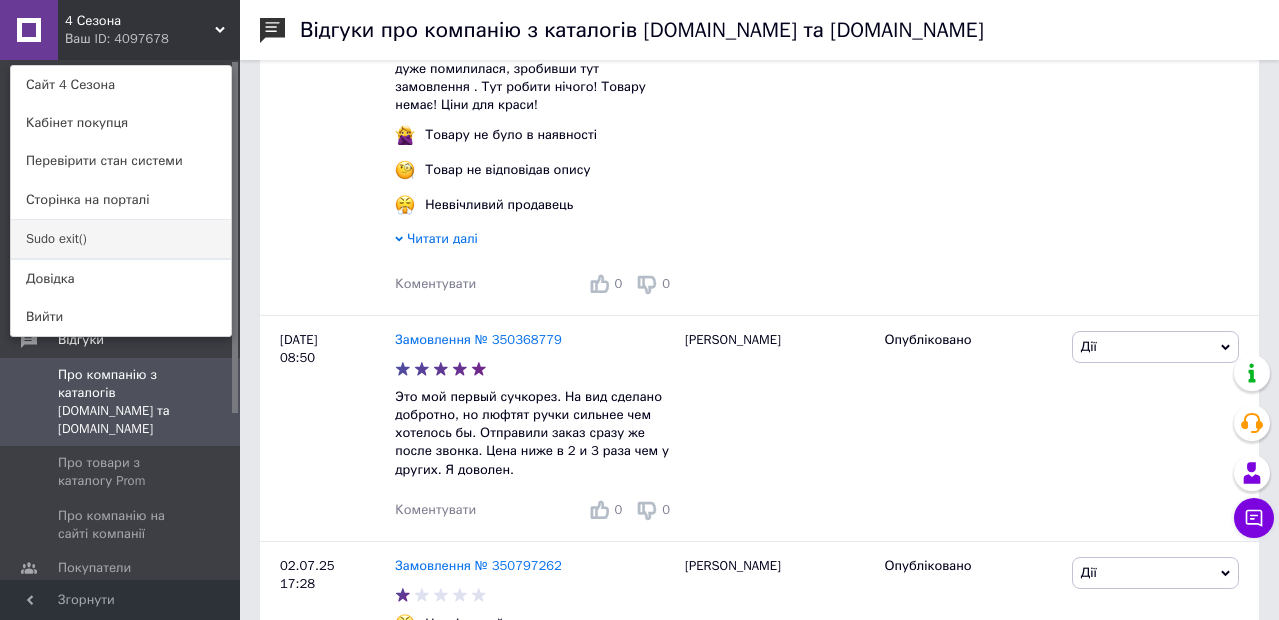 click on "Sudo exit()" at bounding box center (121, 239) 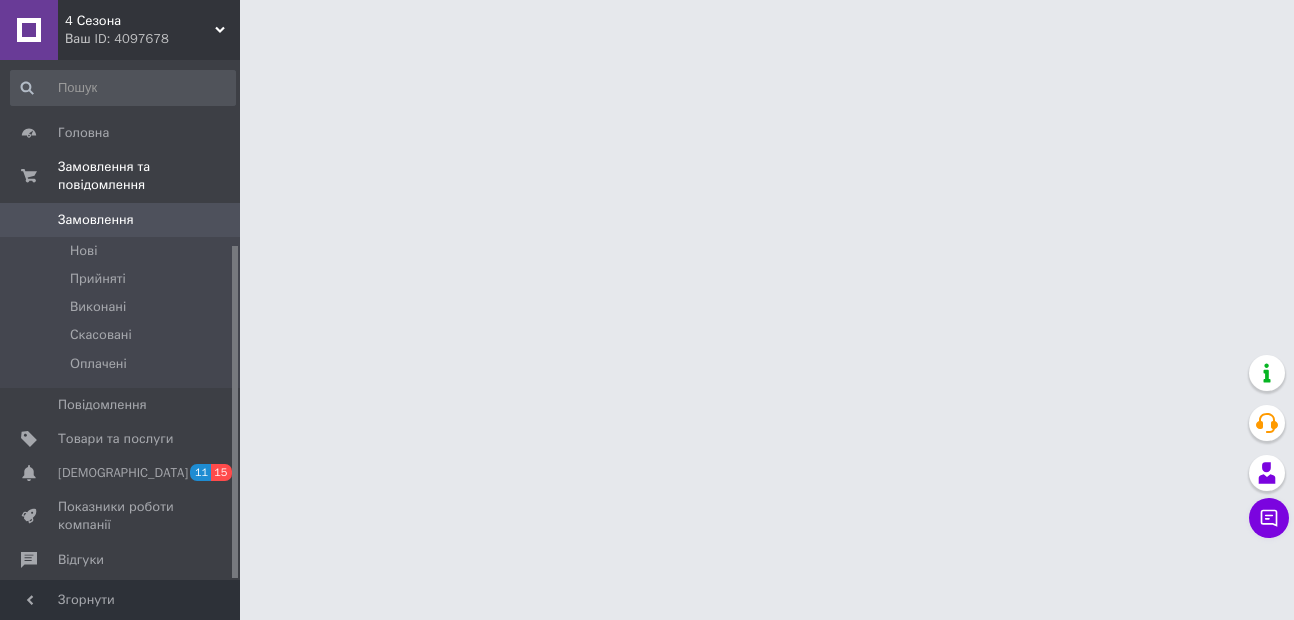 scroll, scrollTop: 0, scrollLeft: 0, axis: both 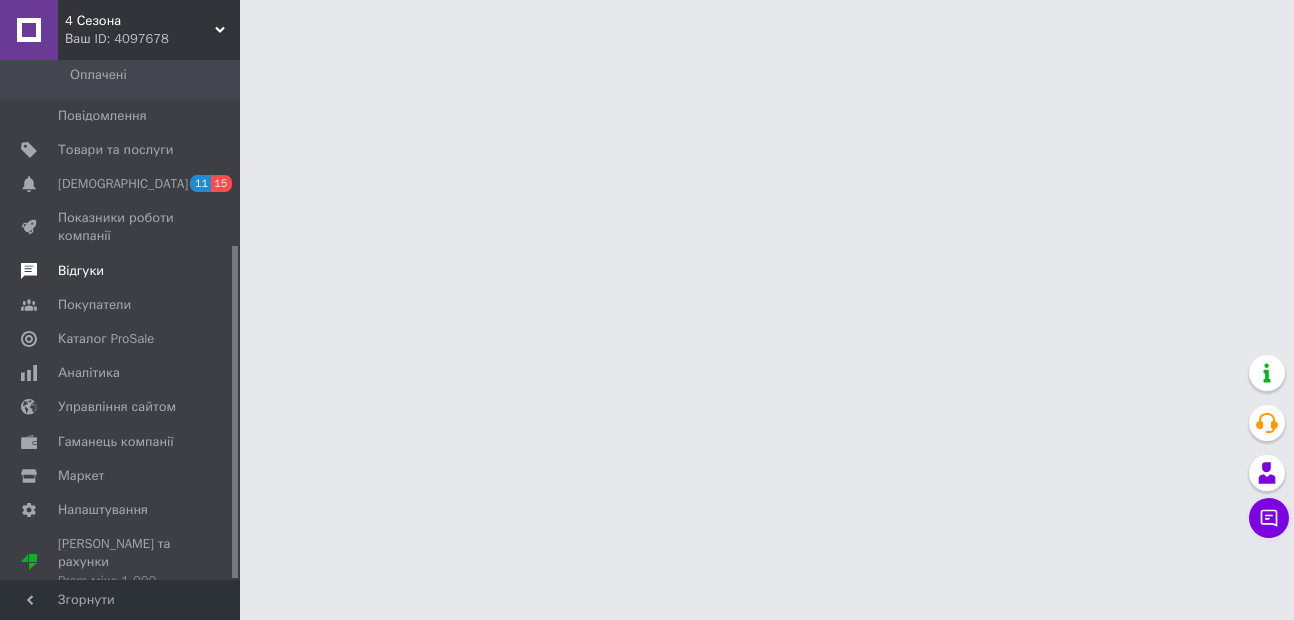 click on "Відгуки" at bounding box center [81, 271] 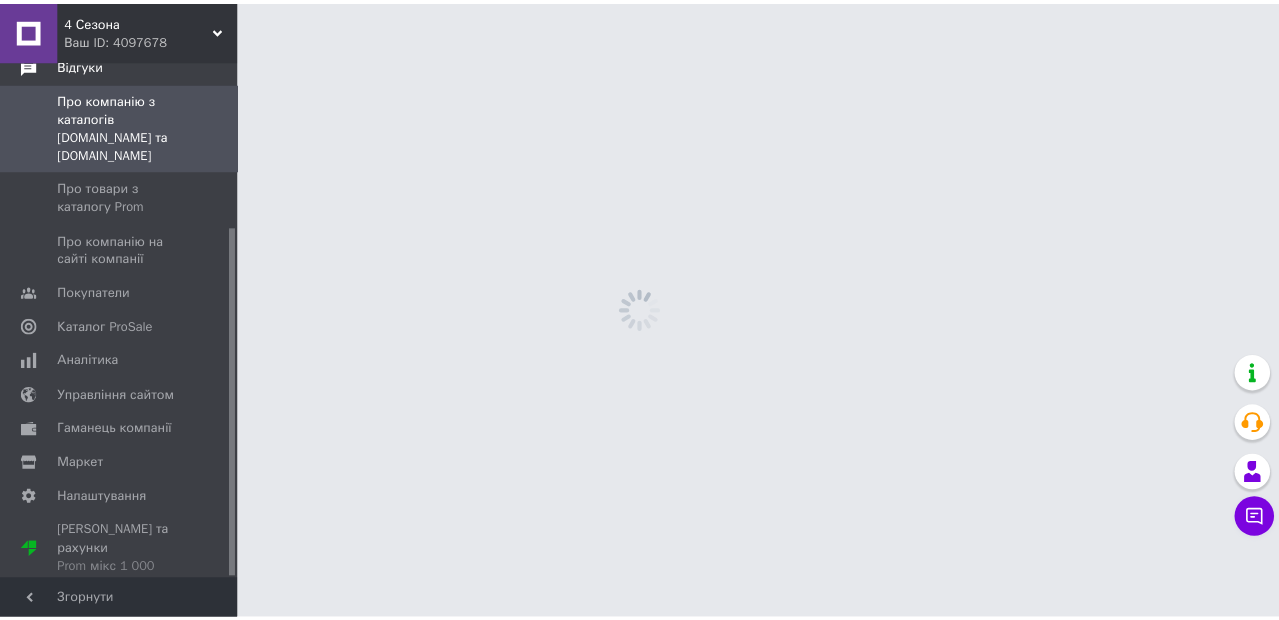 scroll, scrollTop: 245, scrollLeft: 0, axis: vertical 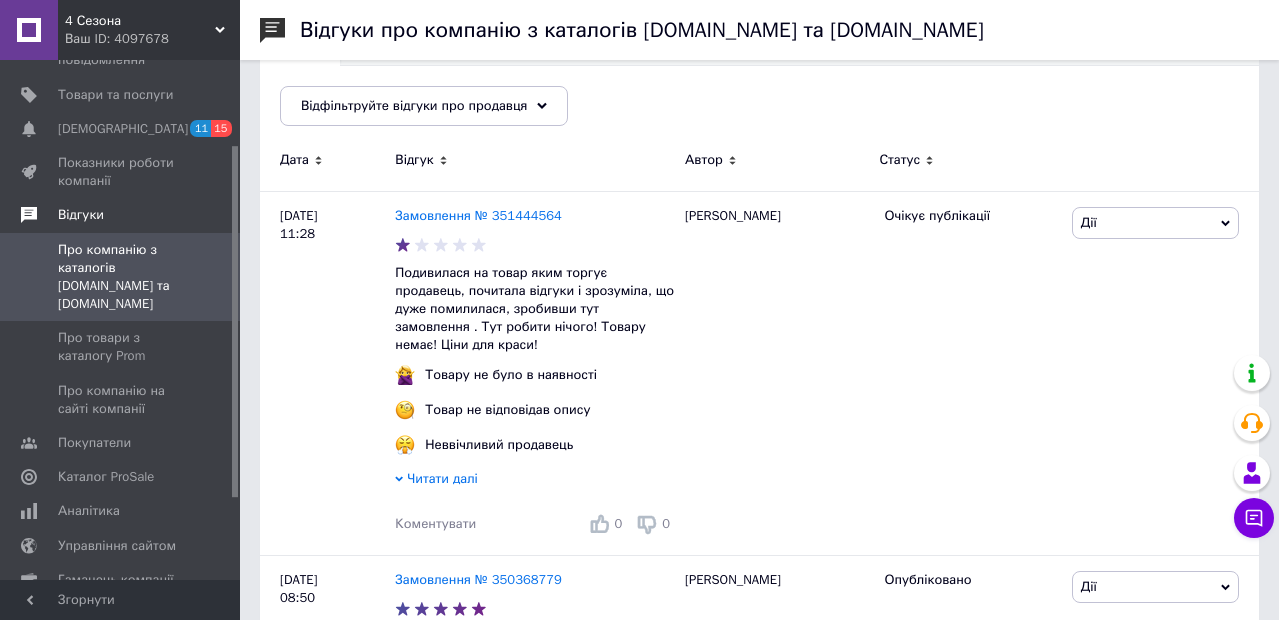 click on "Відгуки" at bounding box center (81, 215) 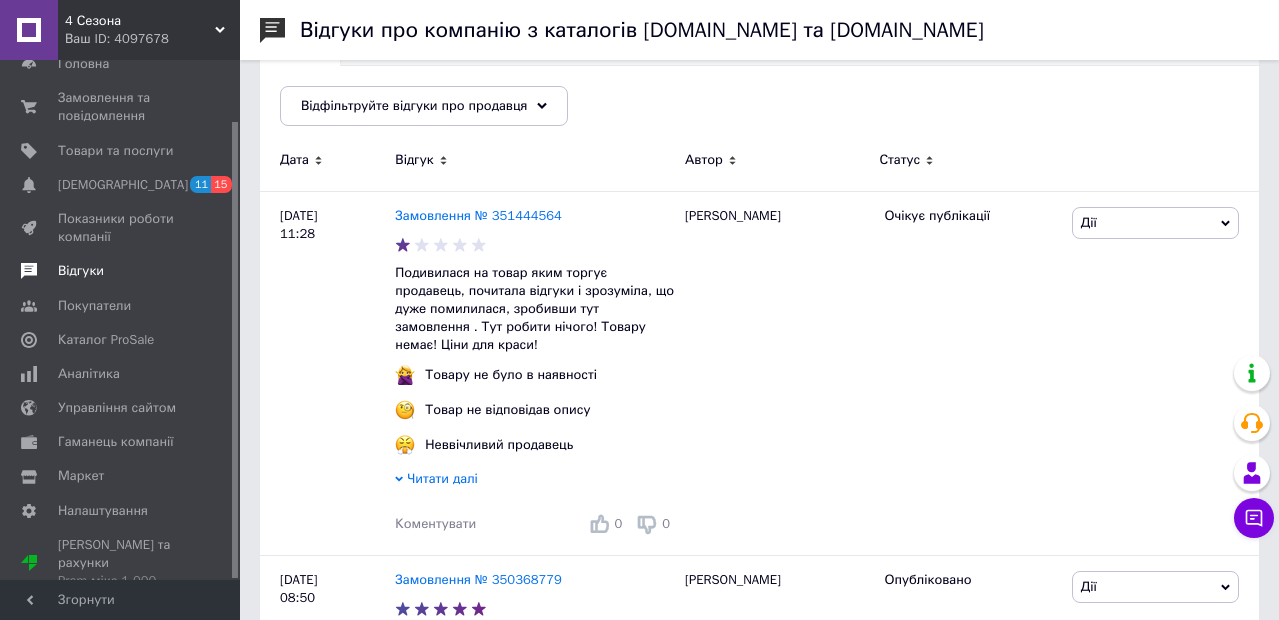 click on "Відгуки" at bounding box center (81, 271) 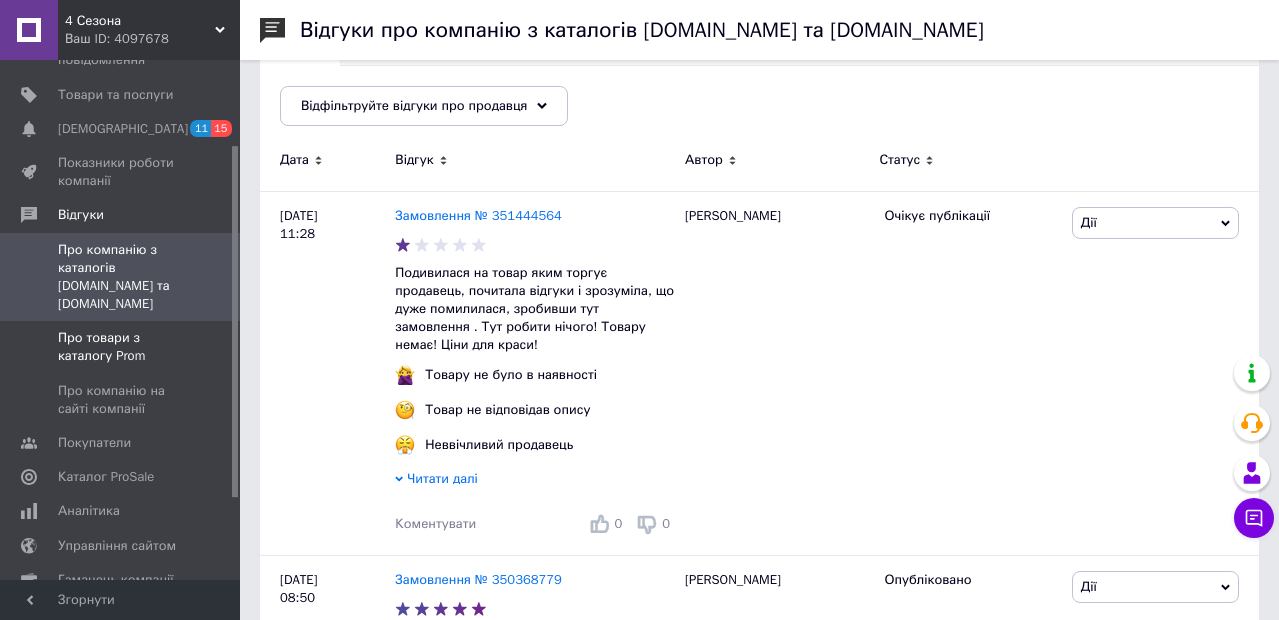 click on "Про товари з каталогу Prom" at bounding box center [121, 347] 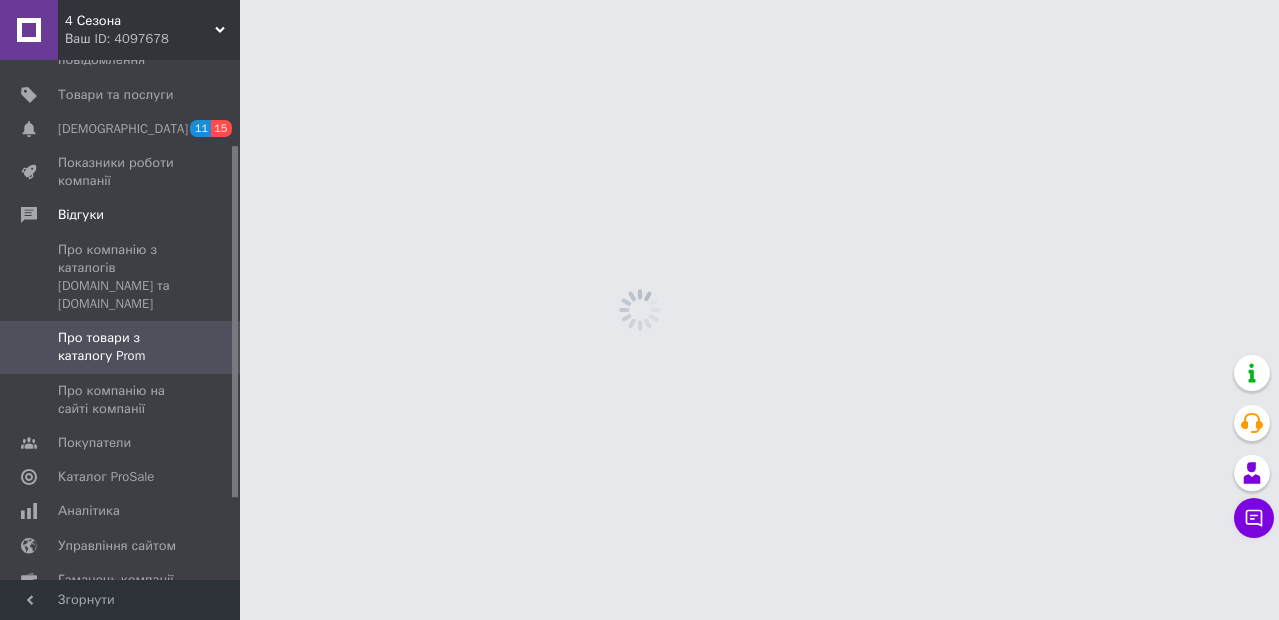 scroll, scrollTop: 0, scrollLeft: 0, axis: both 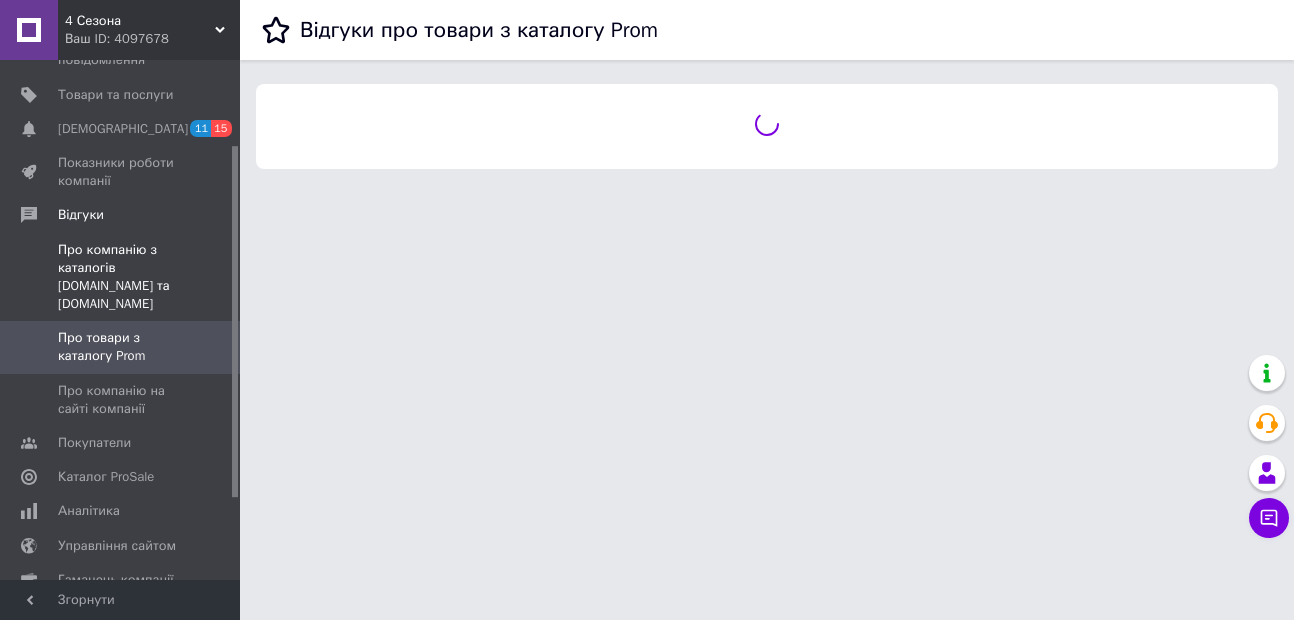 click on "Про компанію з каталогів [DOMAIN_NAME] та [DOMAIN_NAME]" at bounding box center [121, 277] 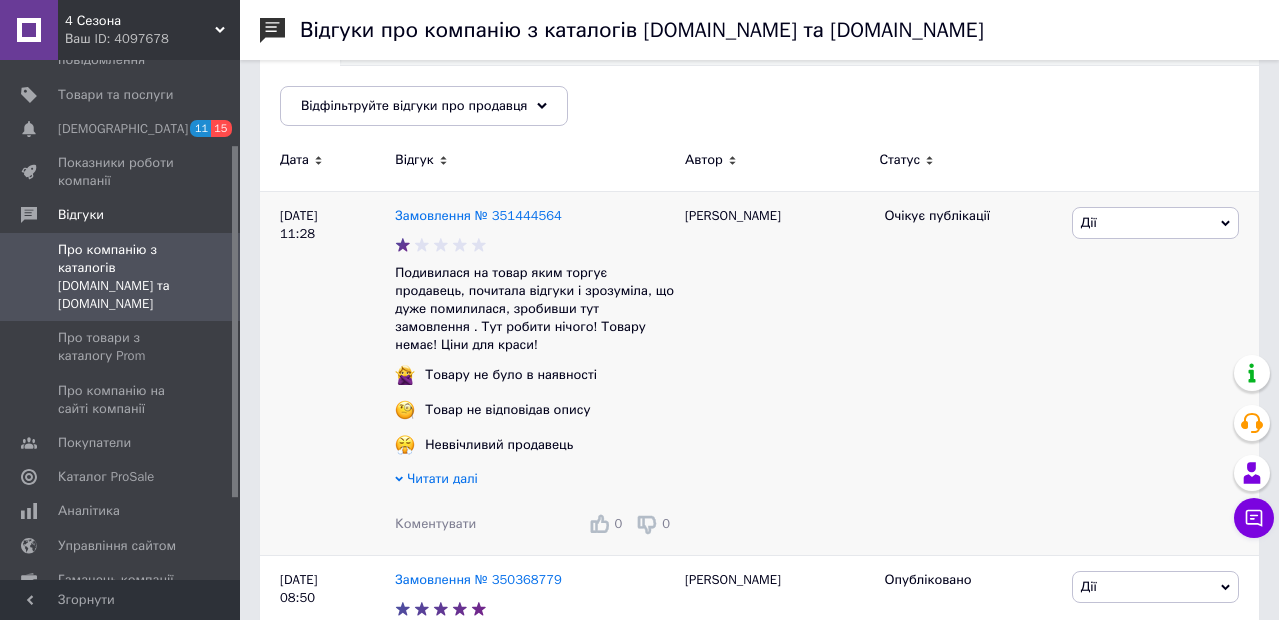 scroll, scrollTop: 120, scrollLeft: 0, axis: vertical 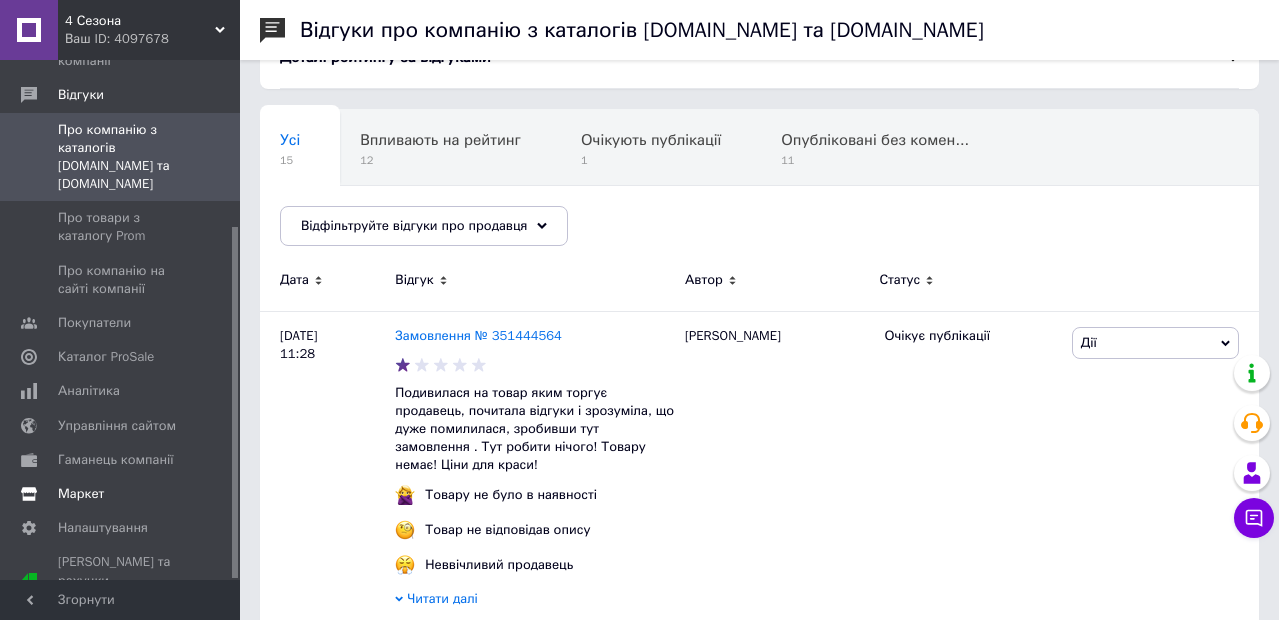 click on "Маркет" at bounding box center (81, 494) 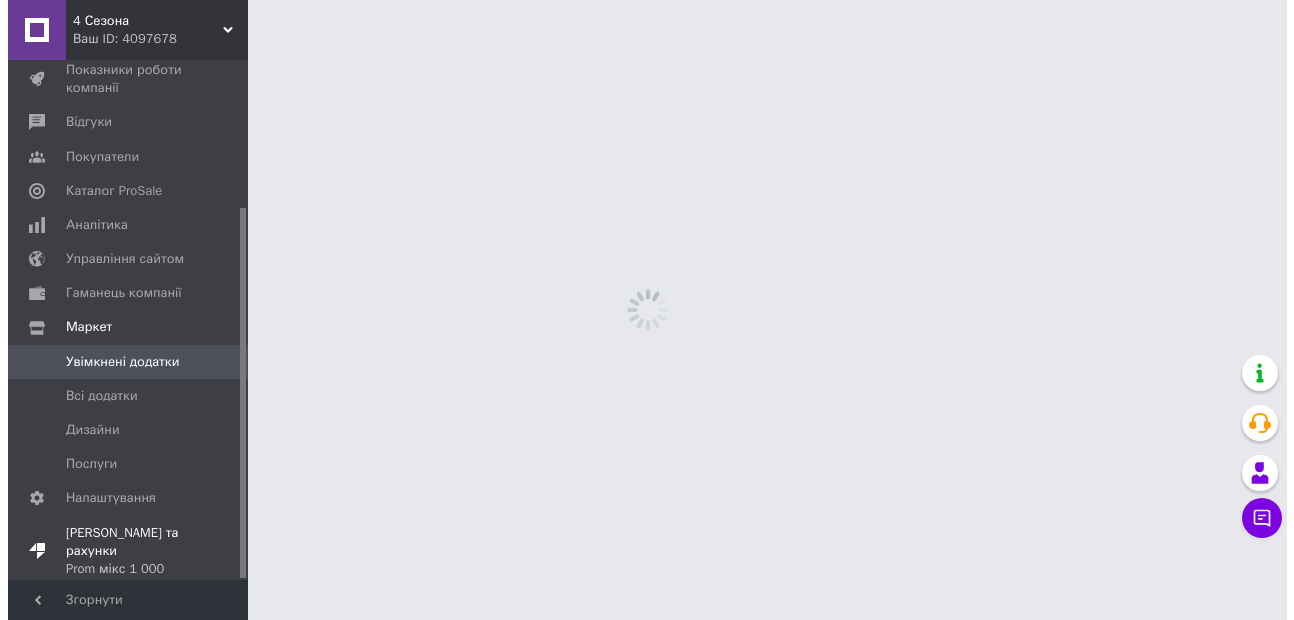 scroll, scrollTop: 0, scrollLeft: 0, axis: both 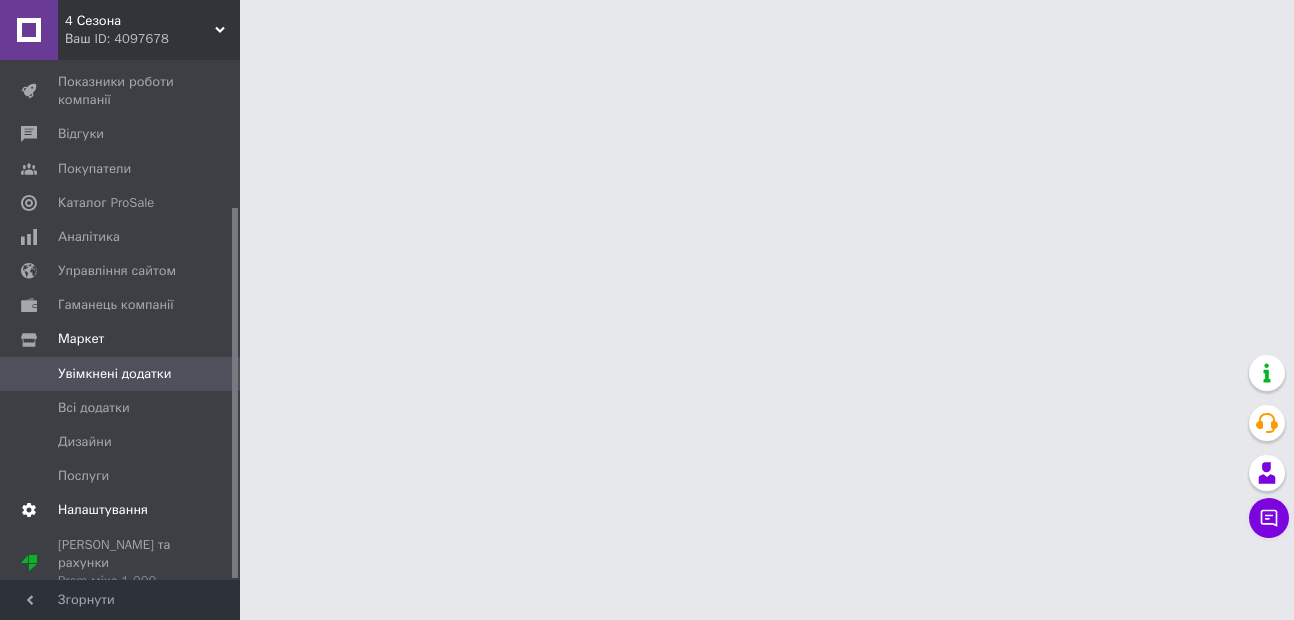 click on "Налаштування" at bounding box center [103, 510] 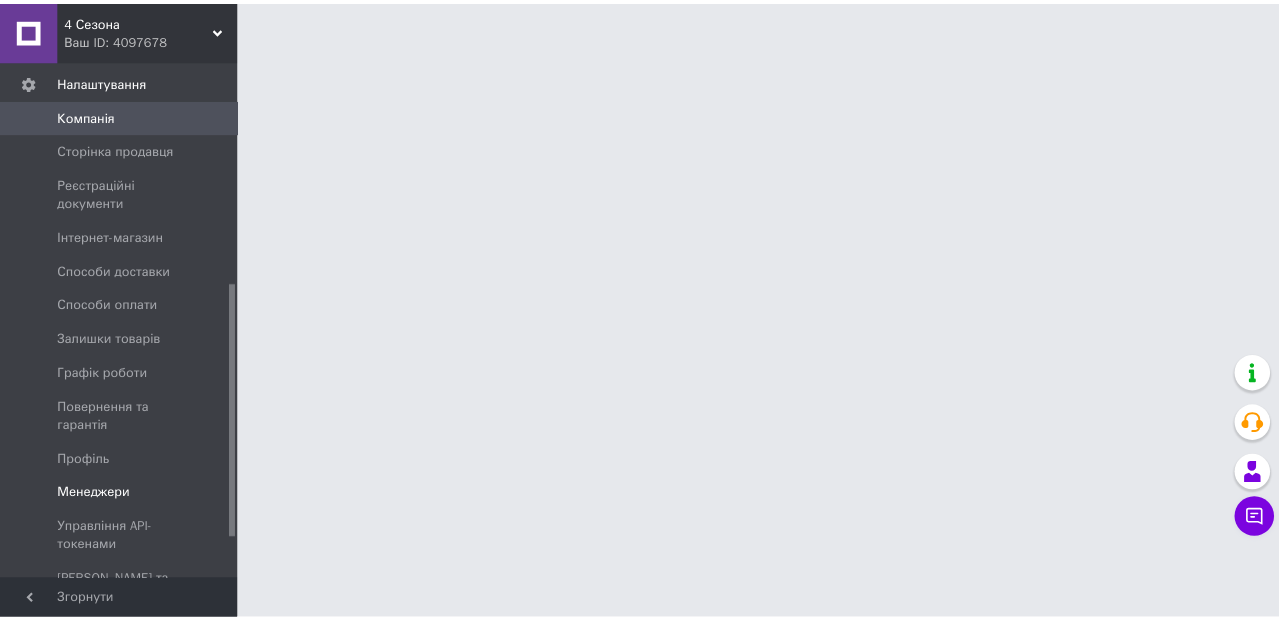 scroll, scrollTop: 534, scrollLeft: 0, axis: vertical 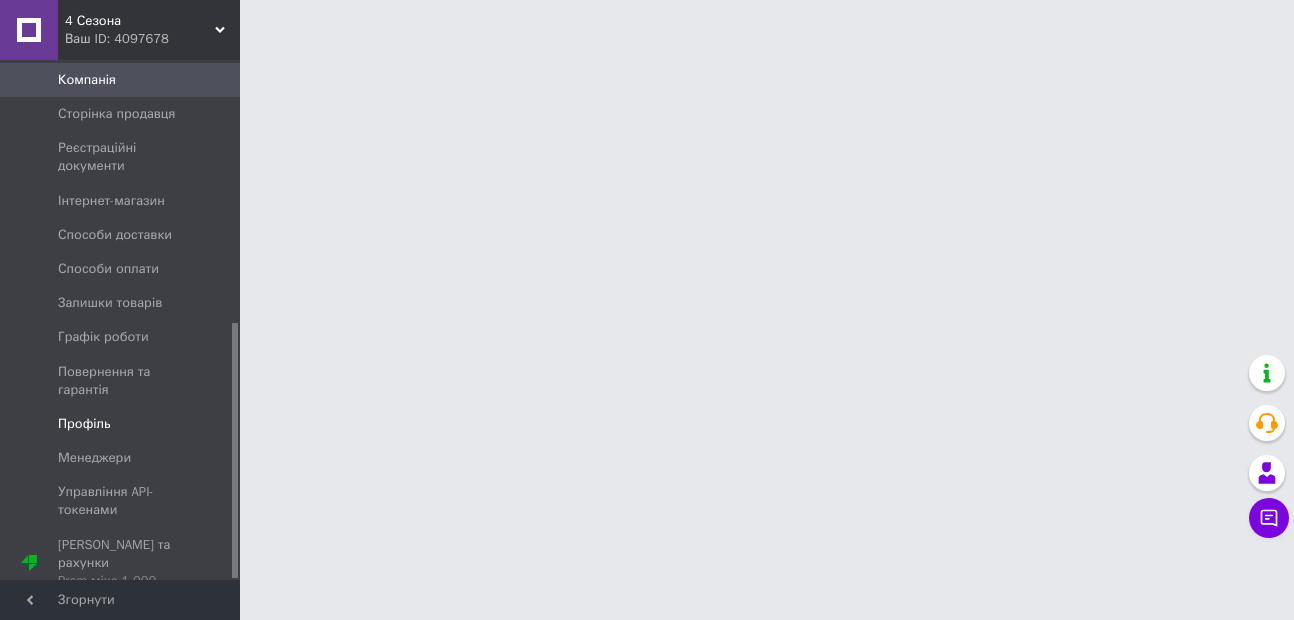 click on "Профіль" at bounding box center (123, 424) 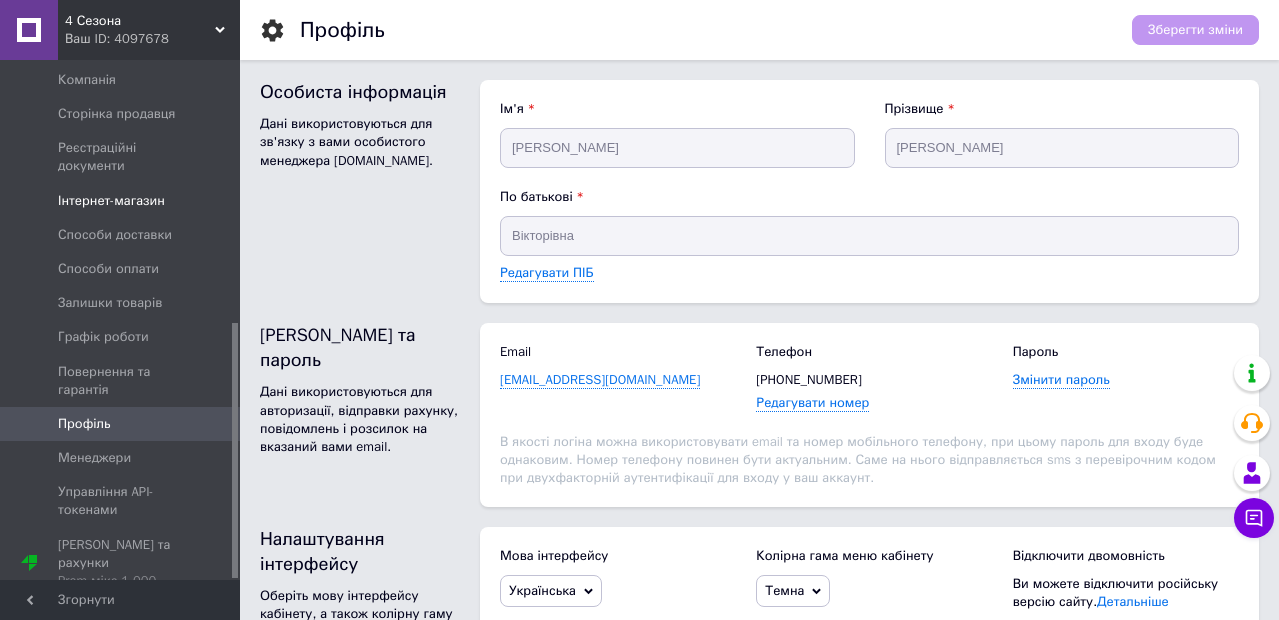 click on "Інтернет-магазин" at bounding box center (111, 201) 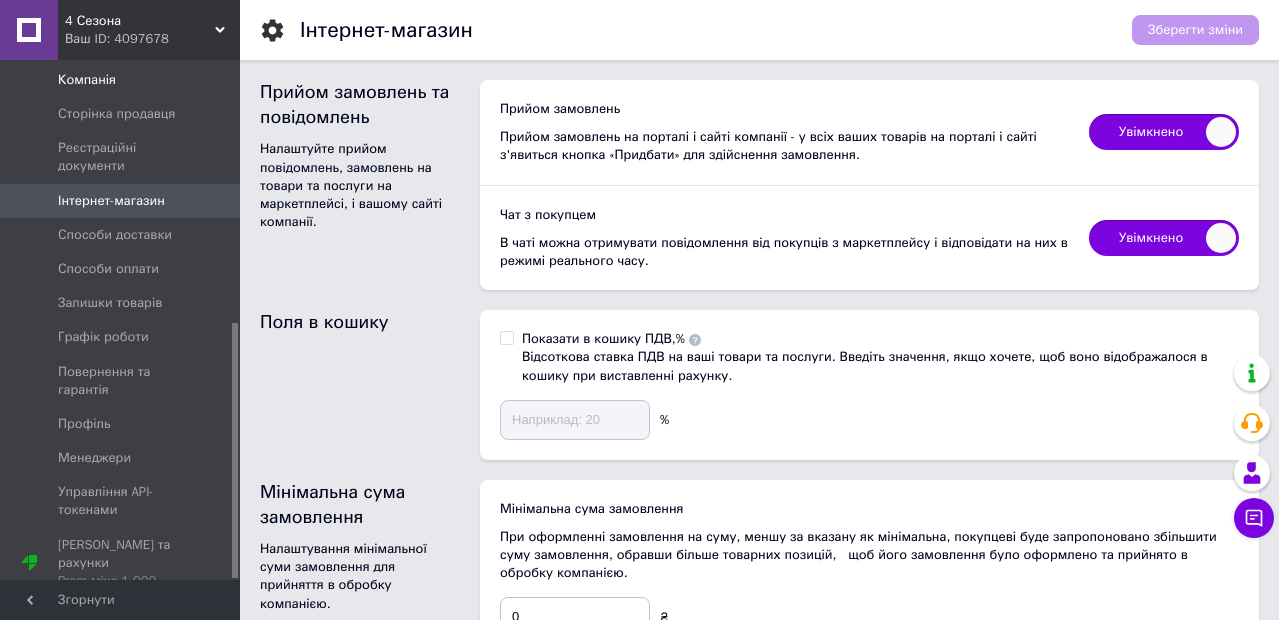 click on "Компанія" at bounding box center [123, 80] 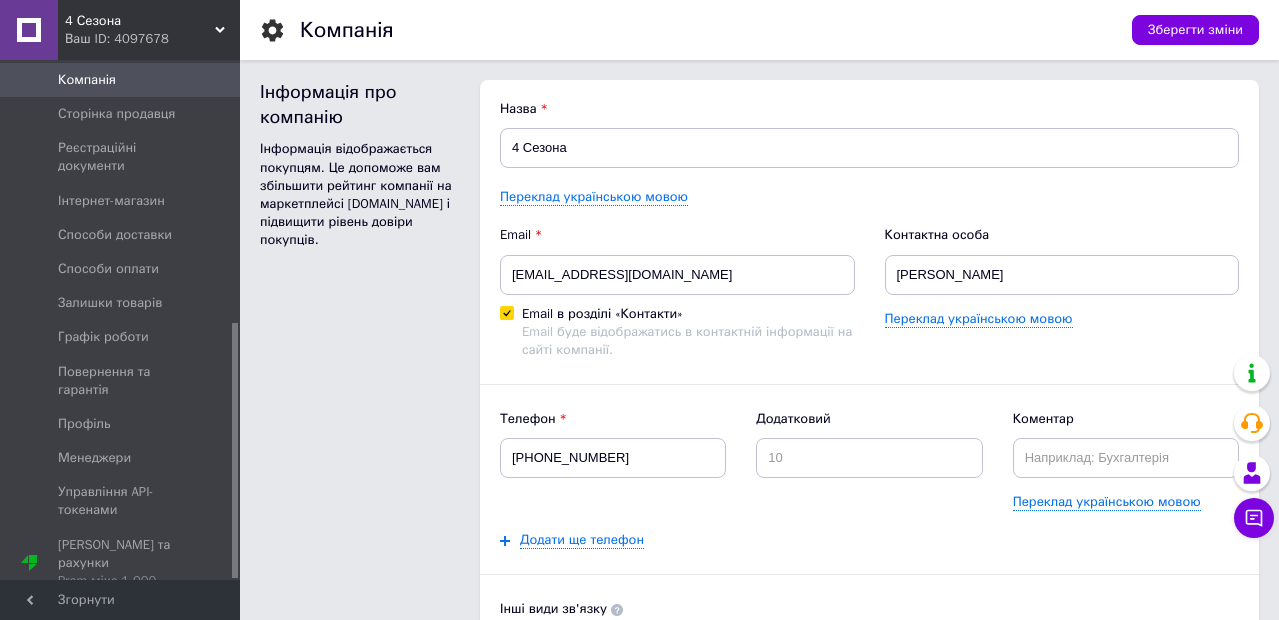 scroll, scrollTop: 0, scrollLeft: 0, axis: both 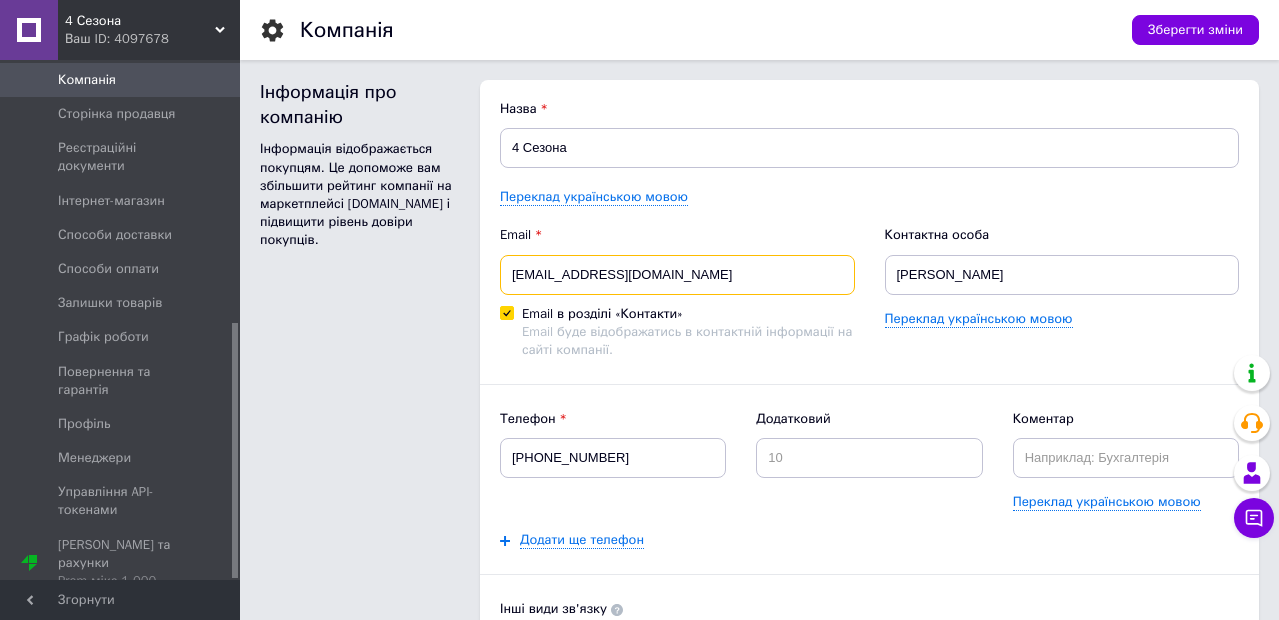 click on "Інформація про компанію Інформація відображається покупцям. Це допоможе вам збільшити
рейтинг компанії на маркетплейсі Prom.ua і підвищити рівень довіри покупців. Назва 4 Сезона Переклад українською мовою Email myshkovec060675@meta.ua Email в розділі «Контакти» Email буде відображатись в контактній інформації на сайті компанії. Контактна особа Мишковець Іван Переклад українською мовою Телефон +380508200508 Додатковий Коментар Переклад українською мовою Додати ще телефон Інші види зв'язку   Оберіть зі списку Skype Сайт компанії Viber WhatsApp Telegram Messenger ICQ Додати ще вид зв'язку   Логотип" at bounding box center [759, 532] 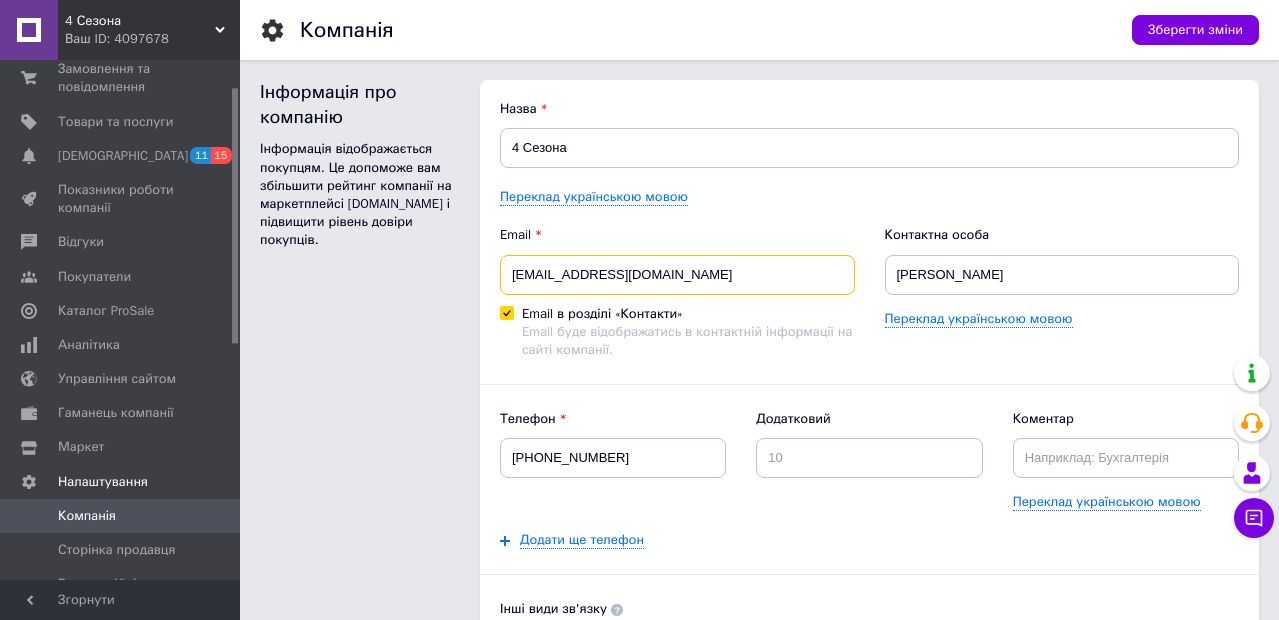 scroll, scrollTop: 54, scrollLeft: 0, axis: vertical 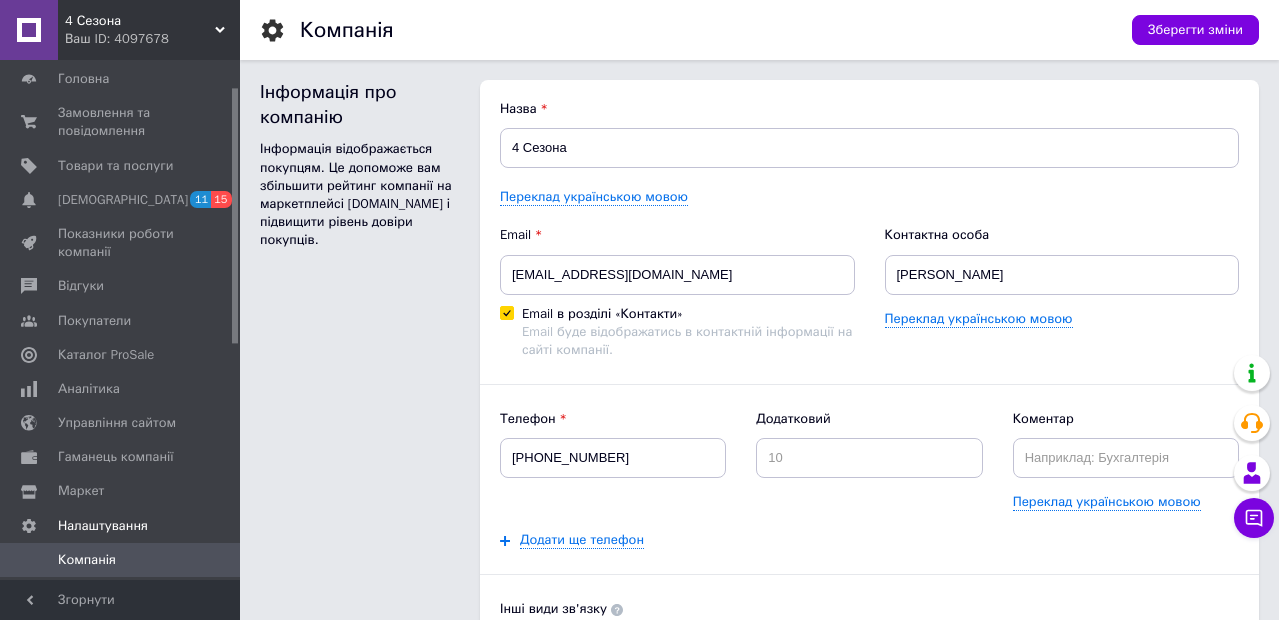 click on "4 Сезона" at bounding box center (140, 21) 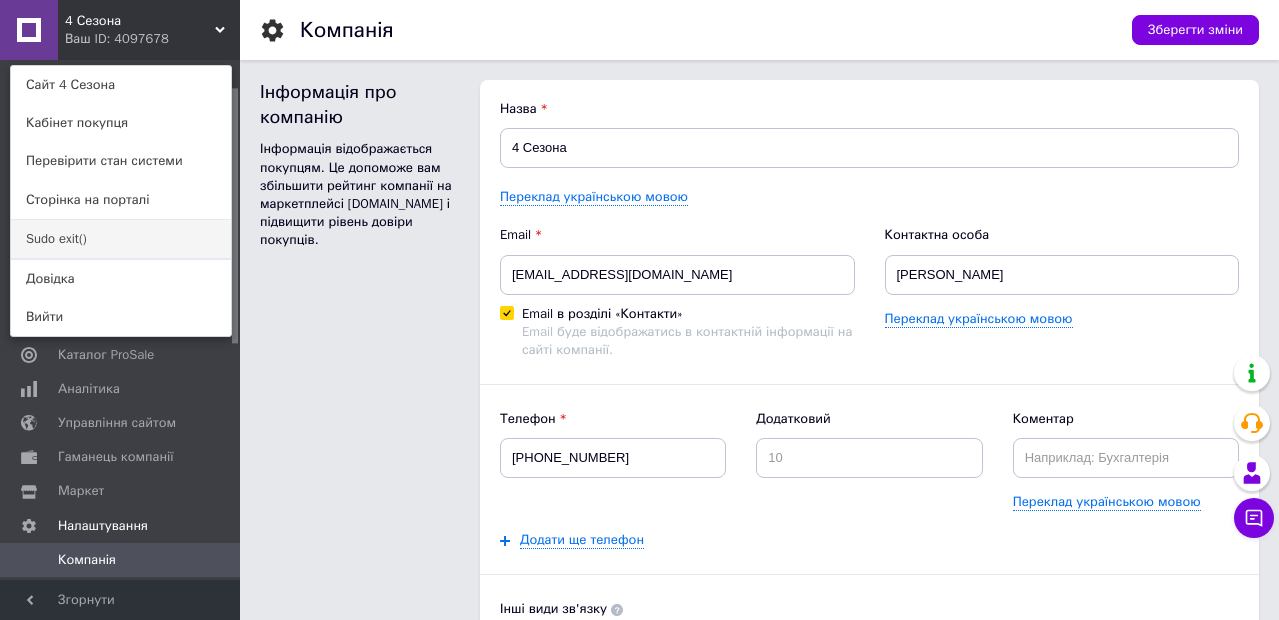 click on "Sudo exit()" at bounding box center [121, 239] 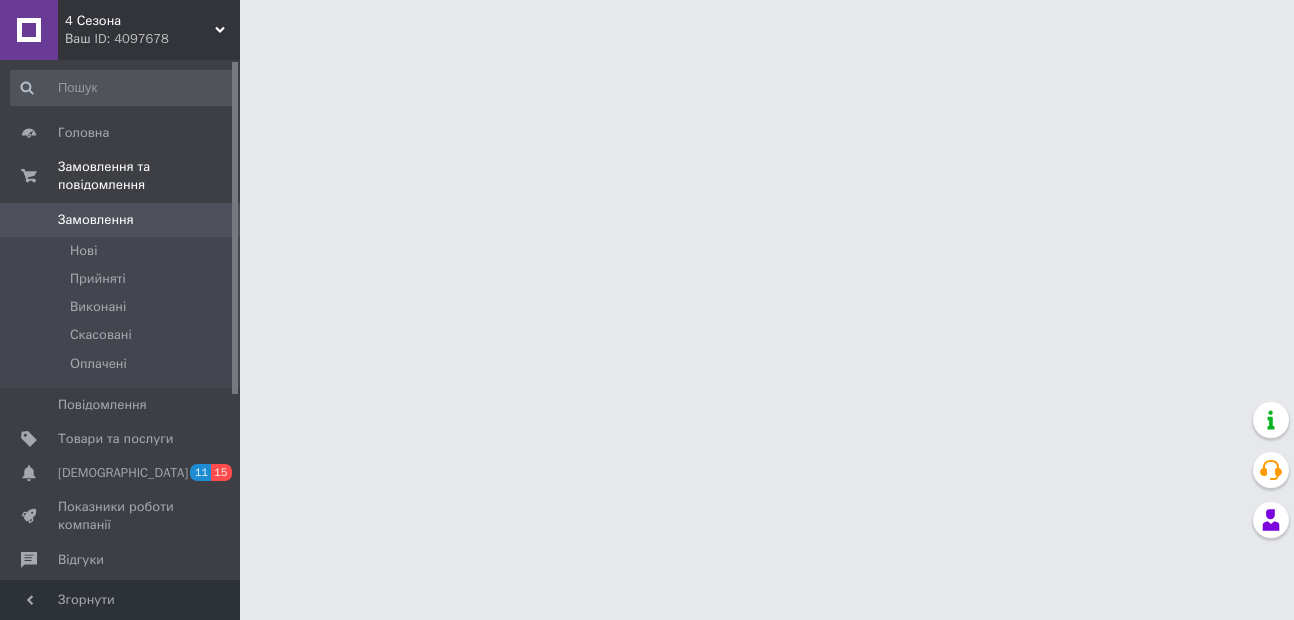 scroll, scrollTop: 0, scrollLeft: 0, axis: both 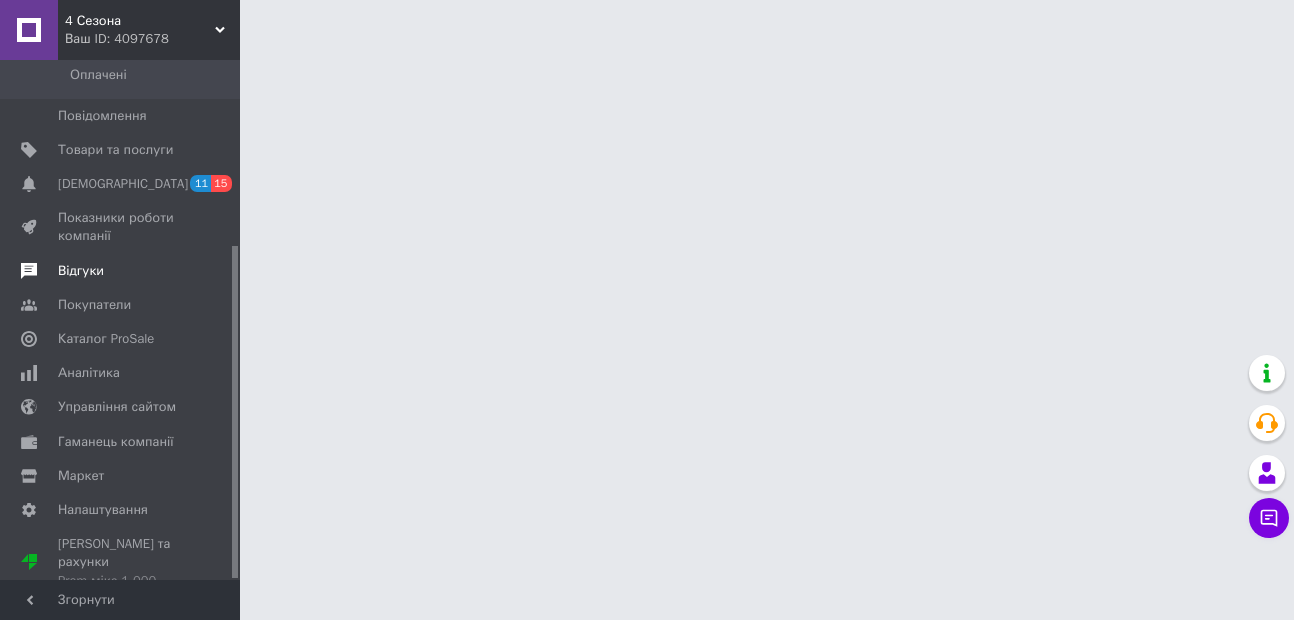 click on "Відгуки" at bounding box center [121, 271] 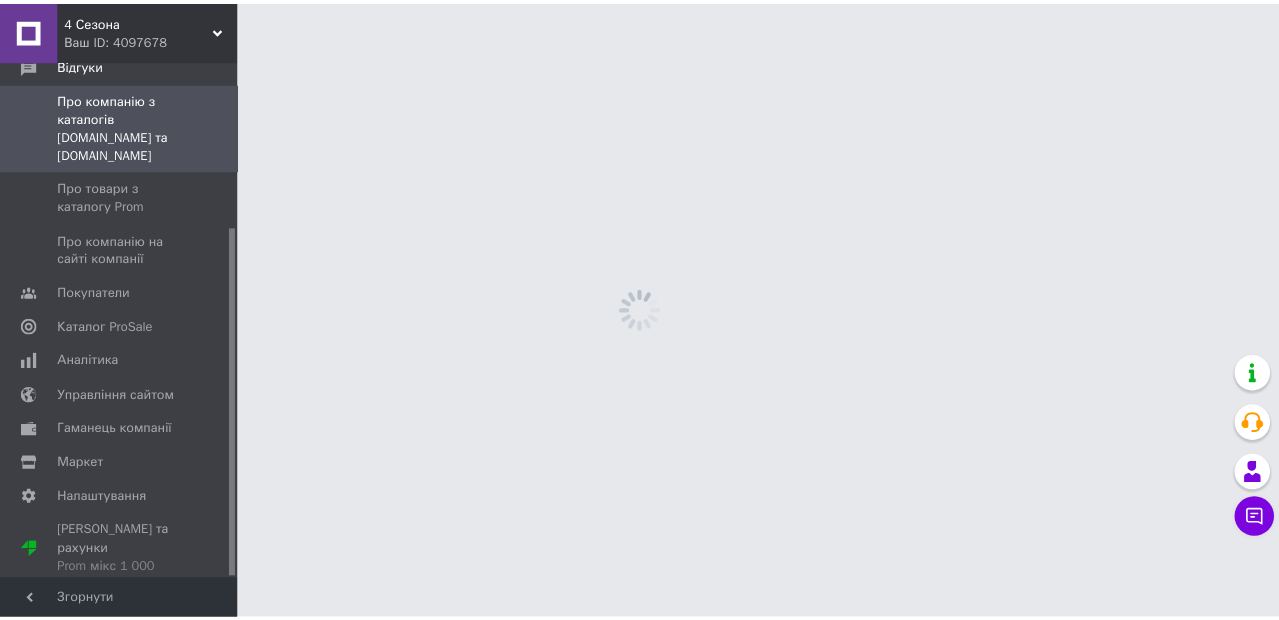 scroll, scrollTop: 245, scrollLeft: 0, axis: vertical 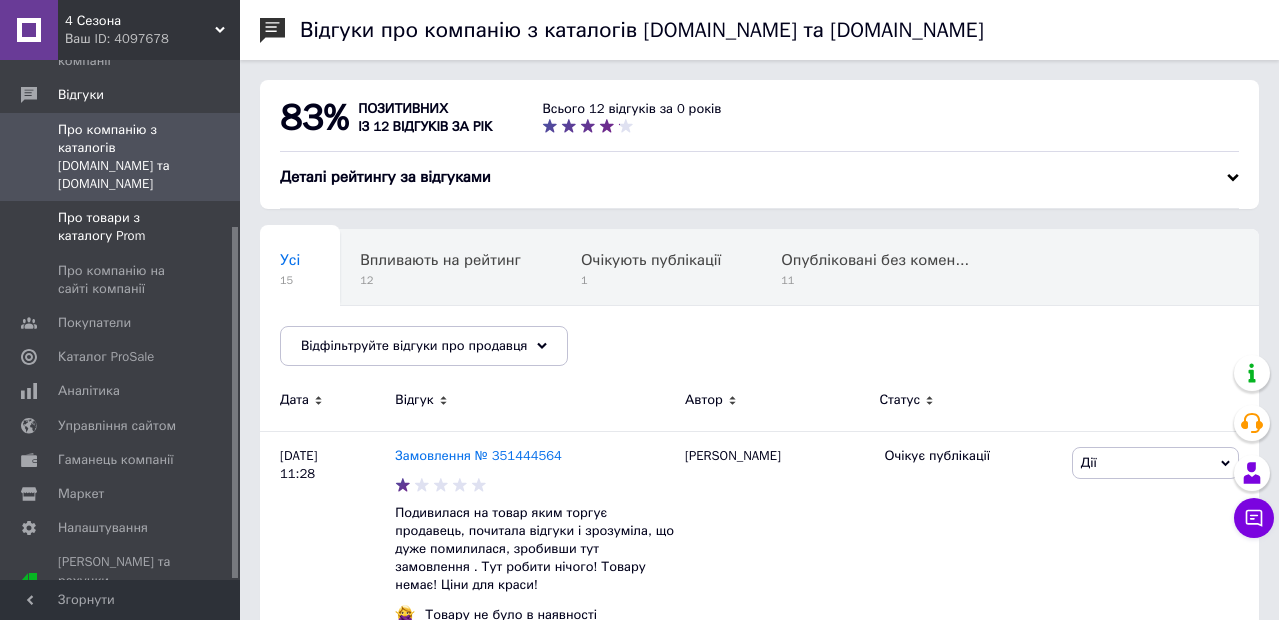 click on "Про товари з каталогу Prom" at bounding box center [121, 227] 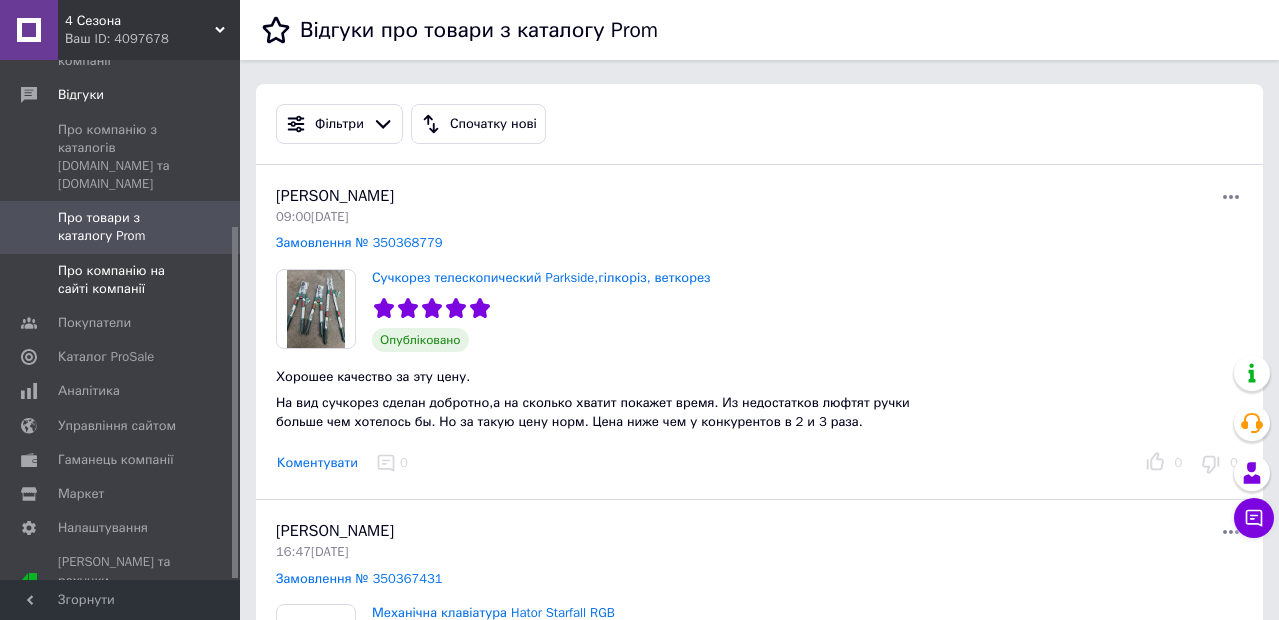 click on "Про компанію на сайті компанії" at bounding box center (121, 280) 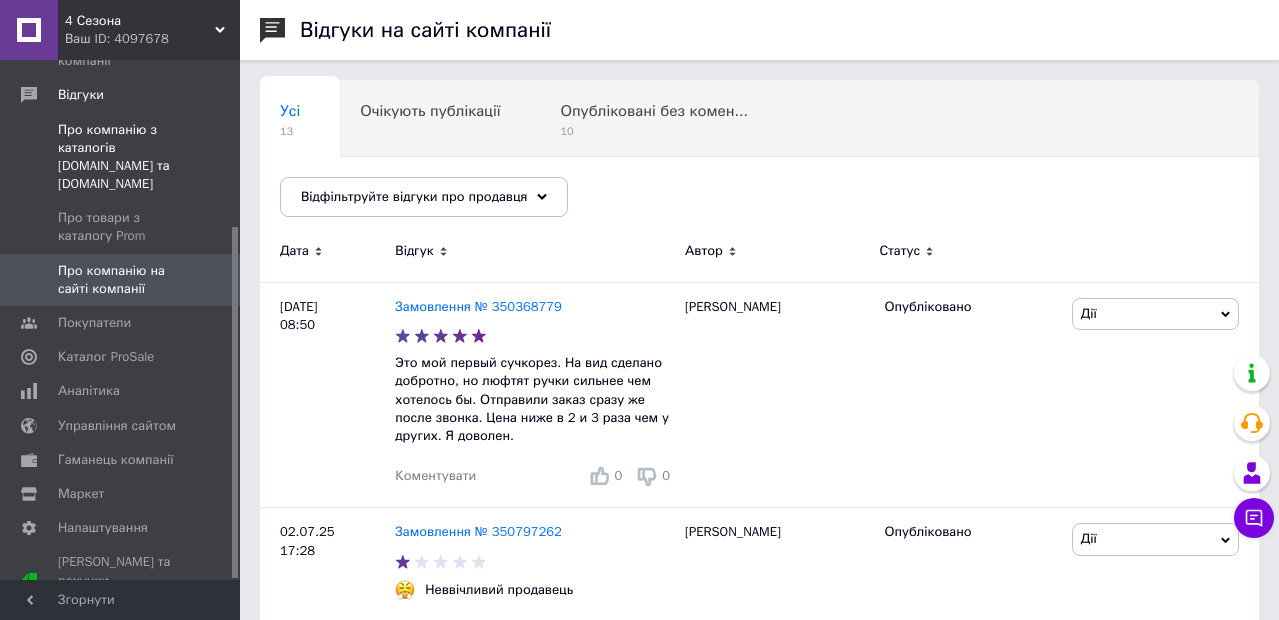 click on "Про компанію з каталогів [DOMAIN_NAME] та [DOMAIN_NAME]" at bounding box center (121, 157) 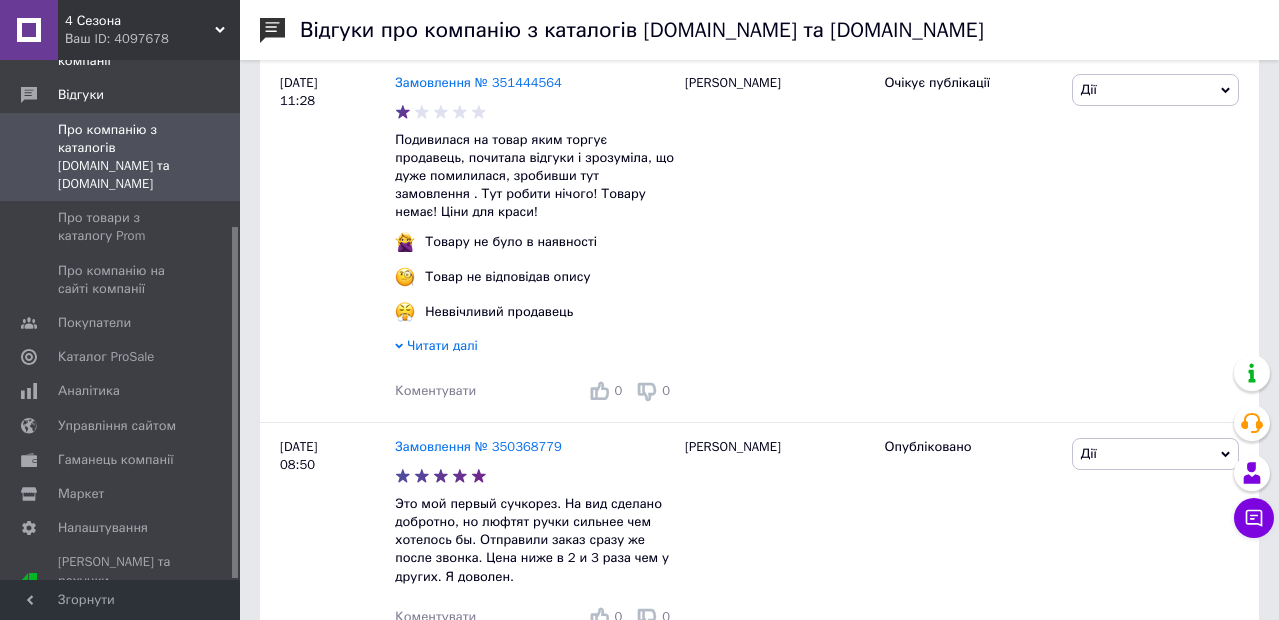 scroll, scrollTop: 480, scrollLeft: 0, axis: vertical 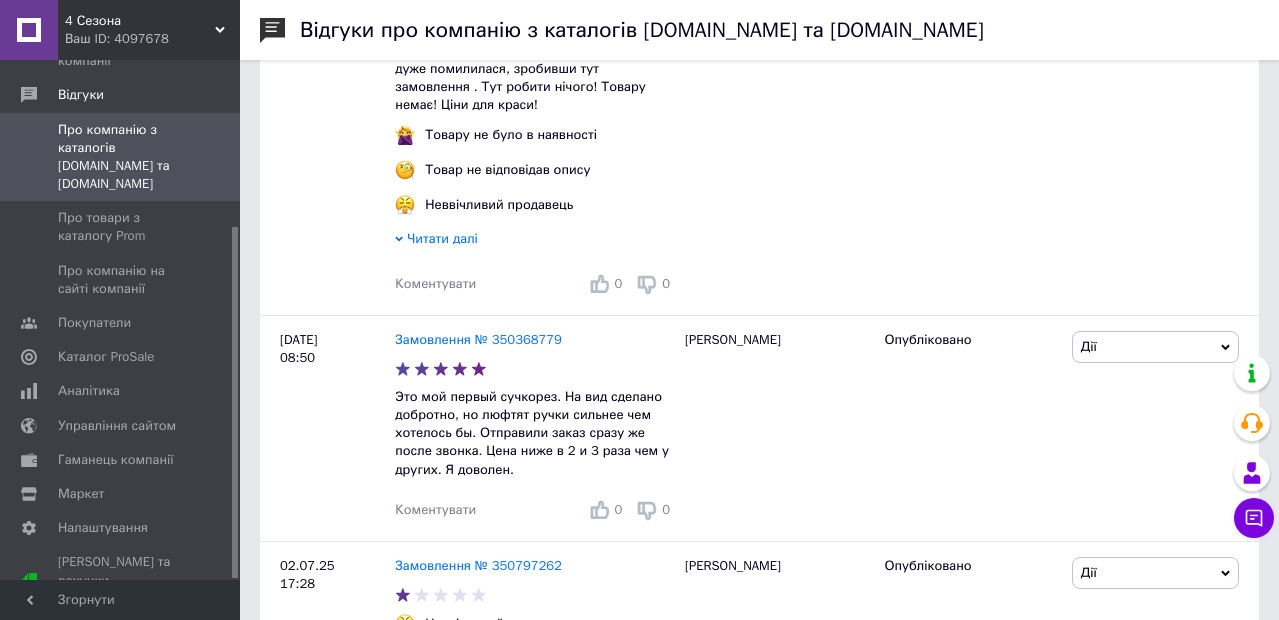 click on "4 Сезона" at bounding box center (140, 21) 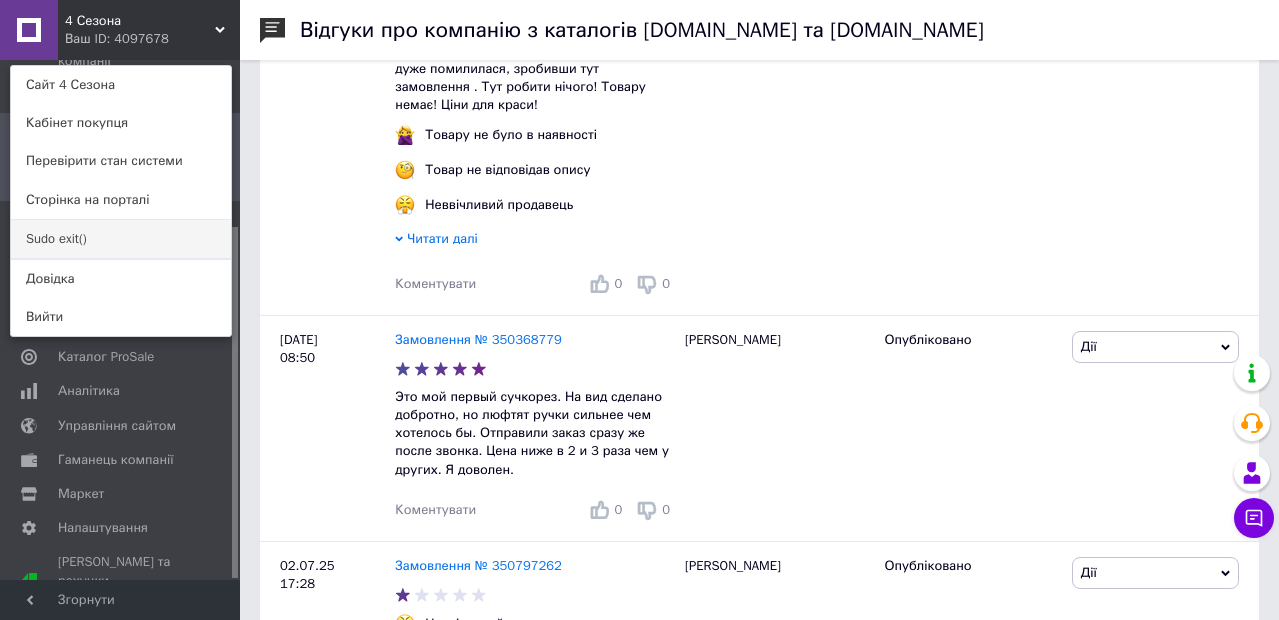 click on "Sudo exit()" at bounding box center (121, 239) 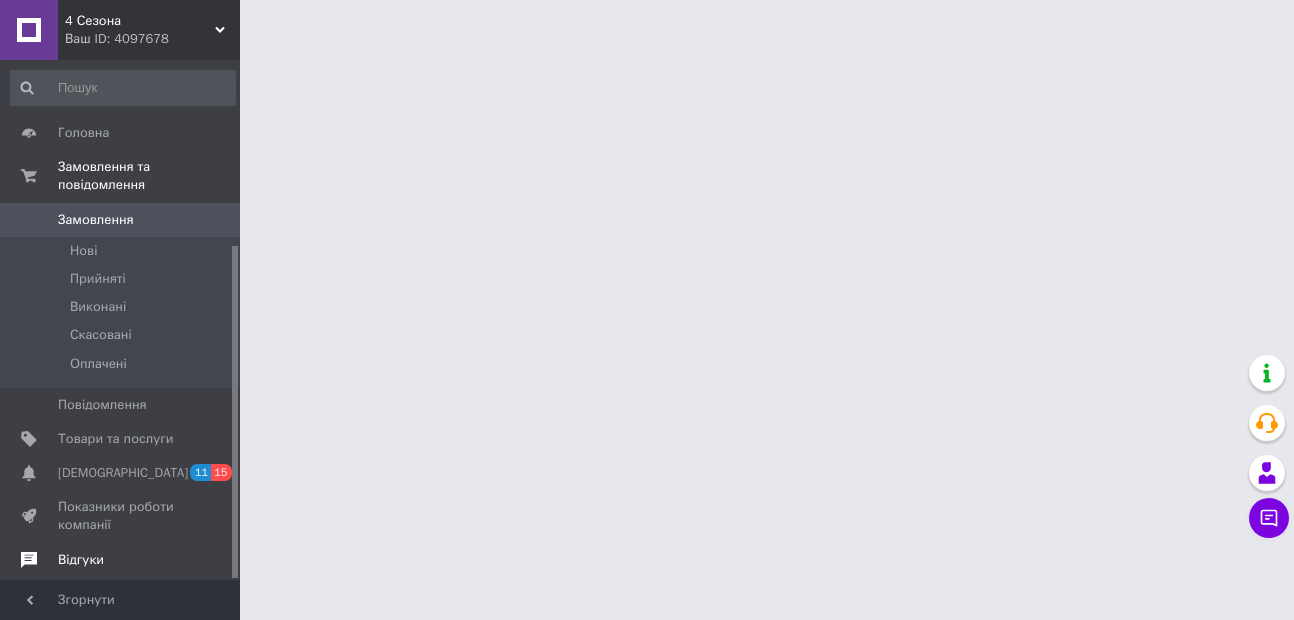 scroll, scrollTop: 0, scrollLeft: 0, axis: both 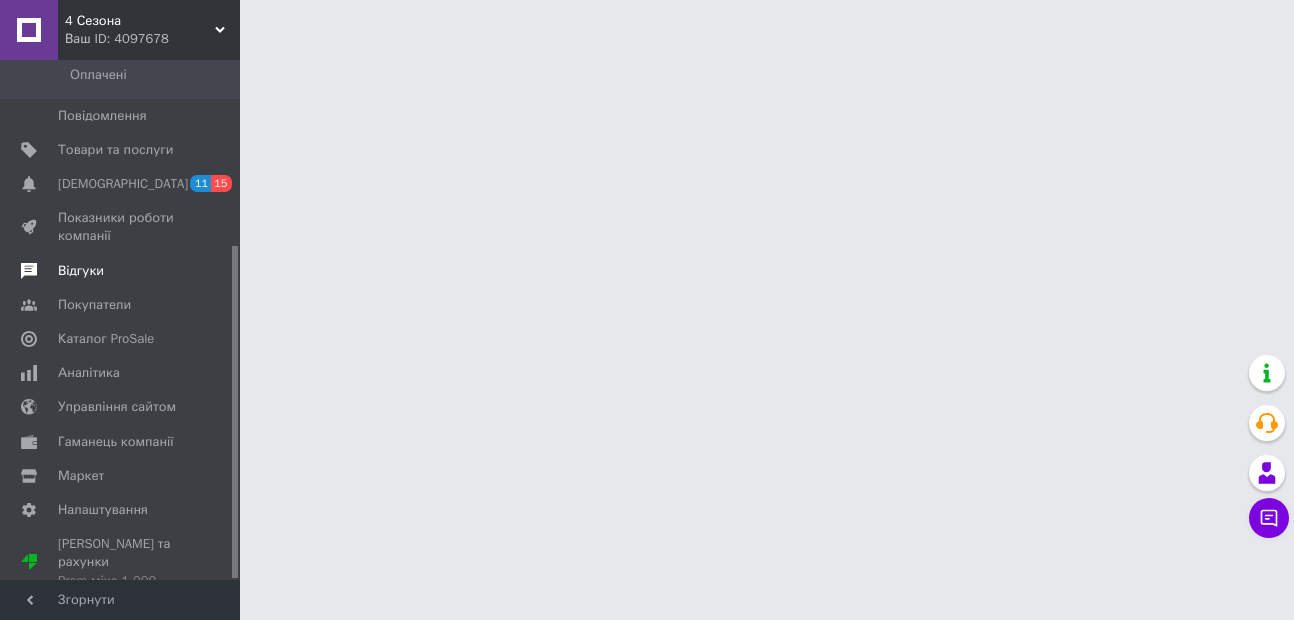 click on "Відгуки" at bounding box center [81, 271] 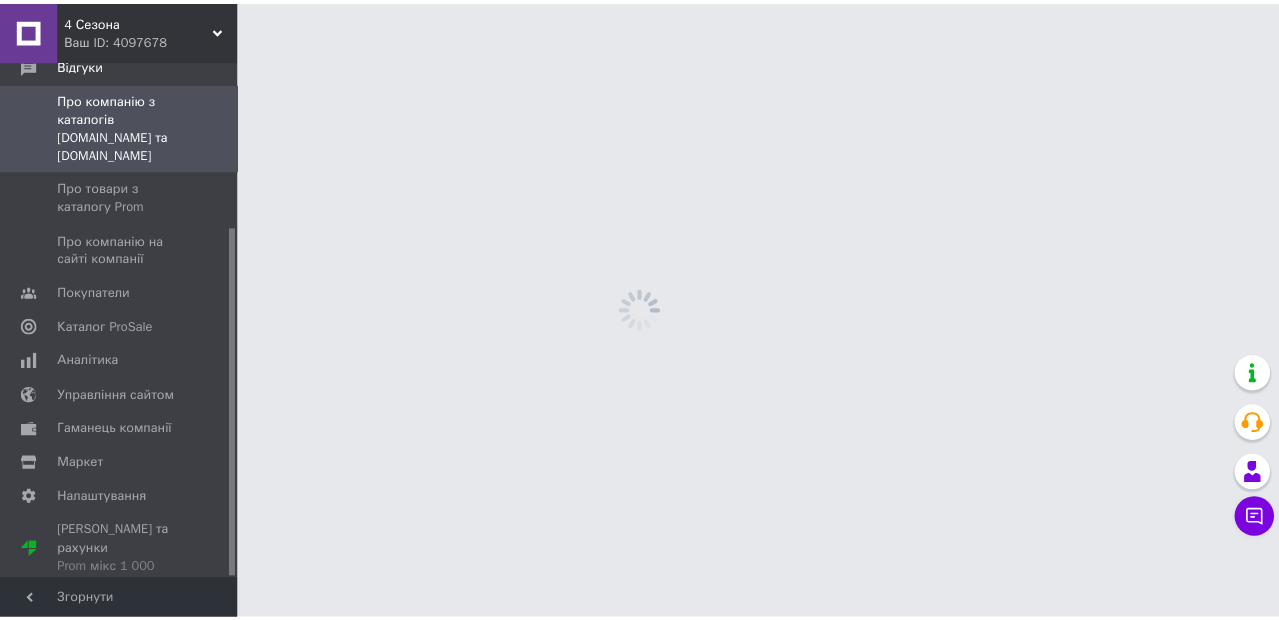 scroll, scrollTop: 245, scrollLeft: 0, axis: vertical 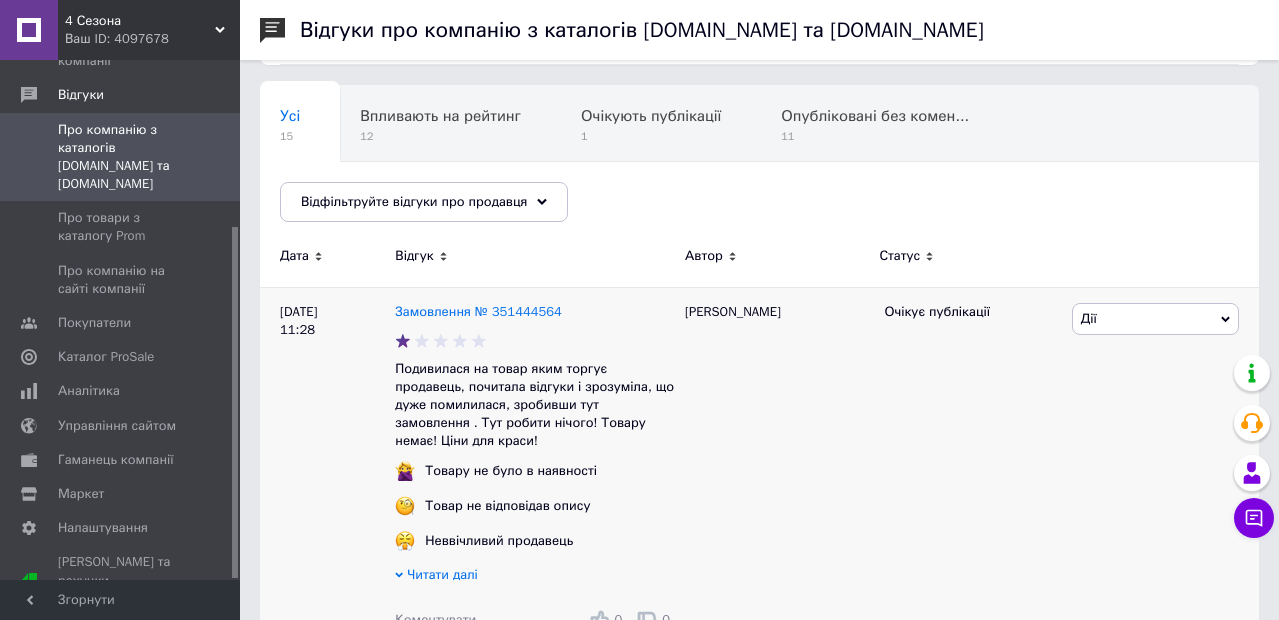 click on "Дії" at bounding box center [1155, 319] 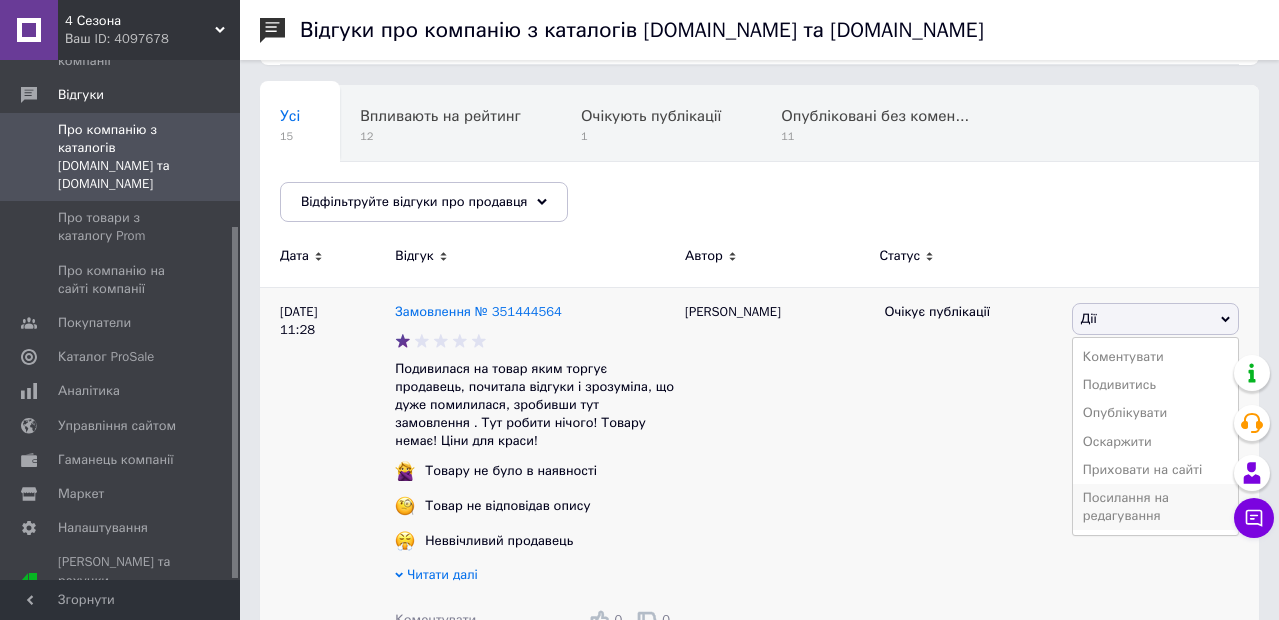 click on "Посилання на редагування" at bounding box center [1155, 507] 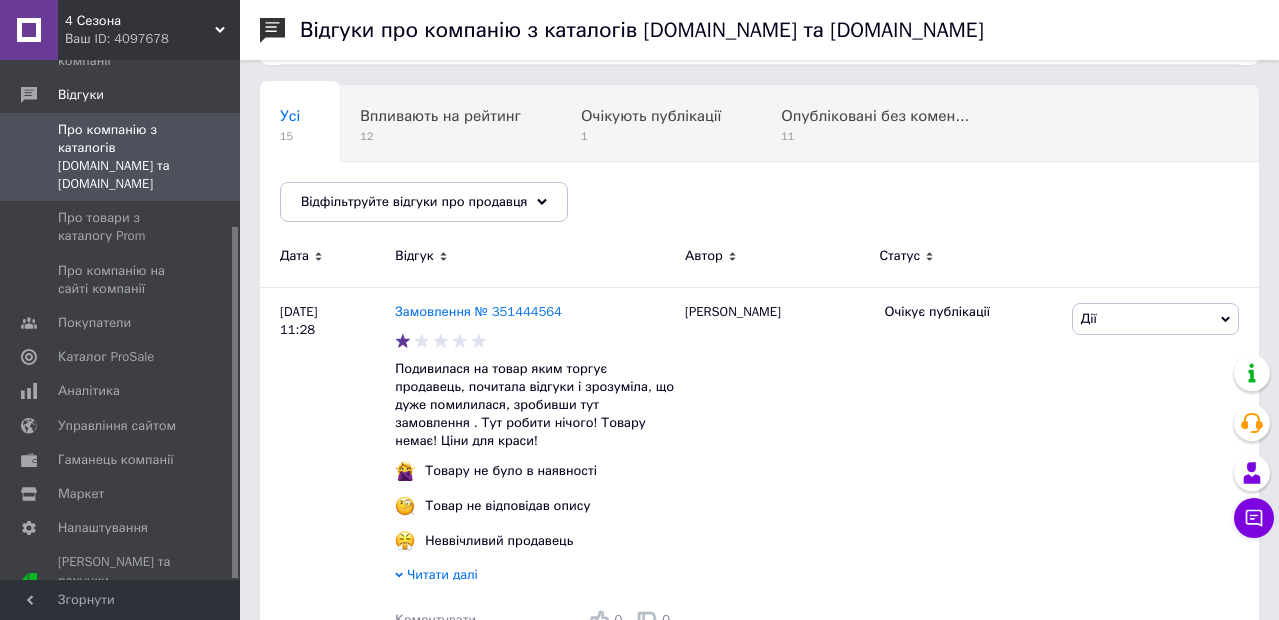 click on "4 Сезона" at bounding box center (140, 21) 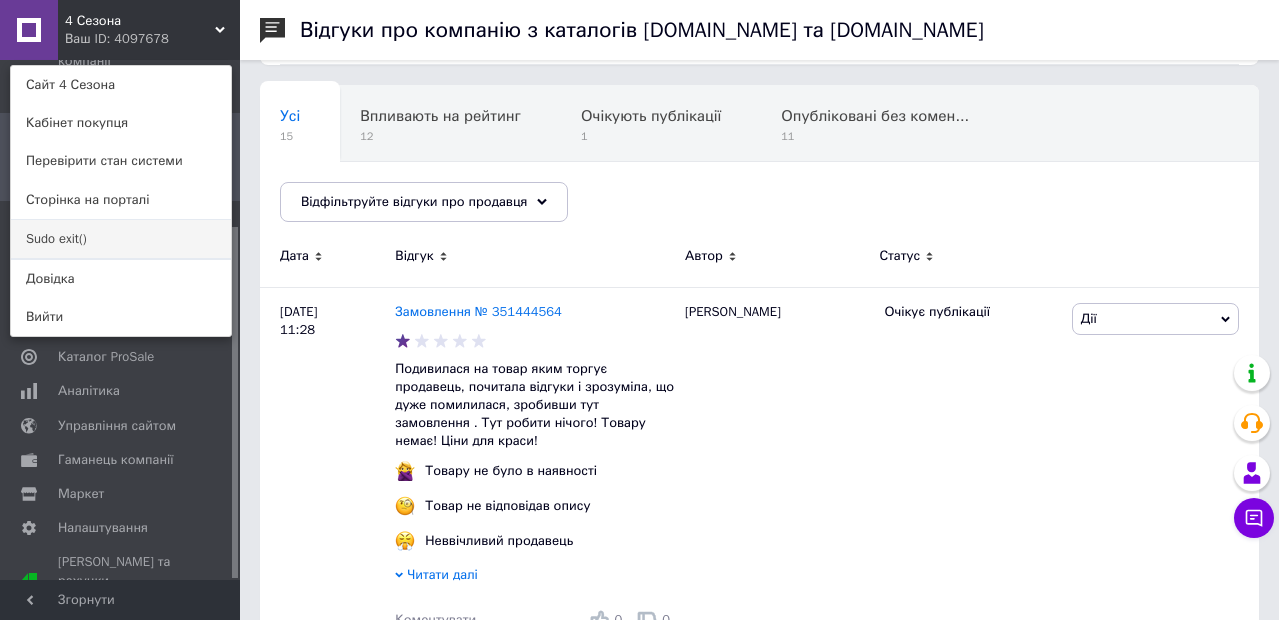 click on "Sudo exit()" at bounding box center (121, 239) 